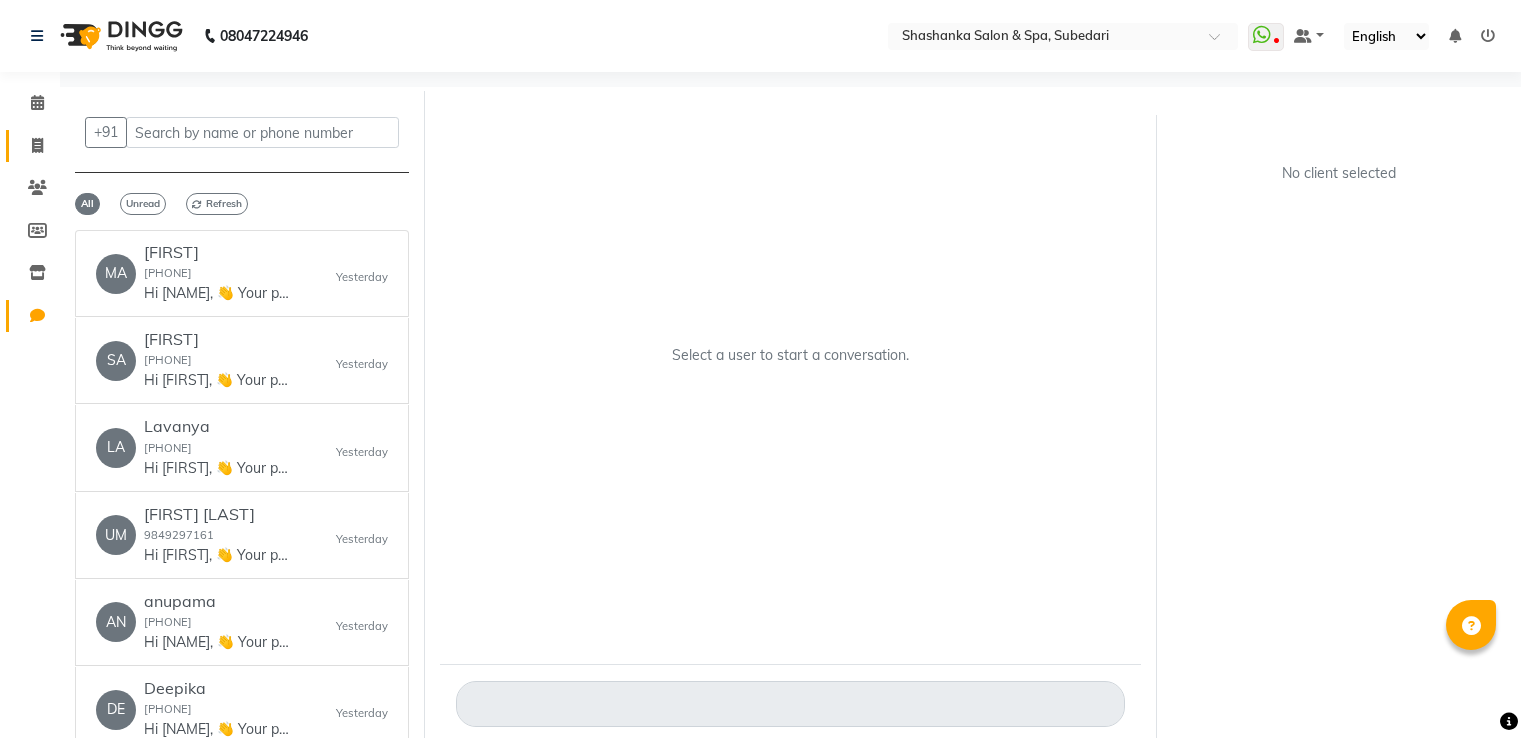 scroll, scrollTop: 0, scrollLeft: 0, axis: both 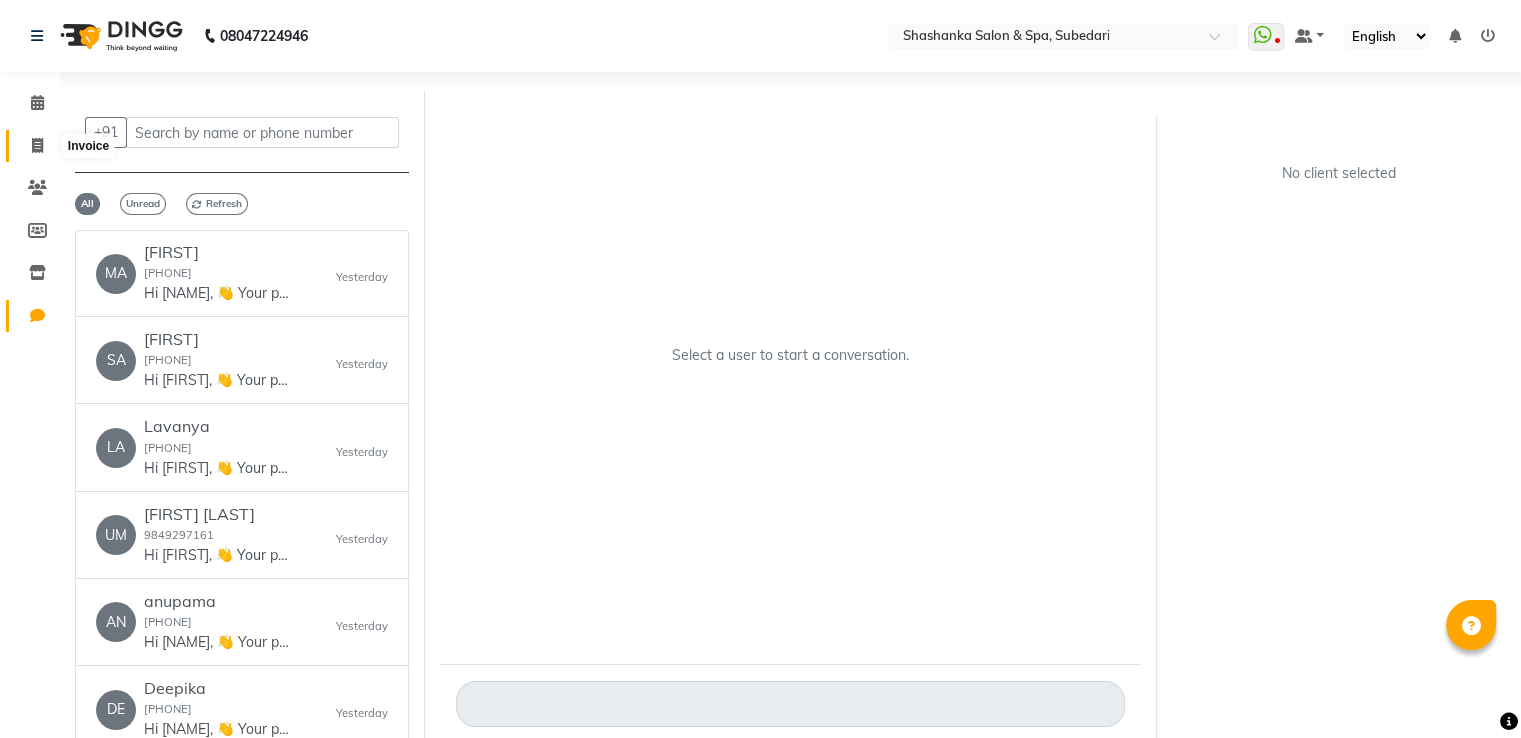 click 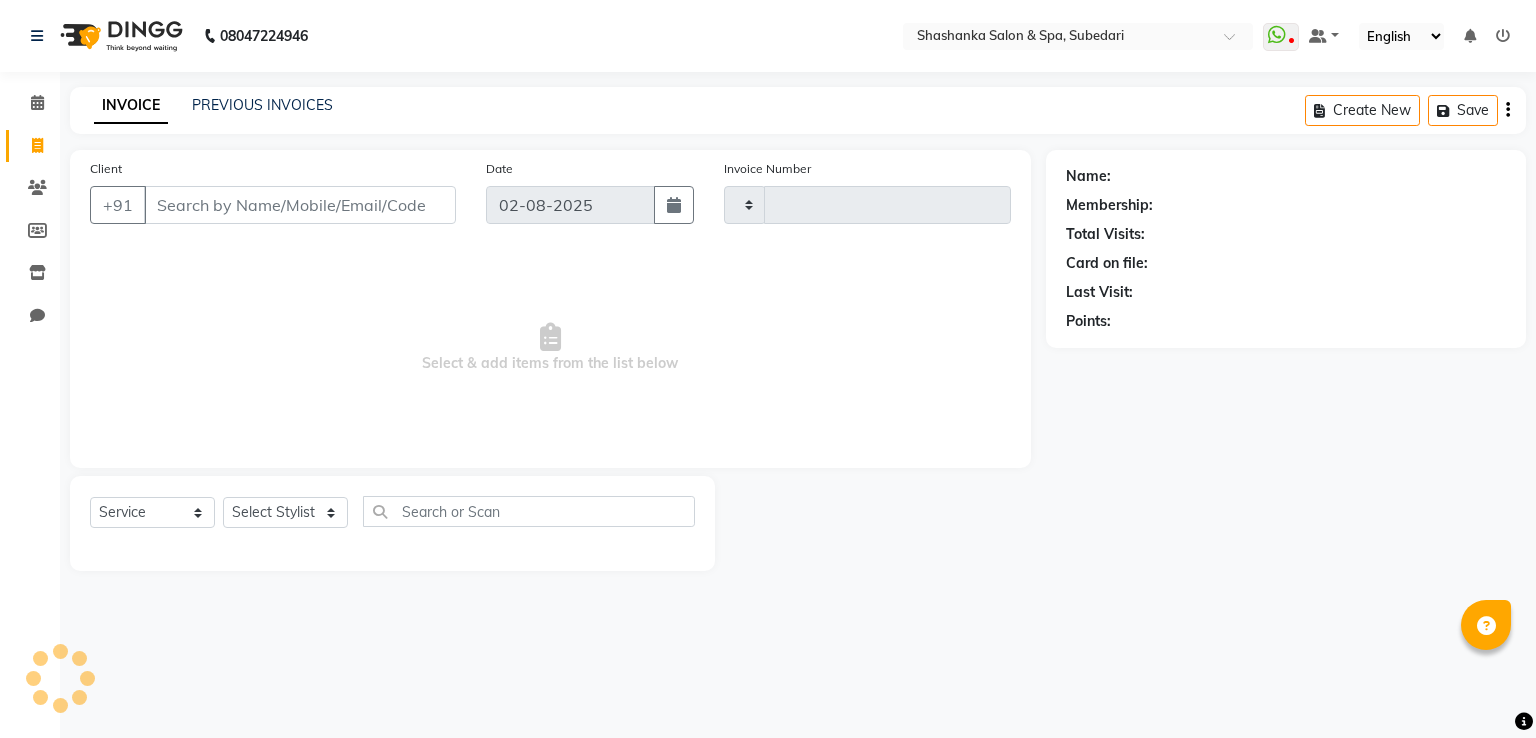 type on "1281" 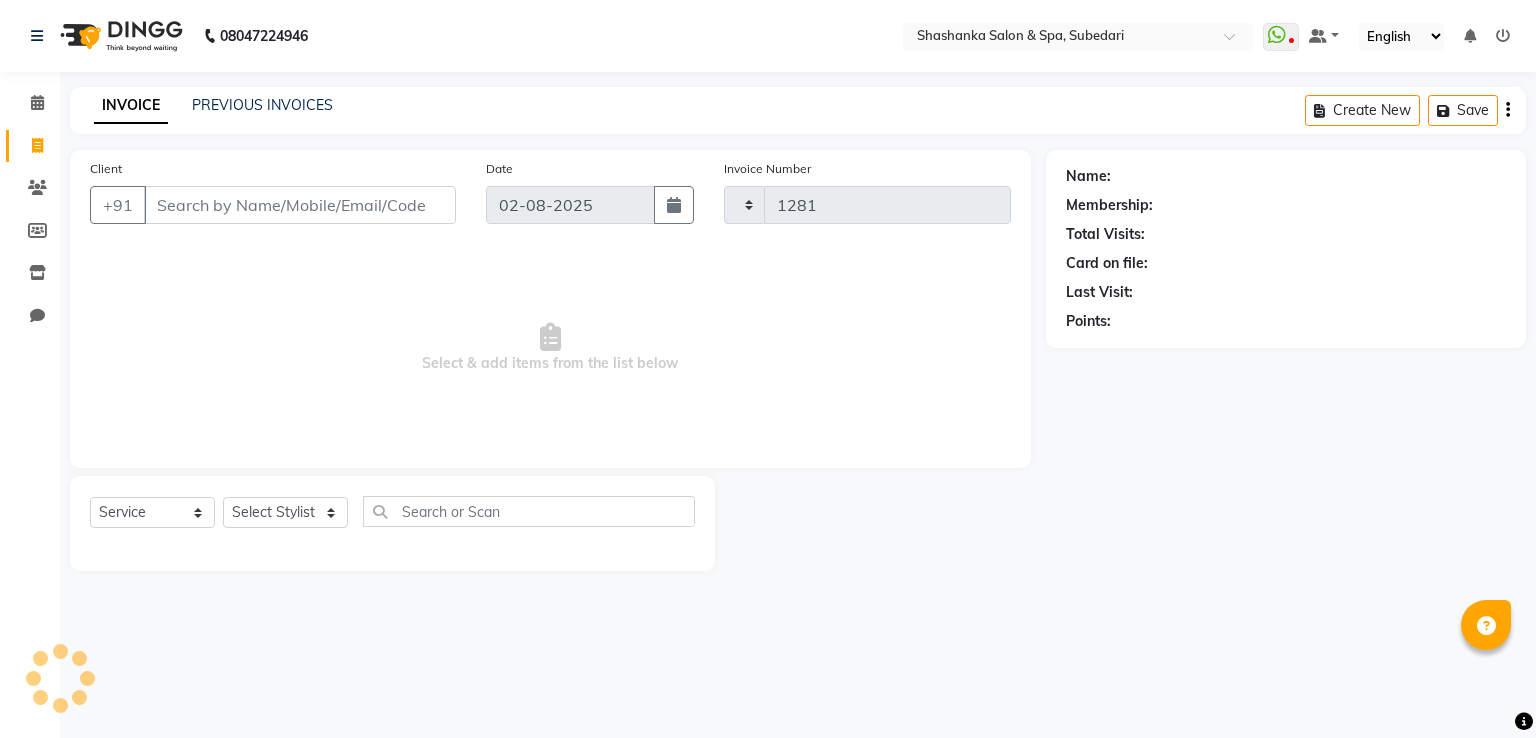 select on "67" 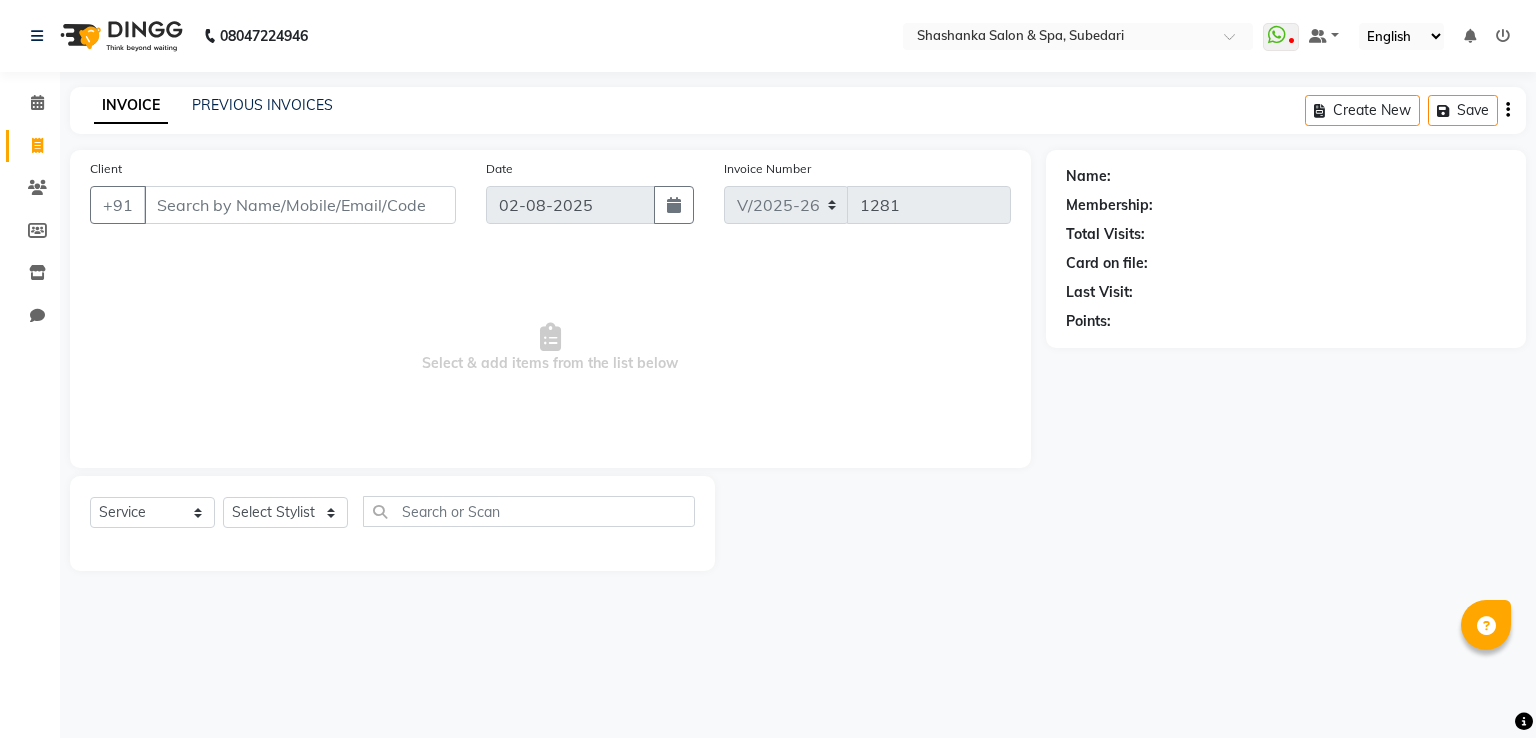 click on "Client" at bounding box center [300, 205] 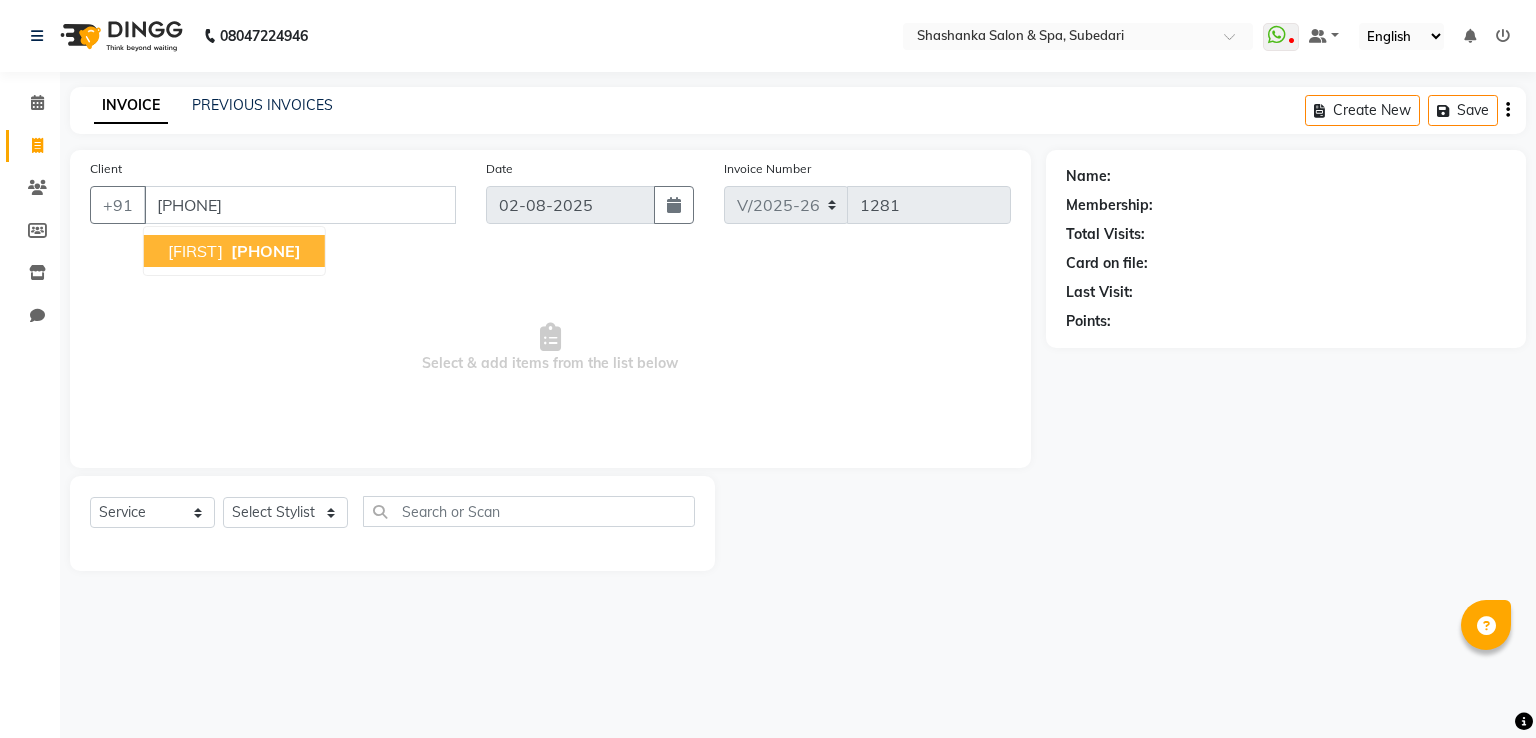 type on "[PHONE]" 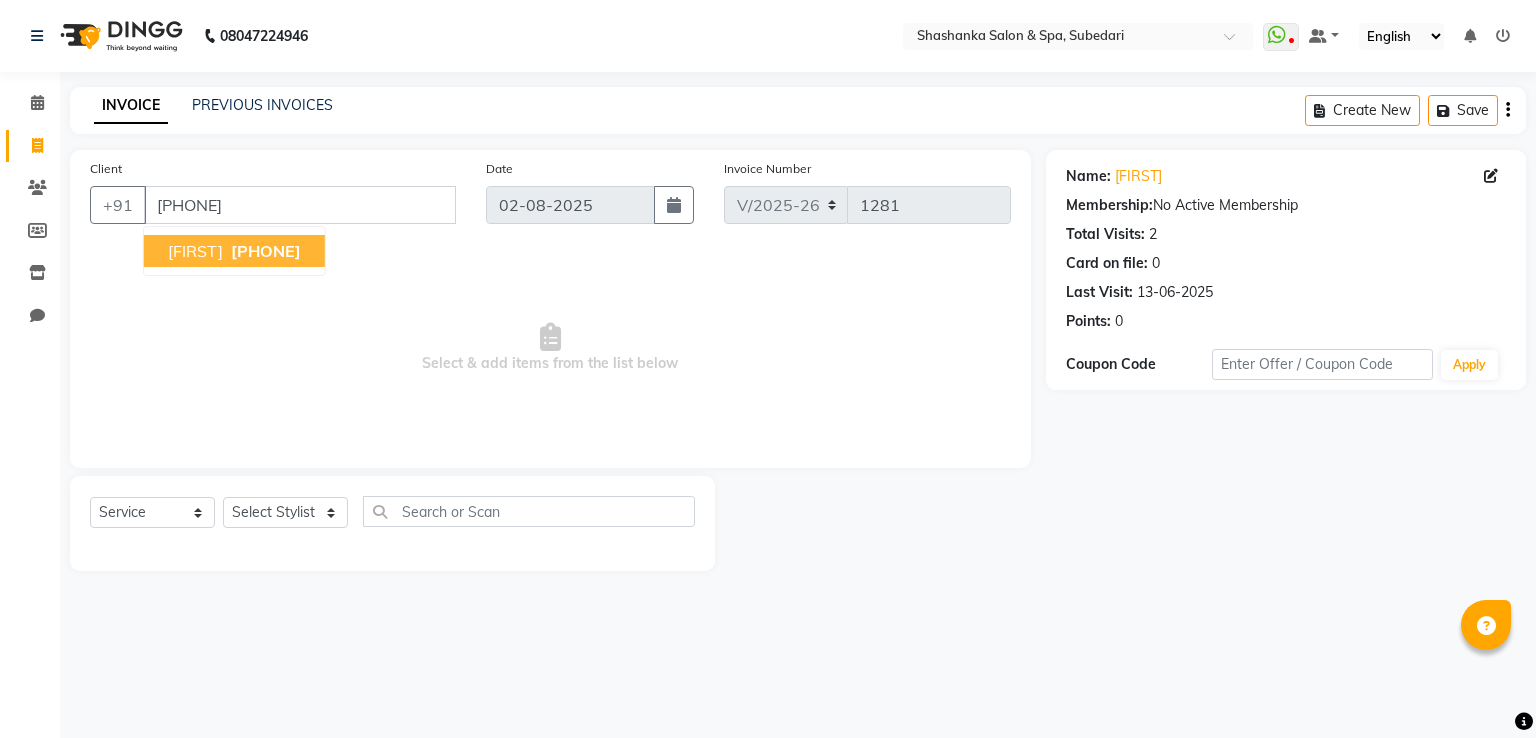 click on "[PHONE]" at bounding box center (266, 251) 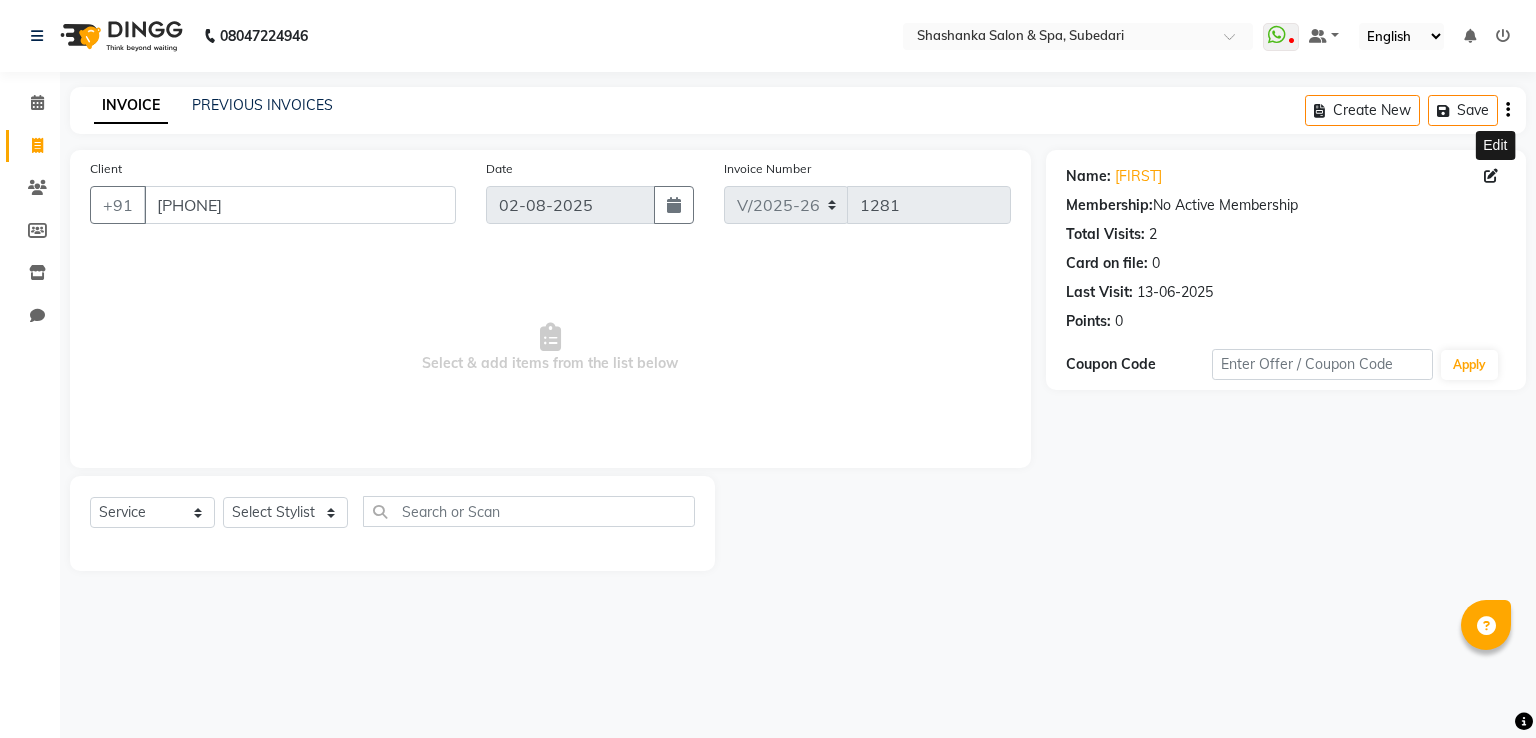 click 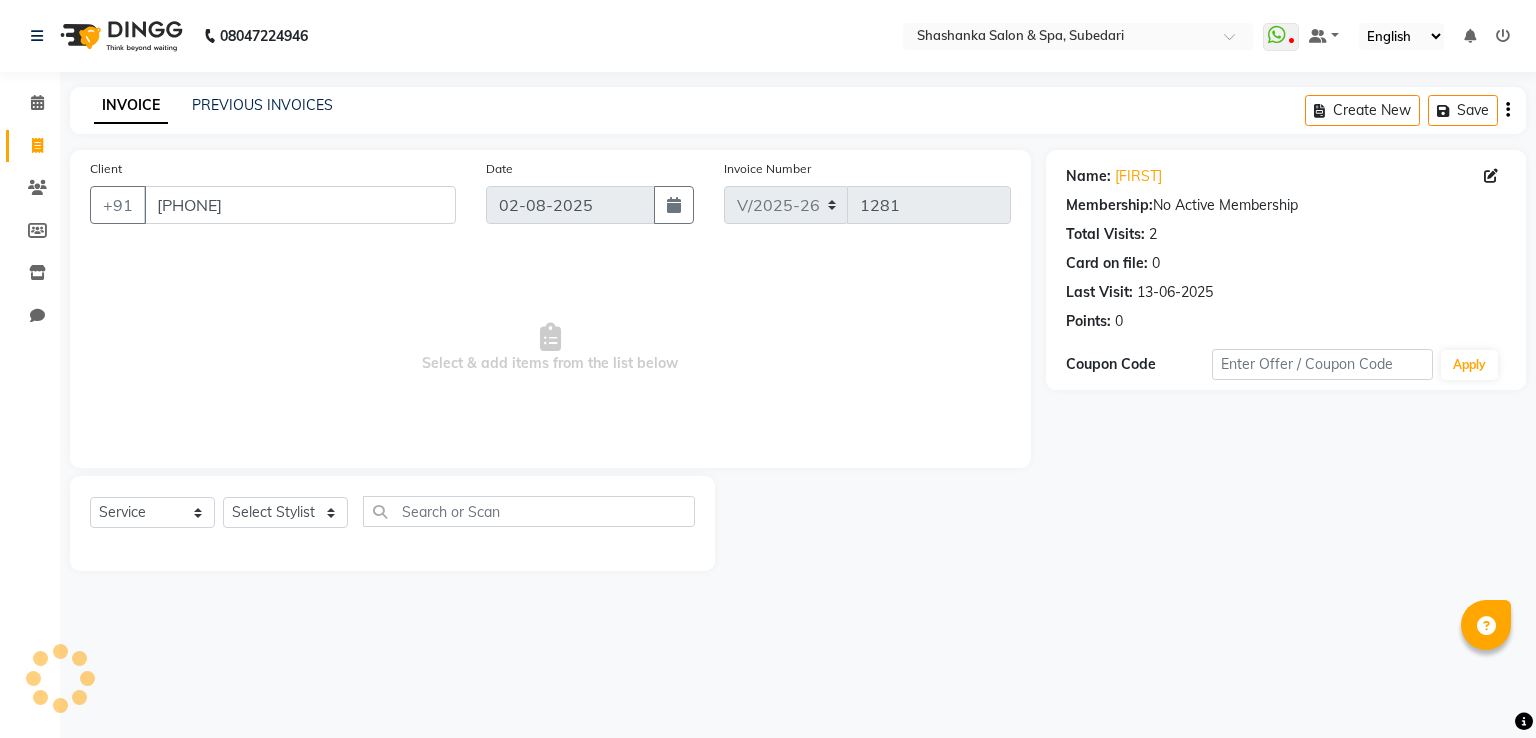 select on "36" 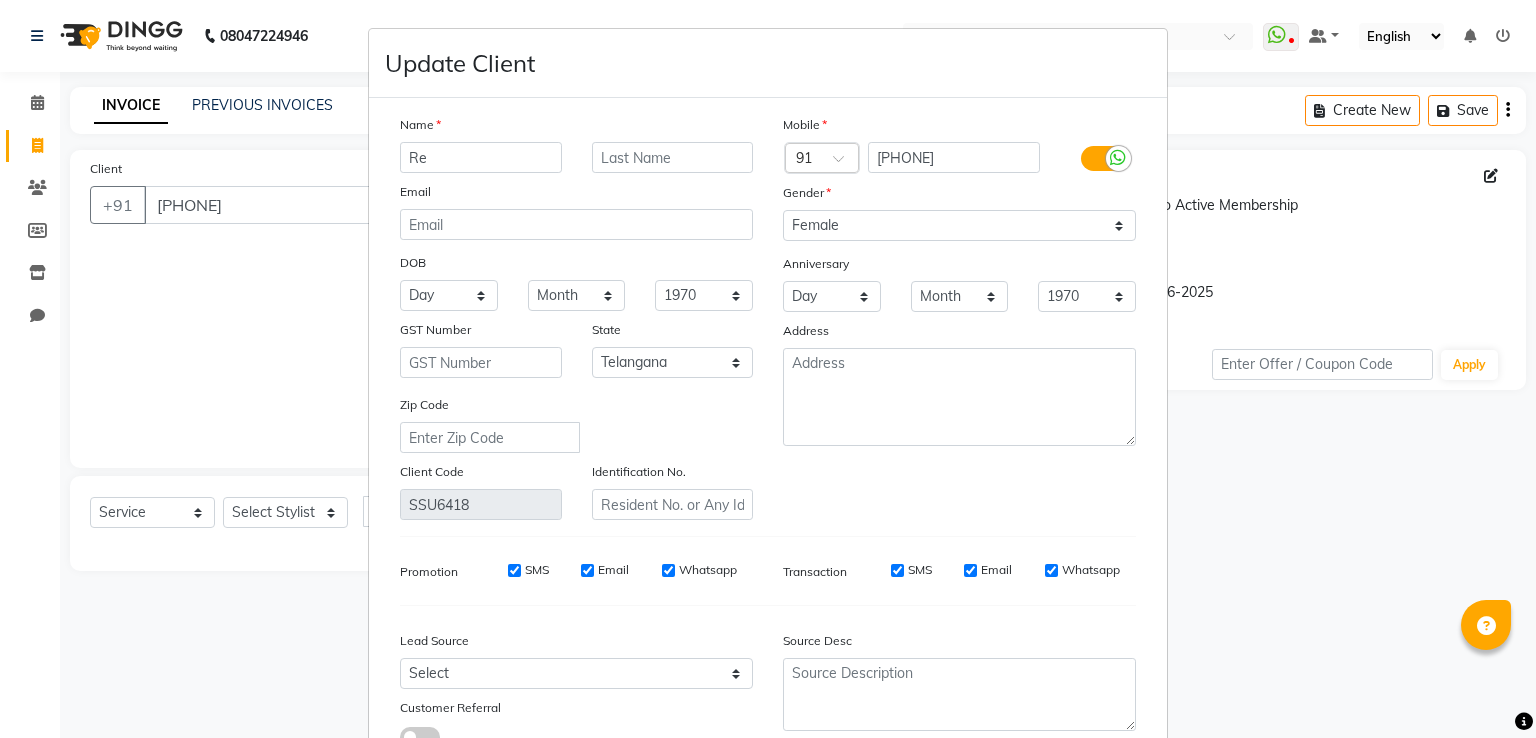 type on "R" 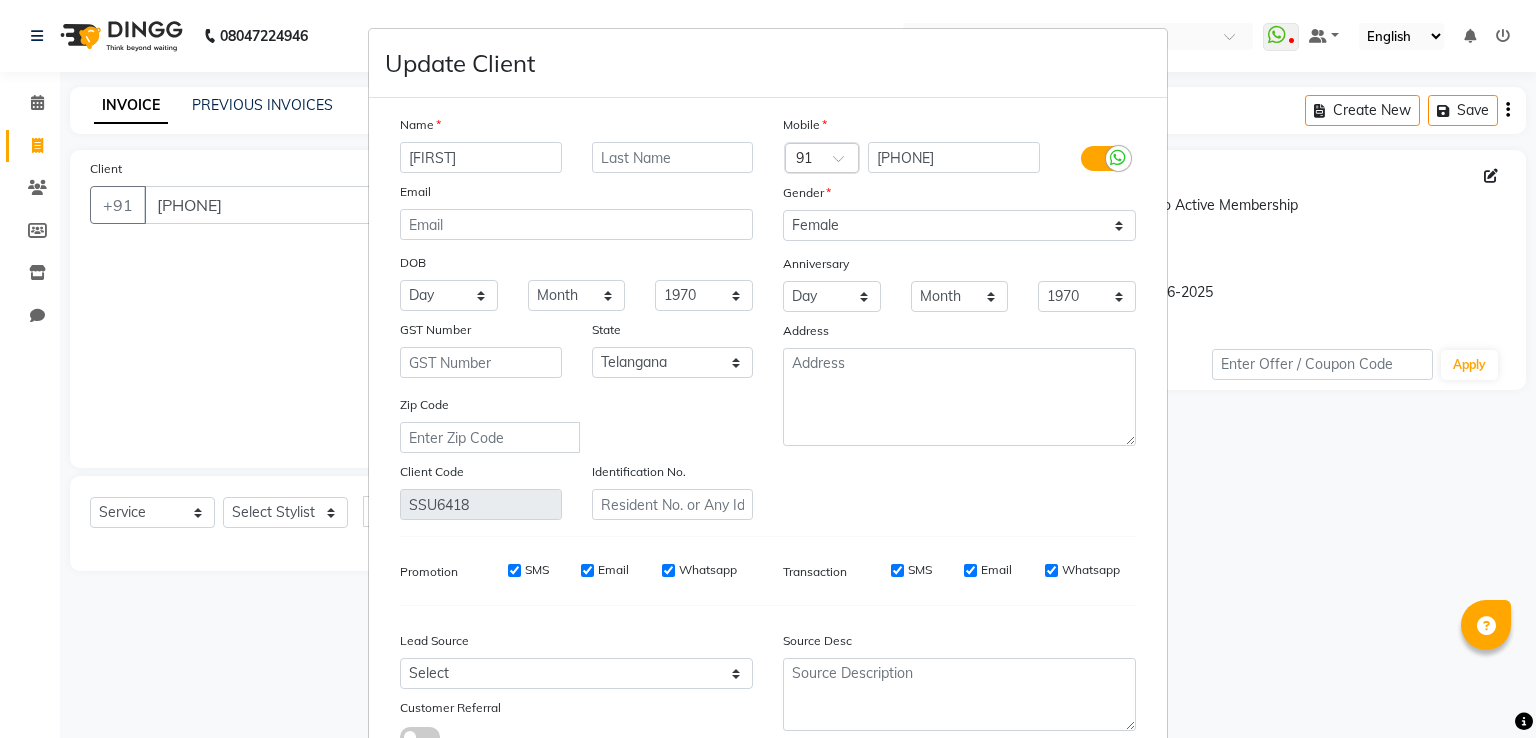 scroll, scrollTop: 160, scrollLeft: 0, axis: vertical 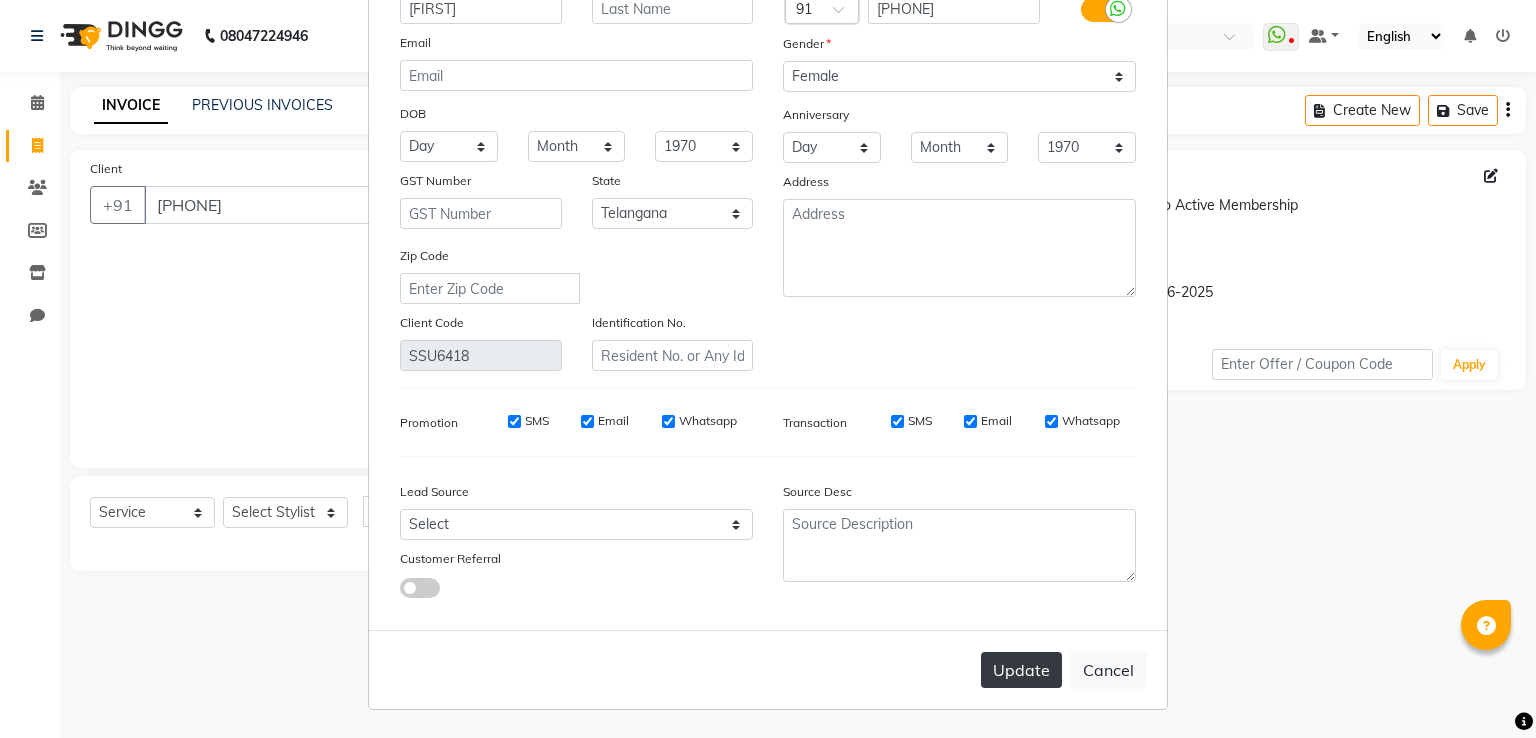 type on "[FIRST]" 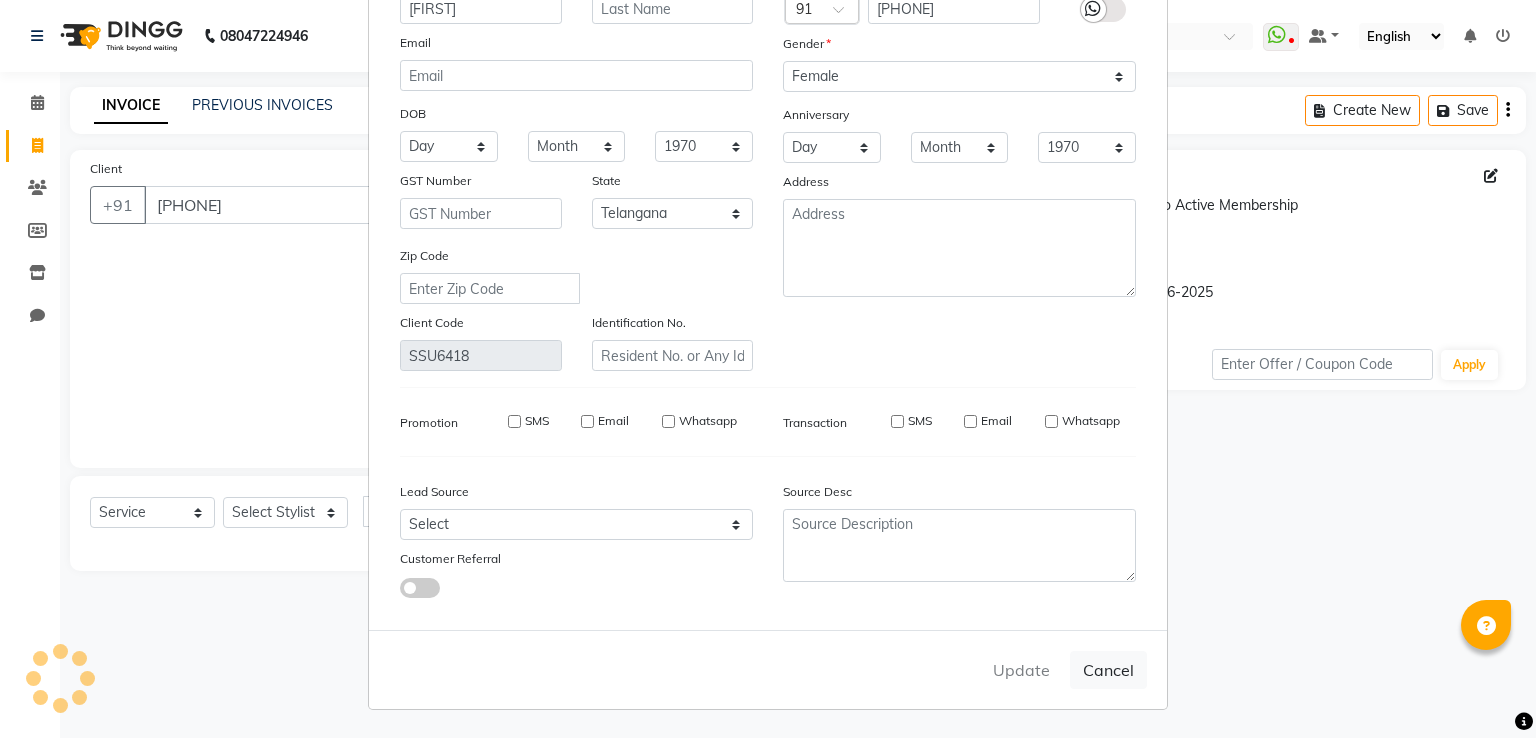 type 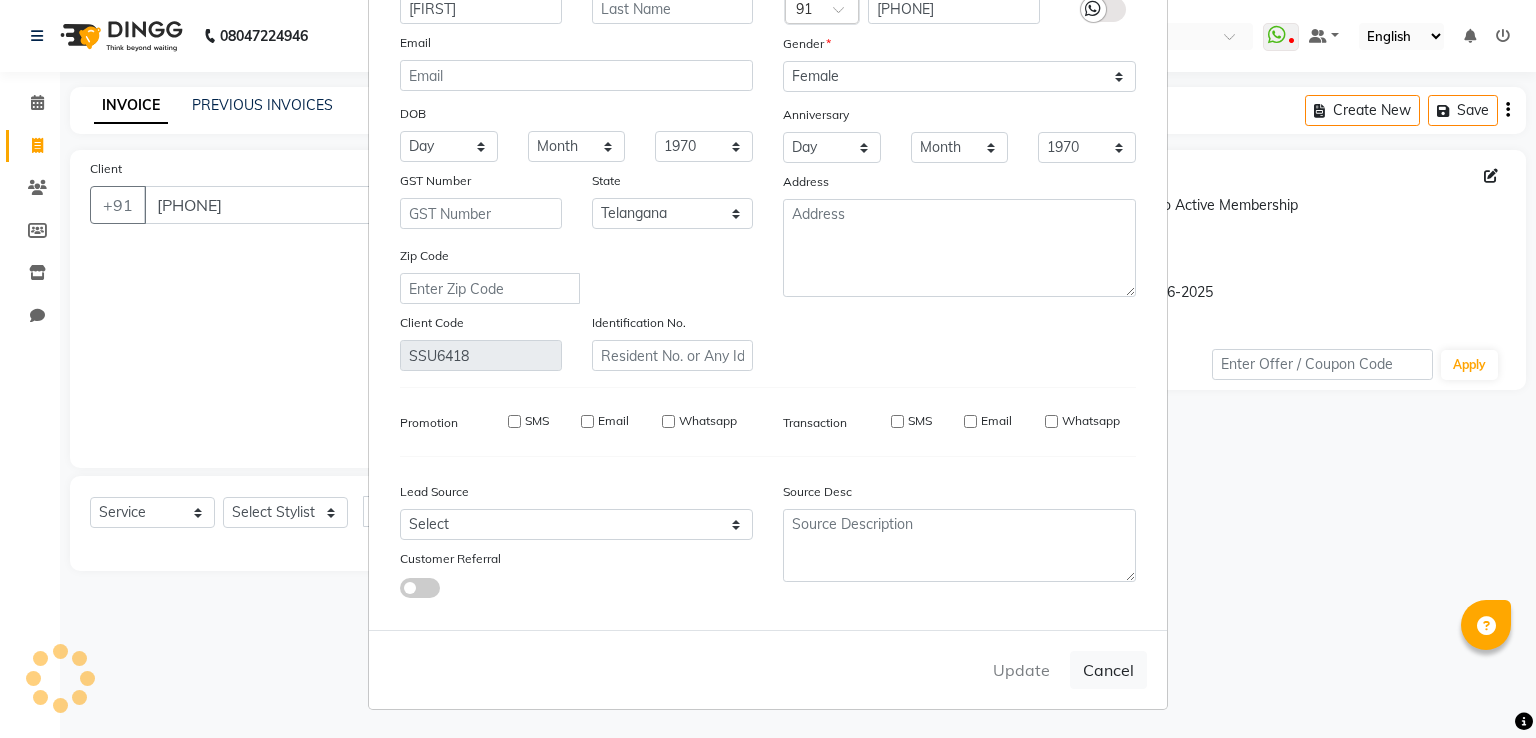 select 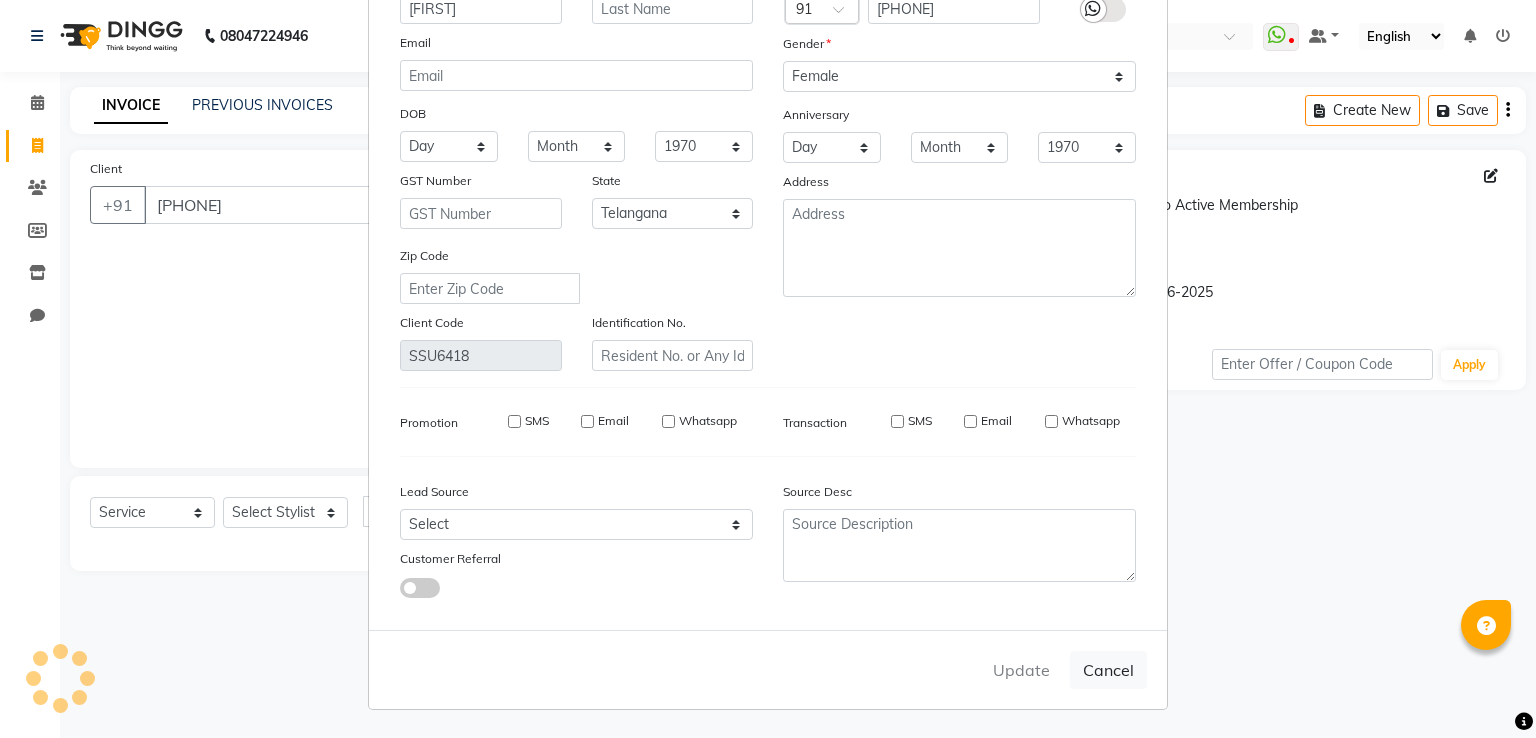 select 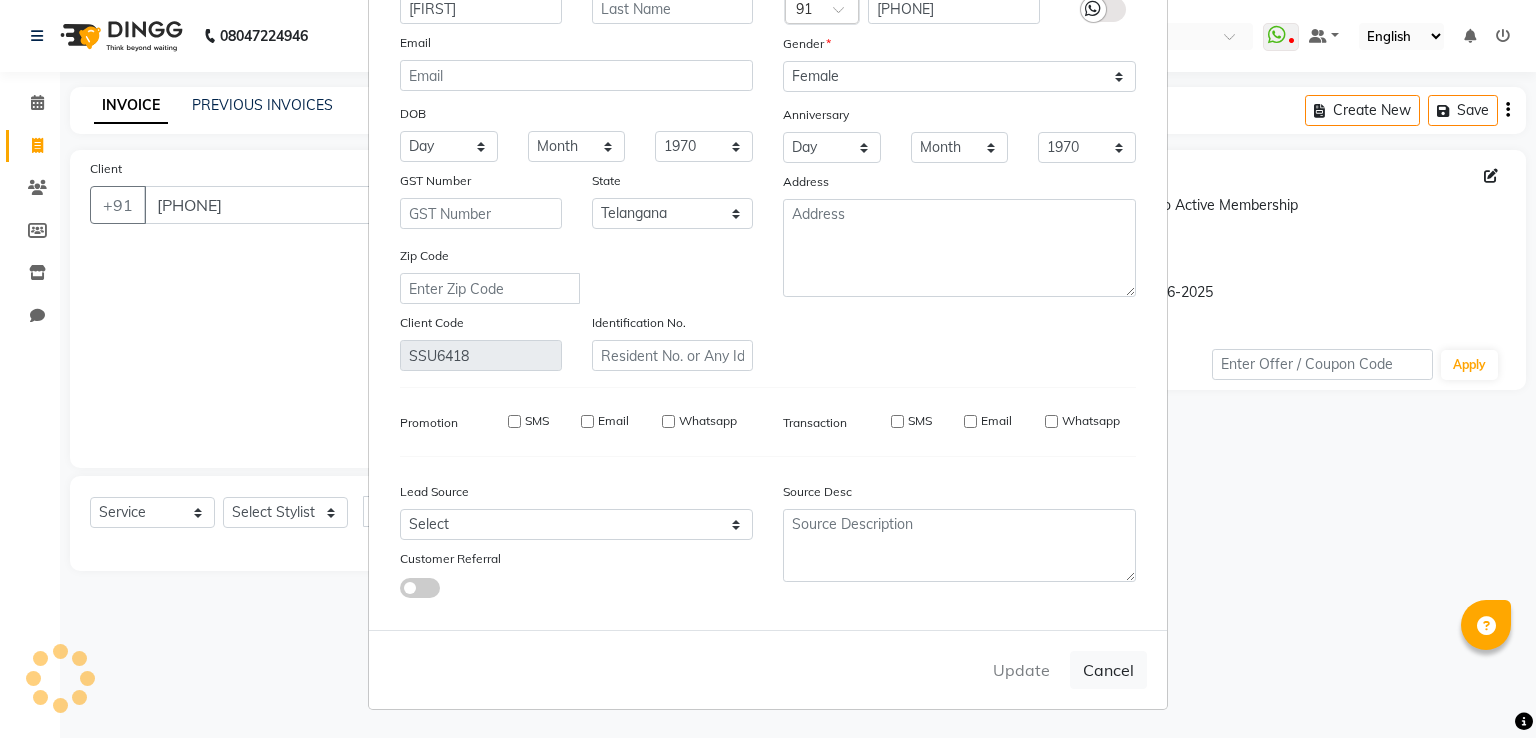 checkbox on "false" 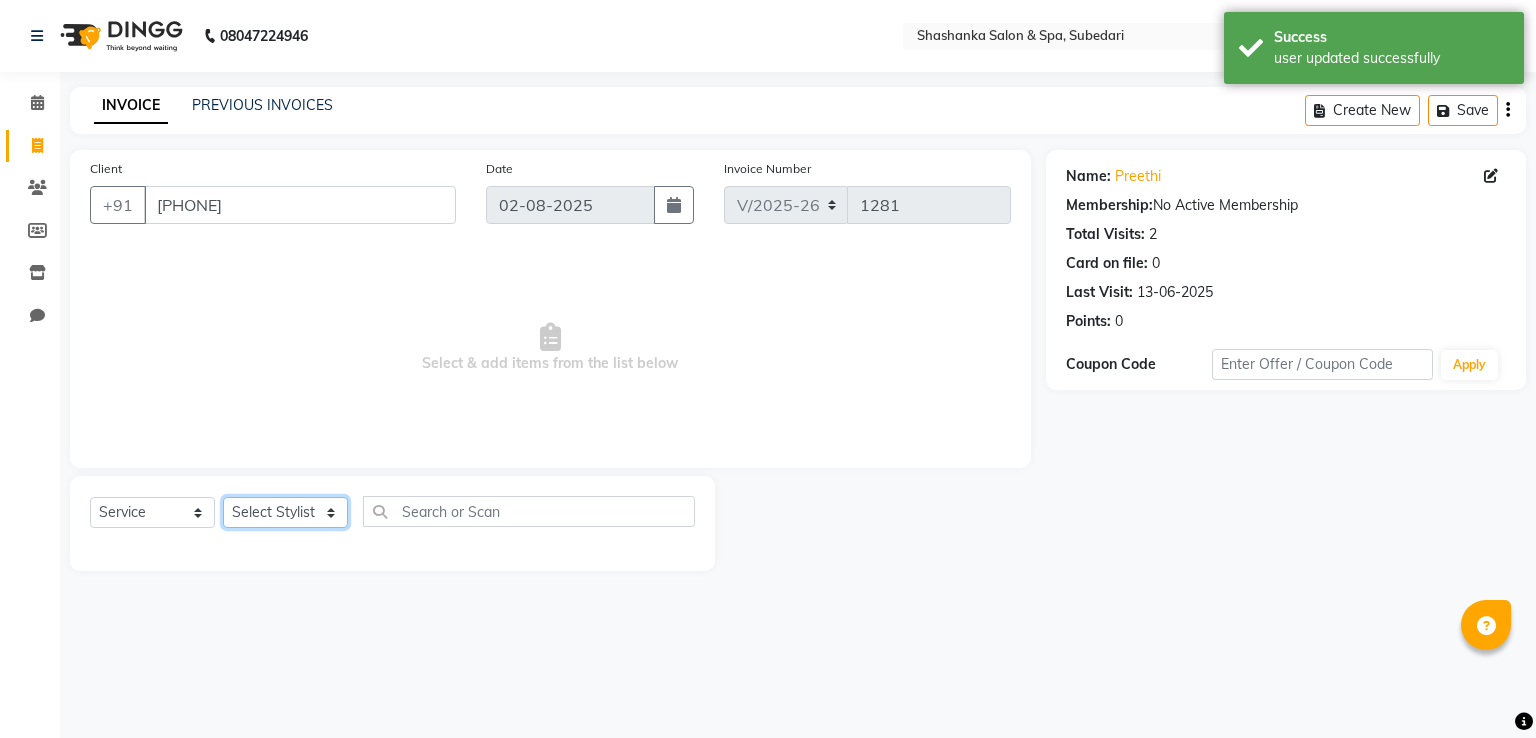 click on "Select Stylist [FIRST] [FIRST] Receptionist [FIRST] [FIRST] [FIRST] [FIRST] [FIRST] [FIRST] +7" 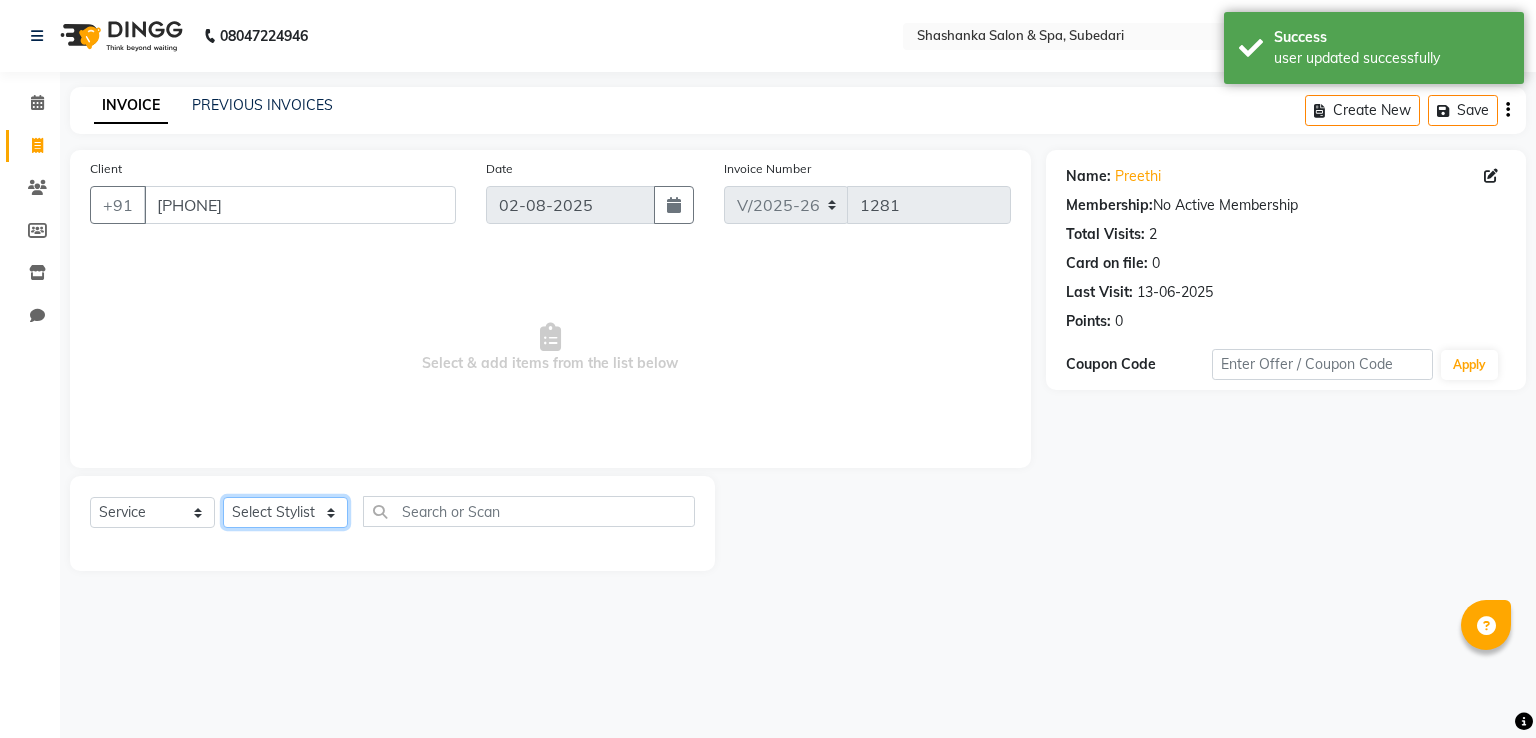 select on "15618" 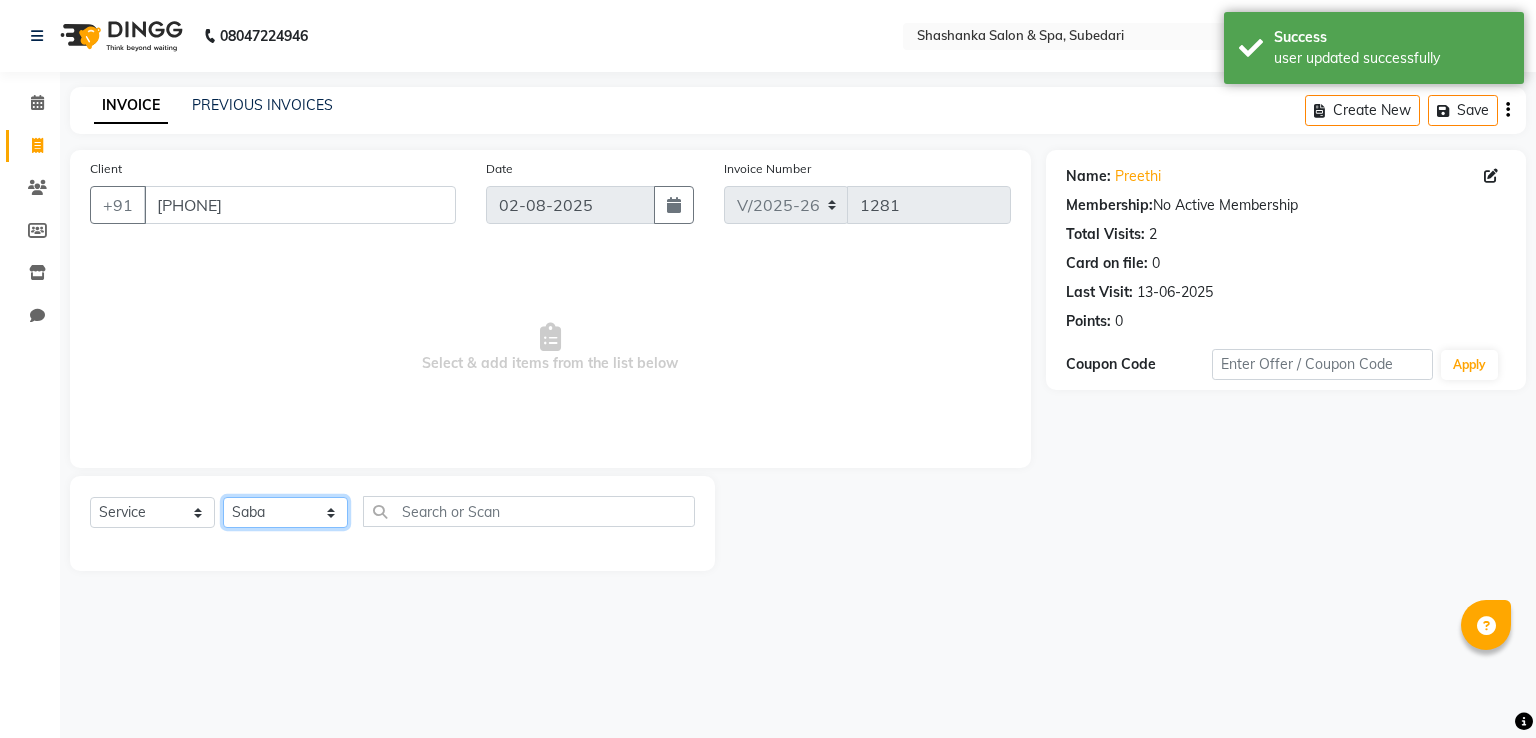 click on "Select Stylist [FIRST] [FIRST] Receptionist [FIRST] [FIRST] [FIRST] [FIRST] [FIRST] [FIRST] +7" 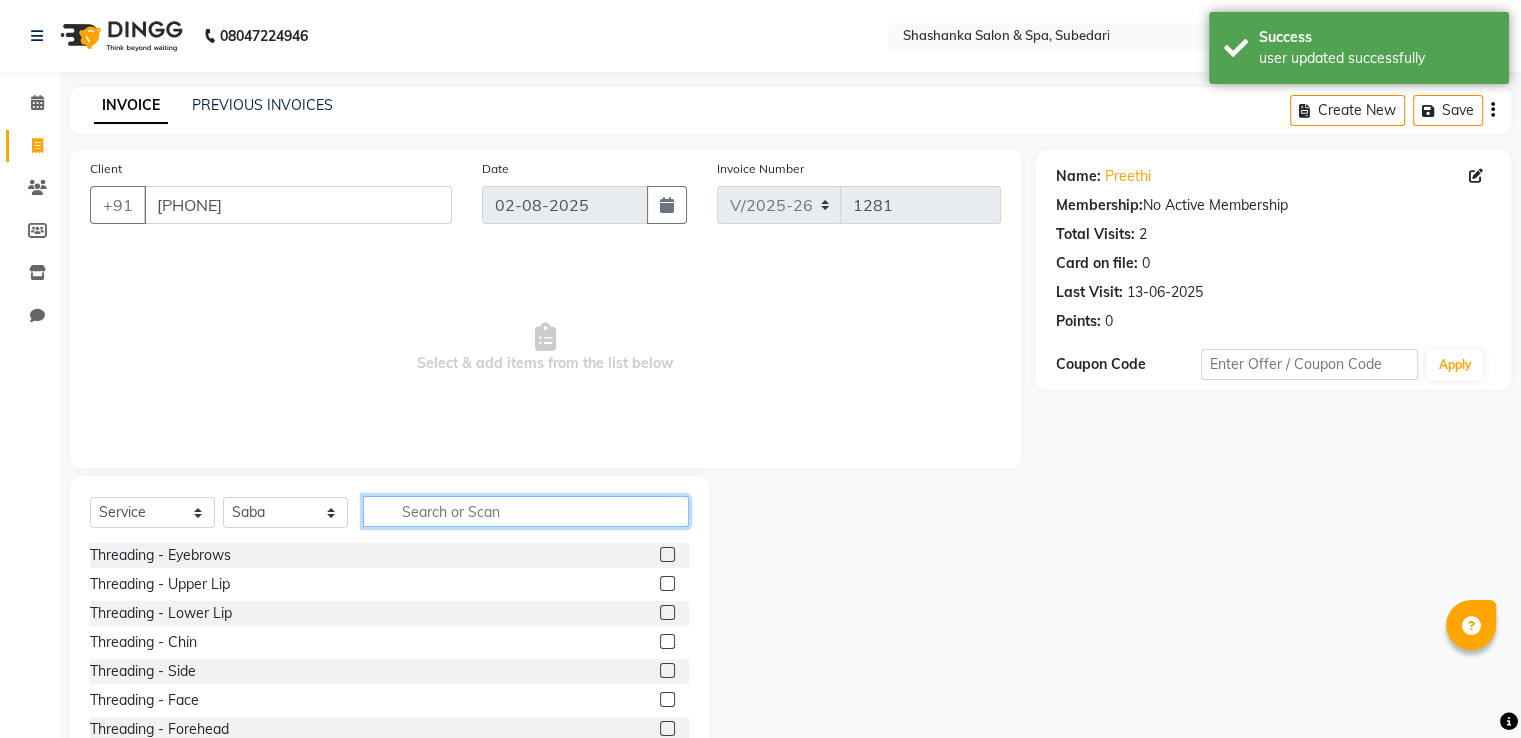 click 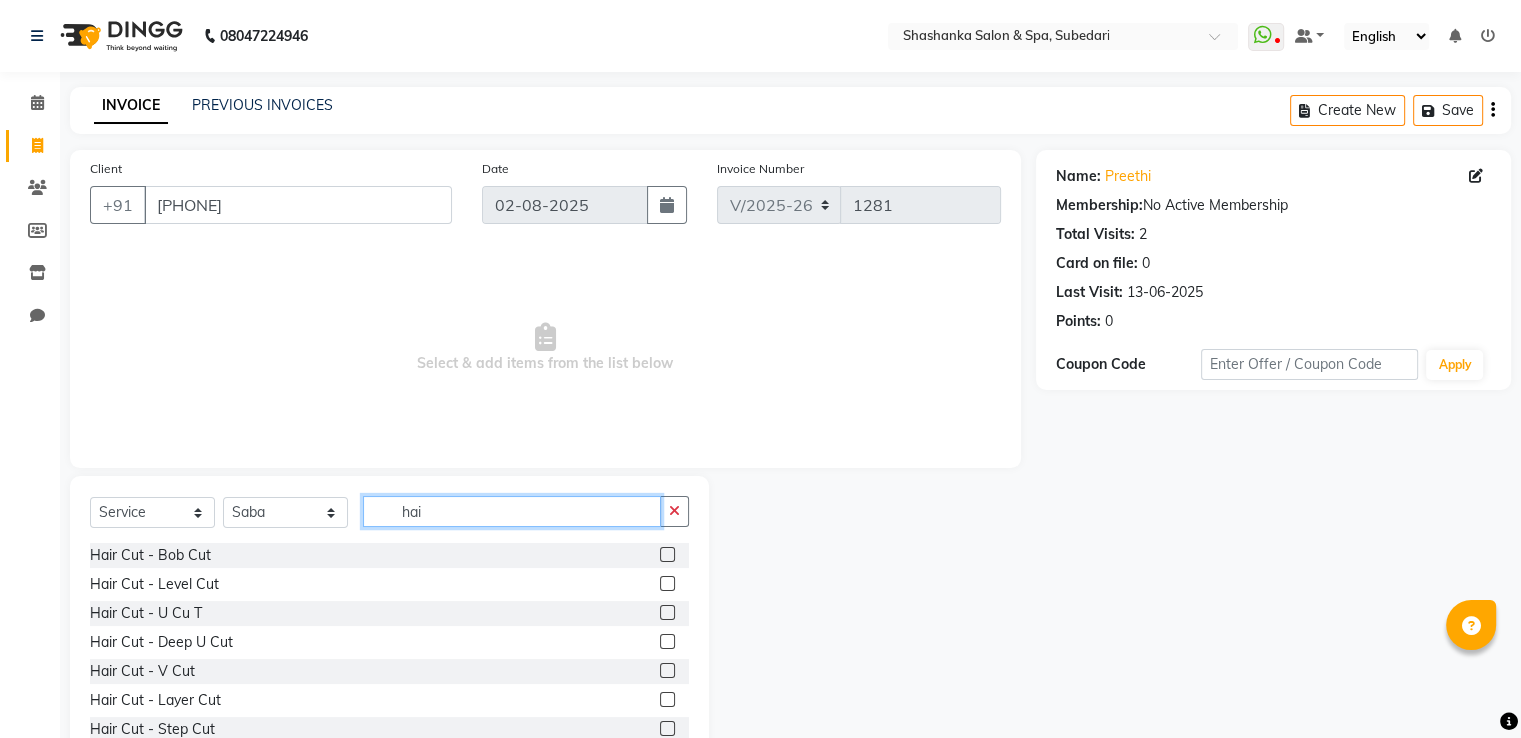 type on "hai" 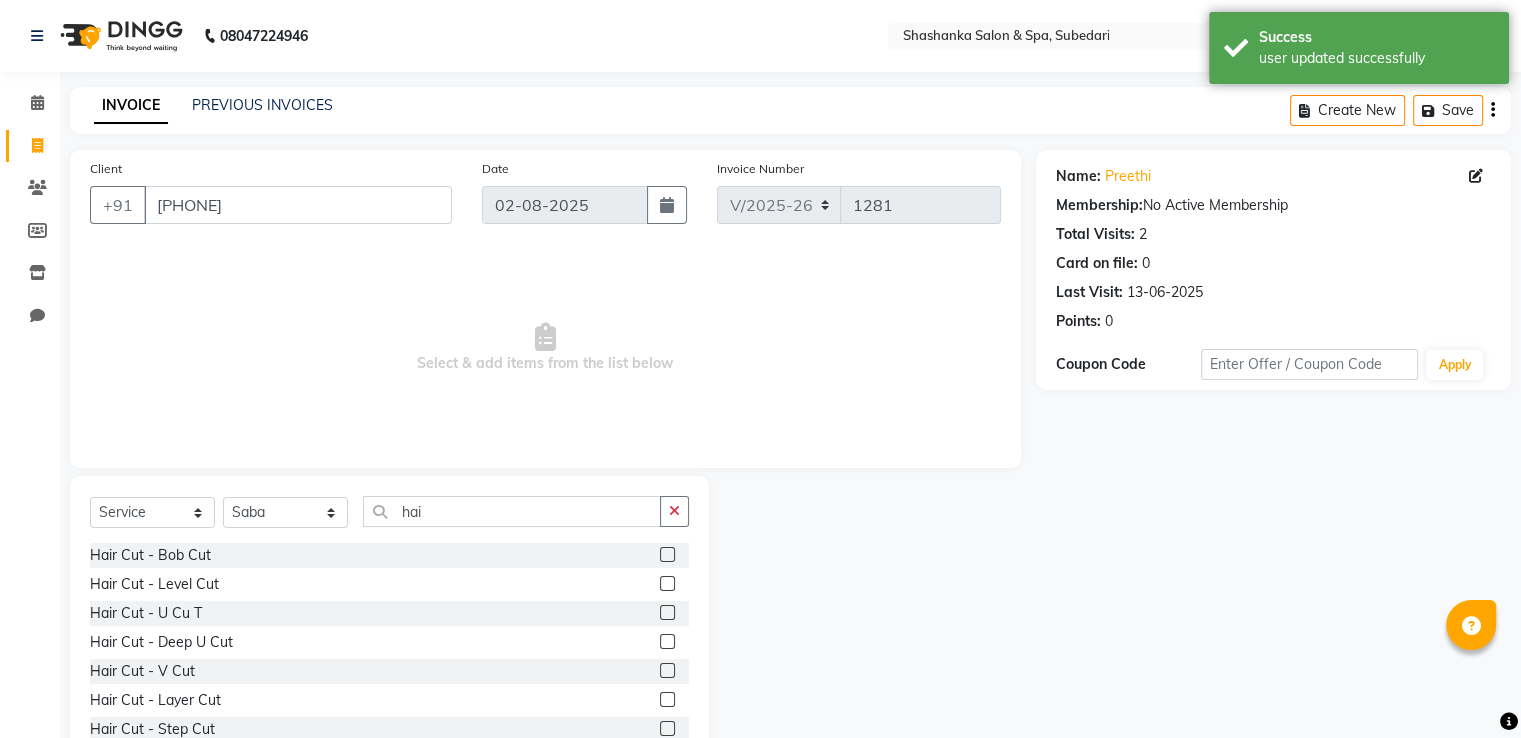 click 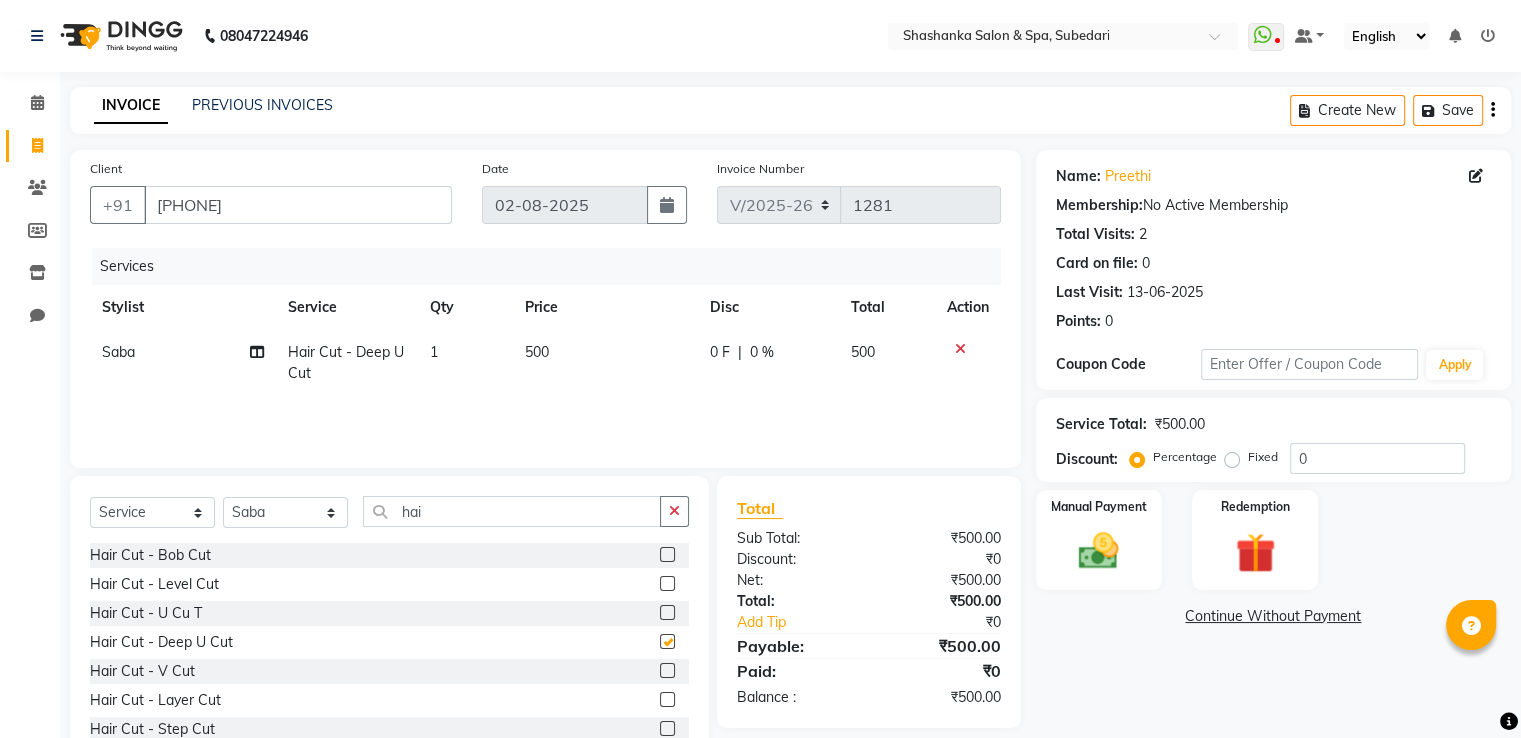 checkbox on "false" 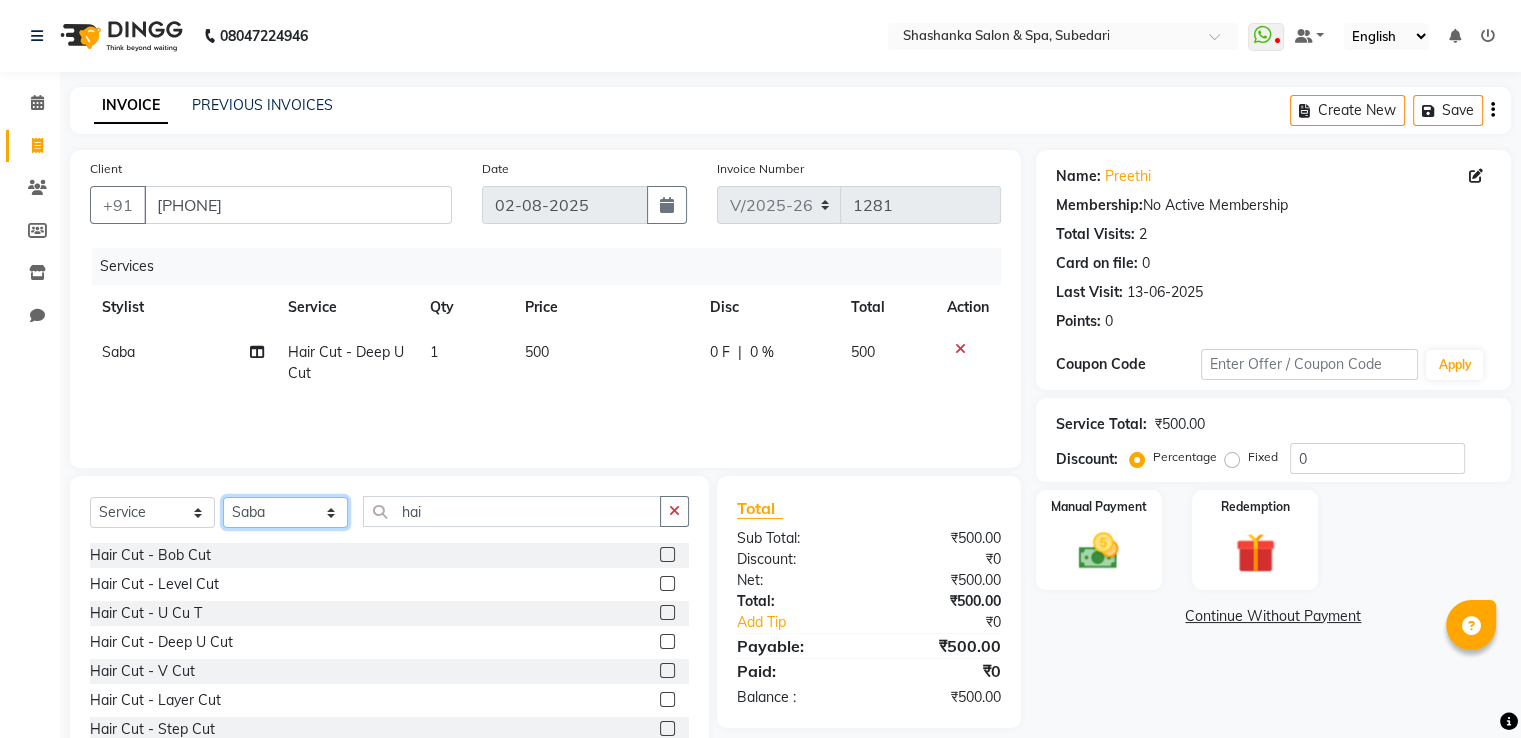 click on "Select Stylist [FIRST] [FIRST] Receptionist [FIRST] [FIRST] [FIRST] [FIRST] [FIRST] [FIRST] +7" 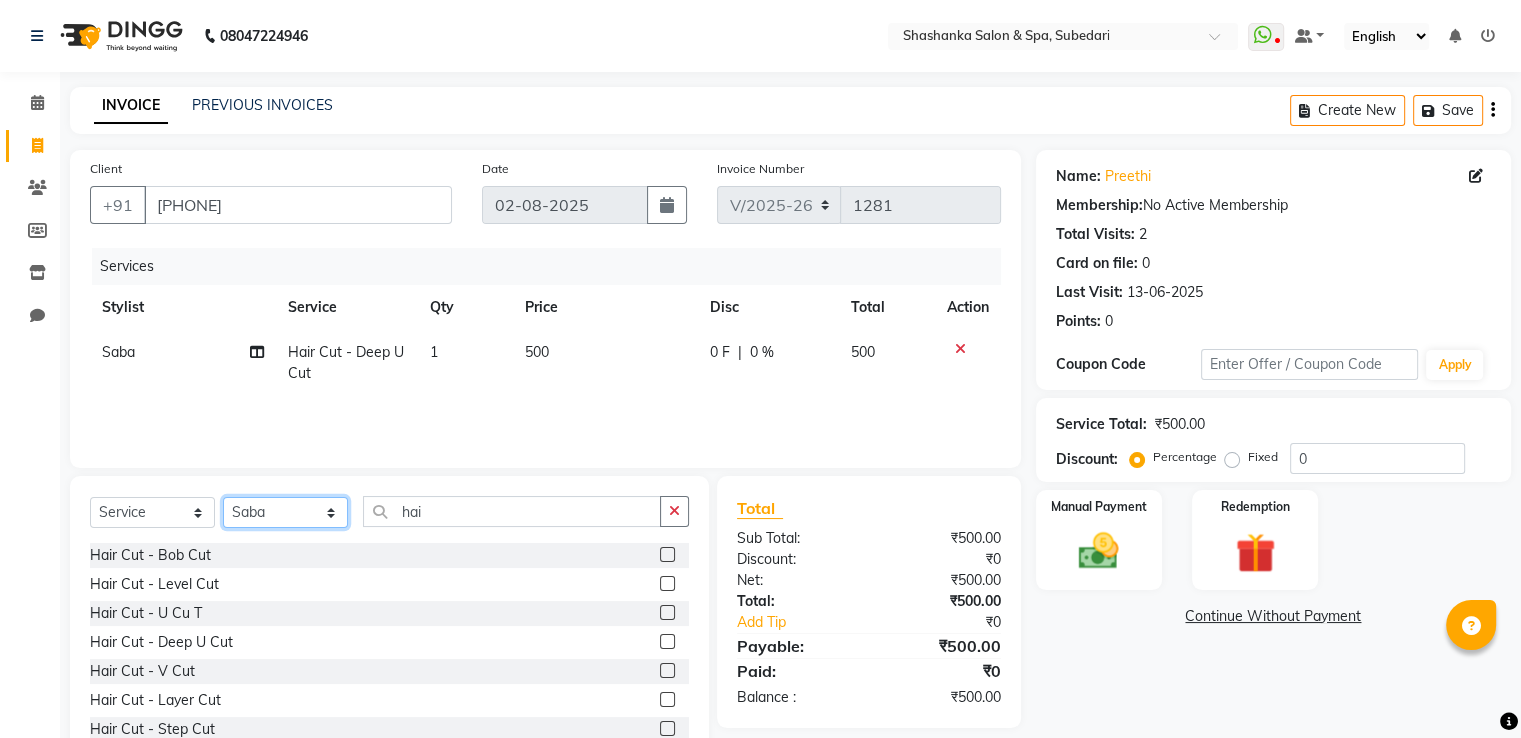 select on "20459" 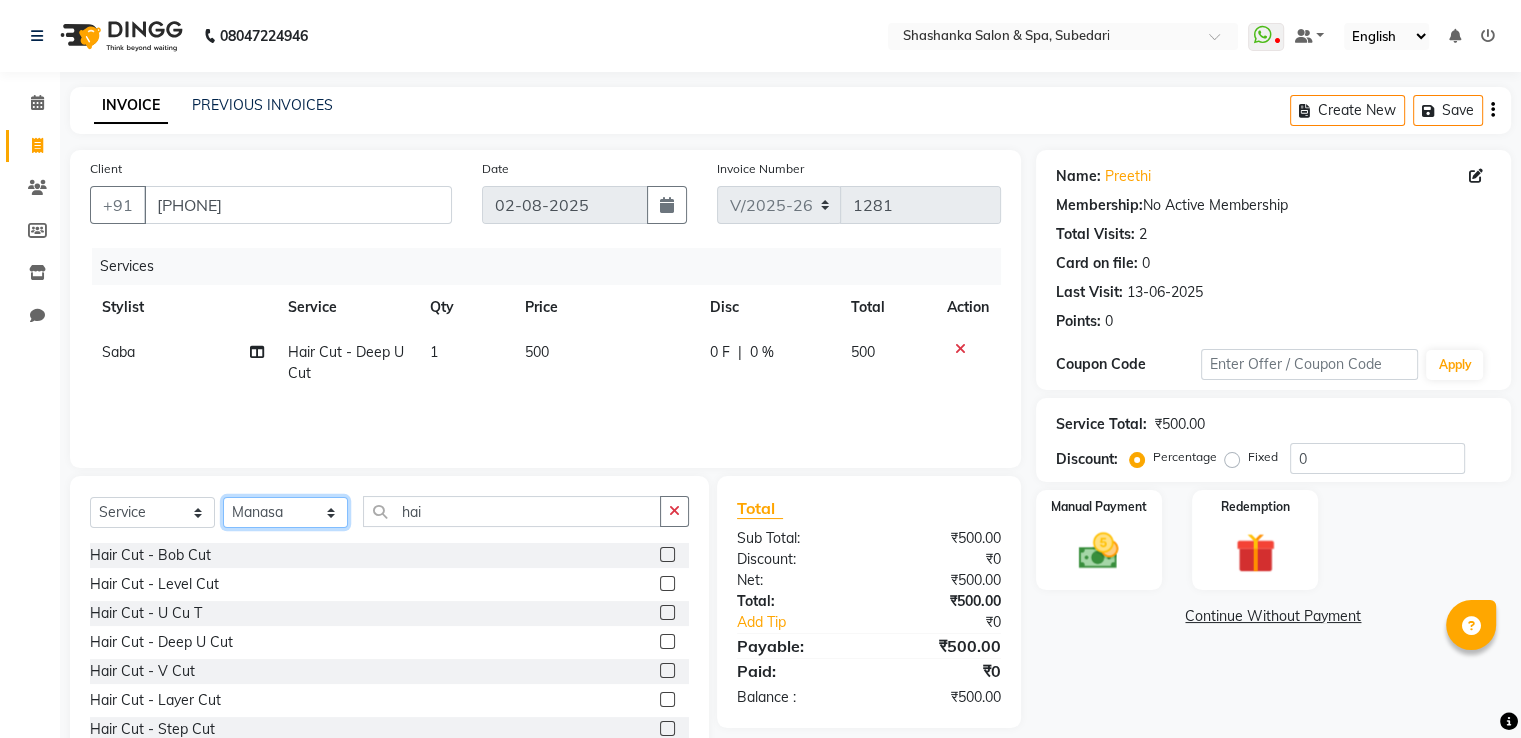 click on "Select Stylist [FIRST] [FIRST] Receptionist [FIRST] [FIRST] [FIRST] [FIRST] [FIRST] [FIRST] +7" 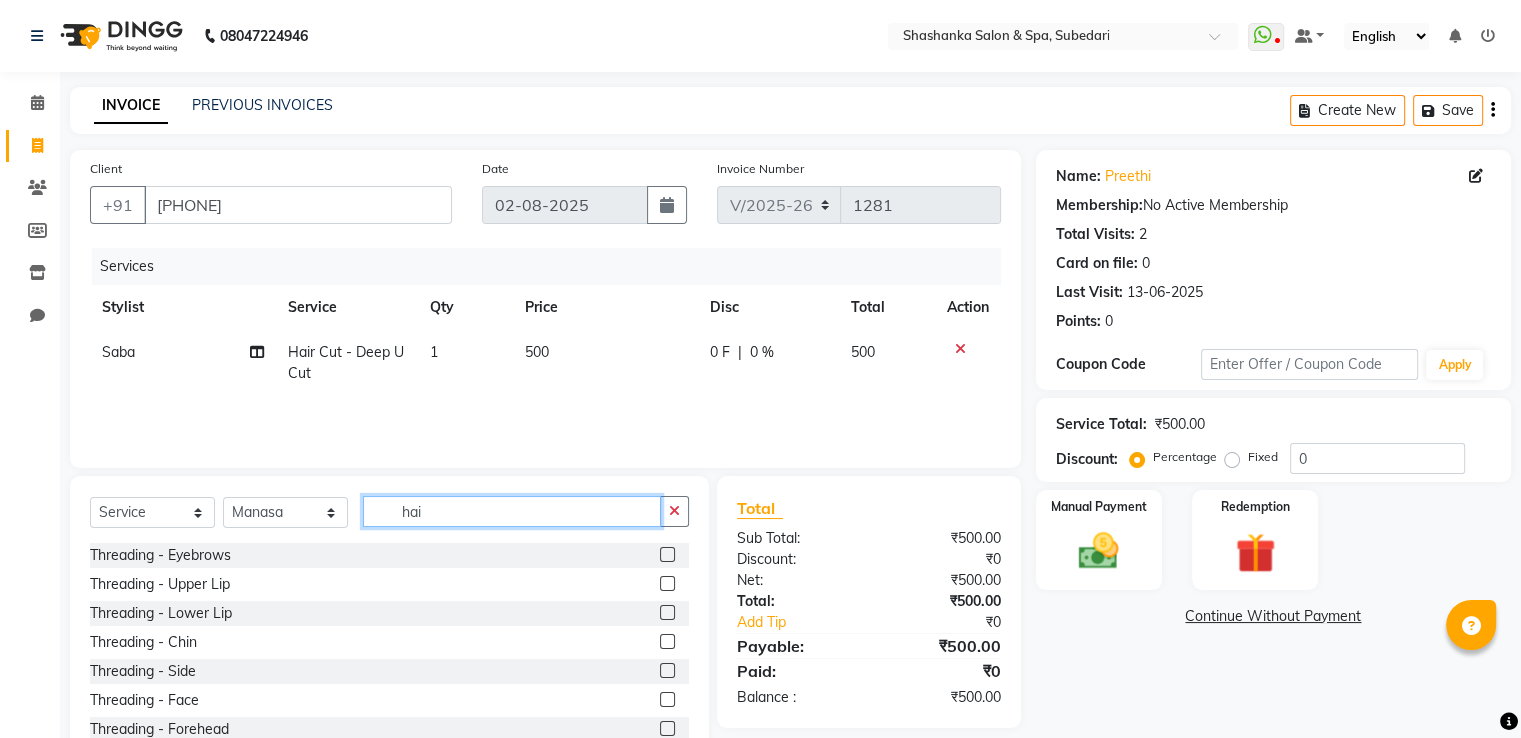 click on "hai" 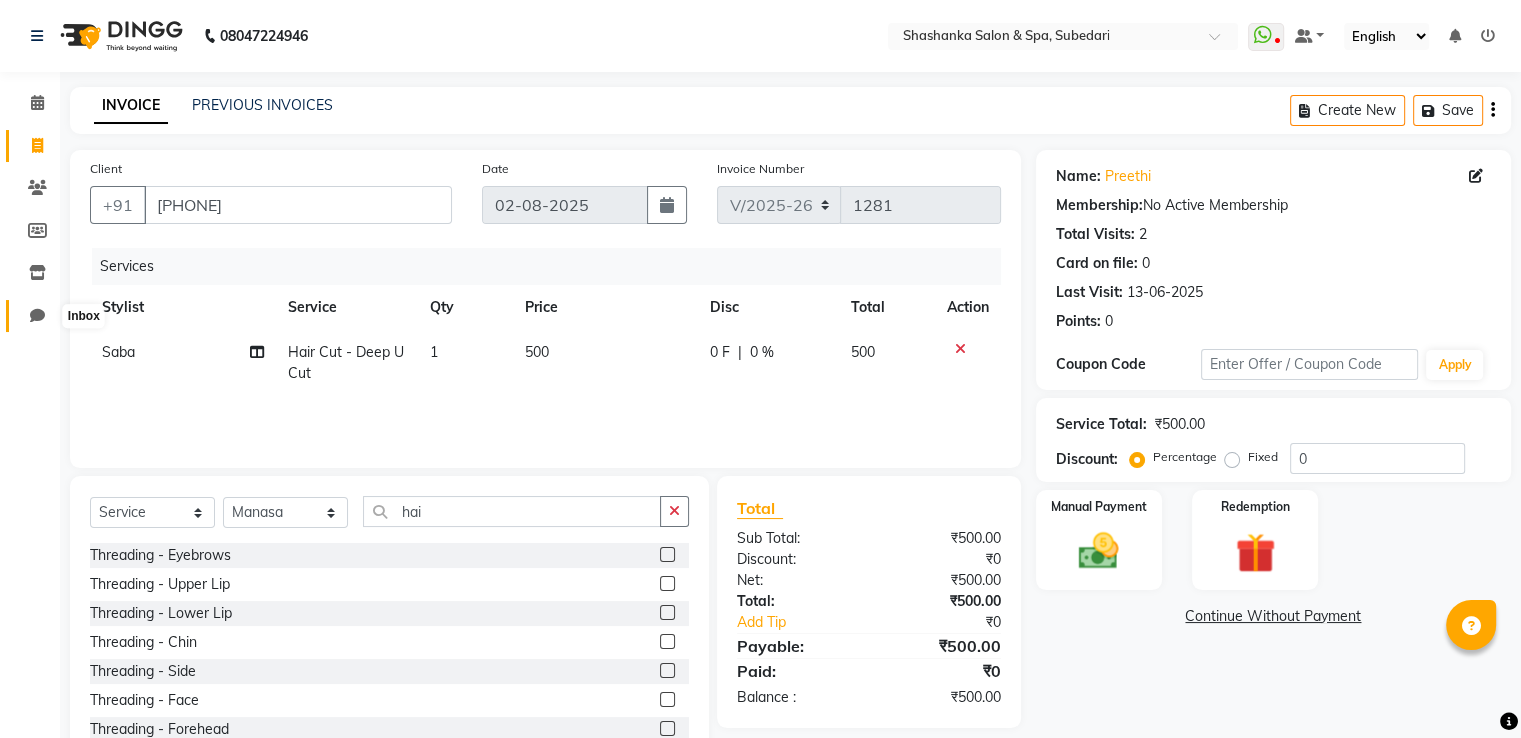 click 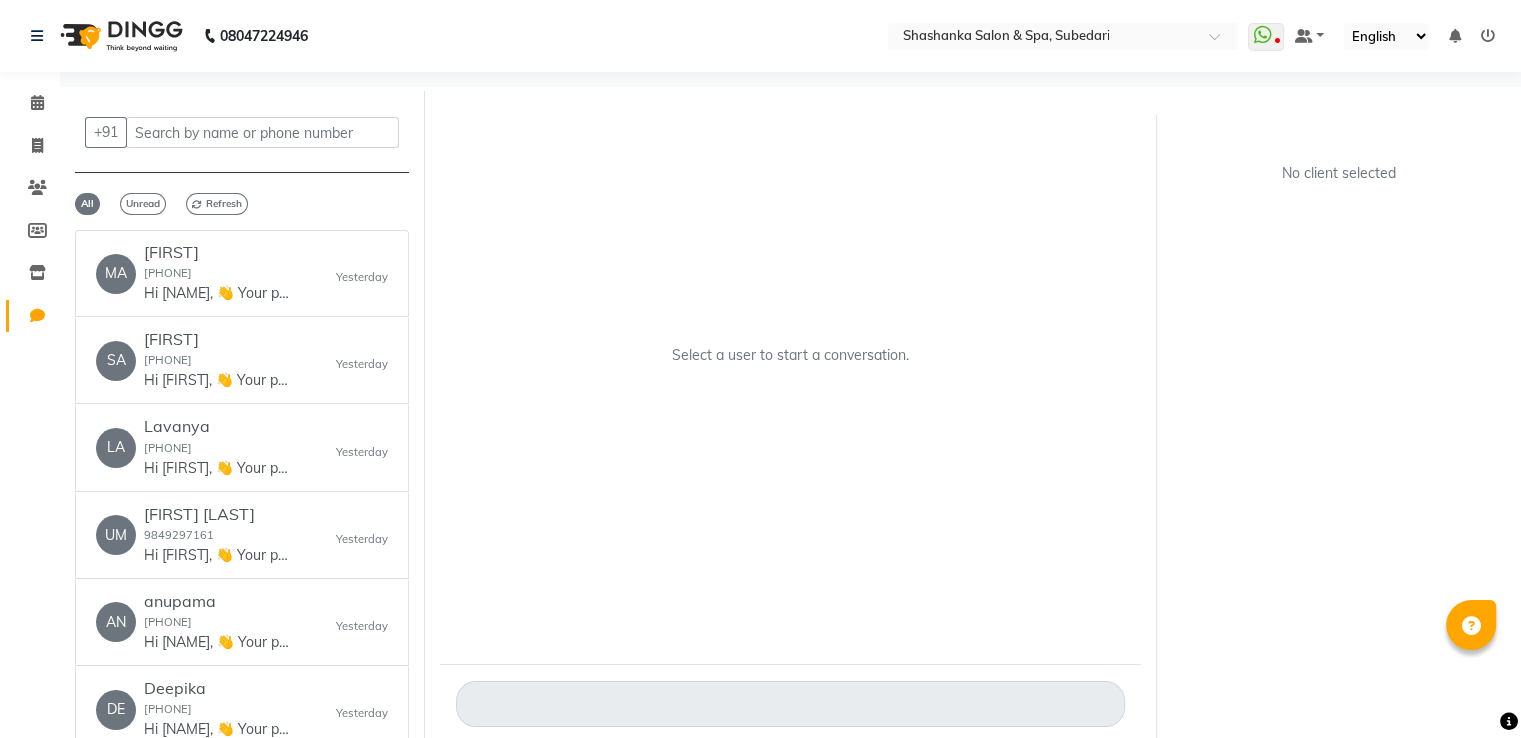 click on "Select a user to start a conversation." 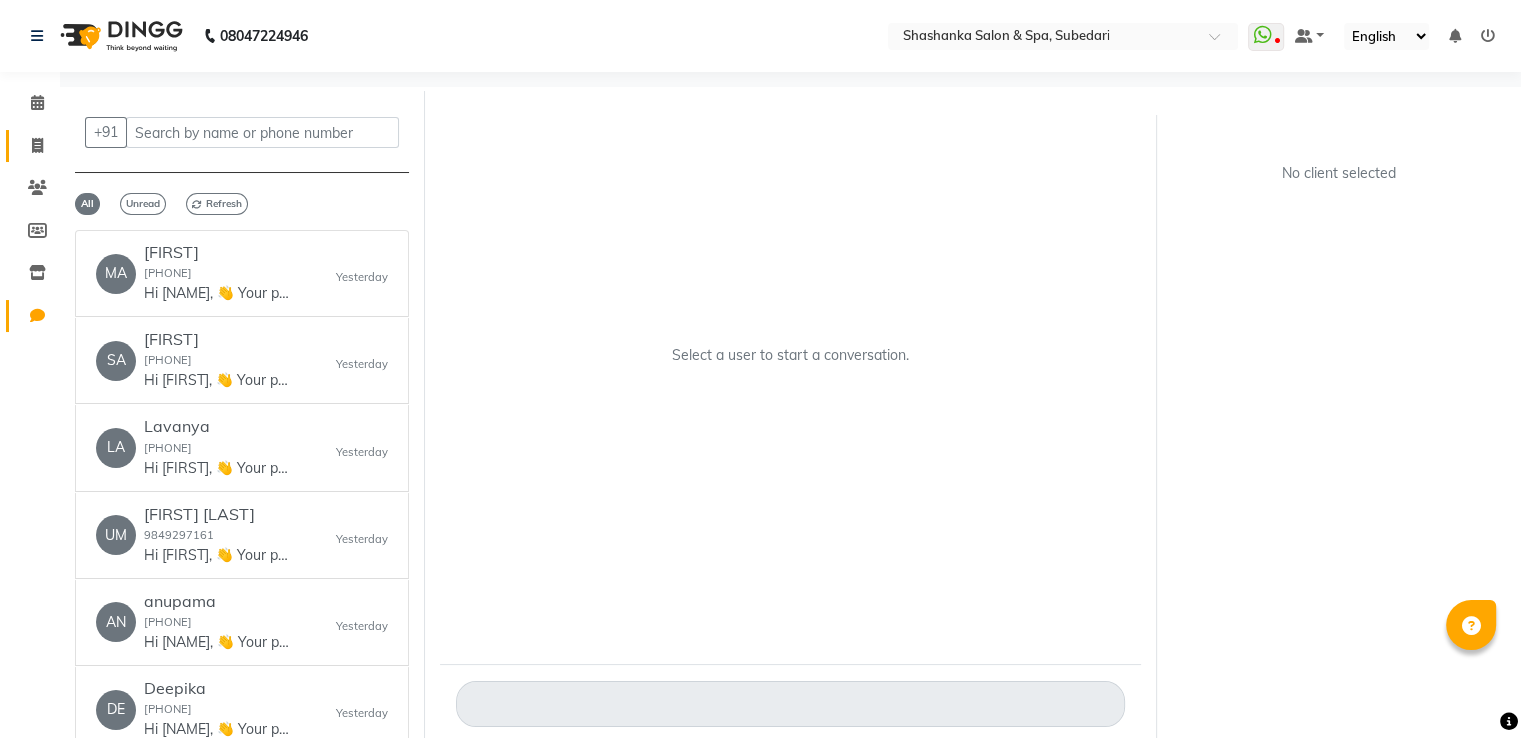 click 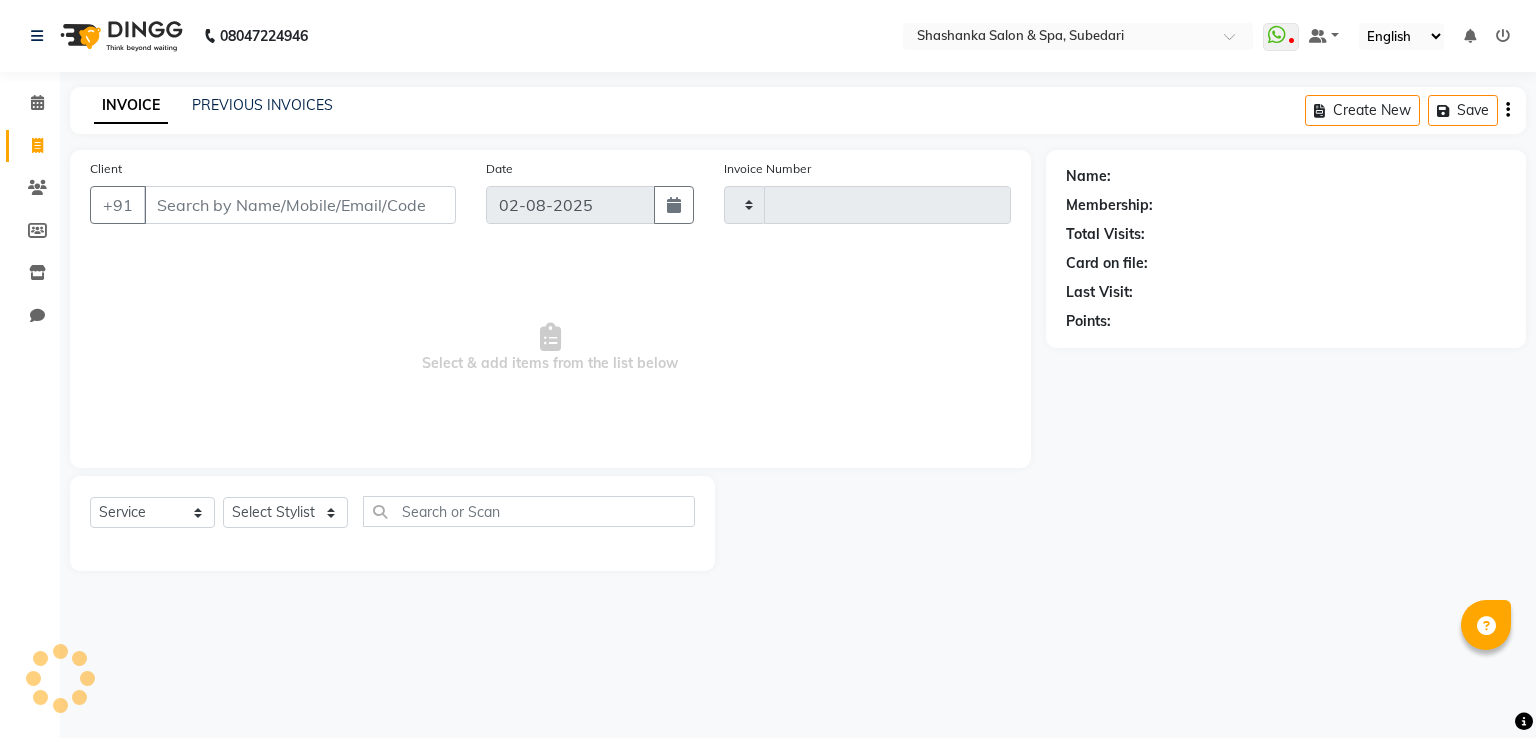 type on "1281" 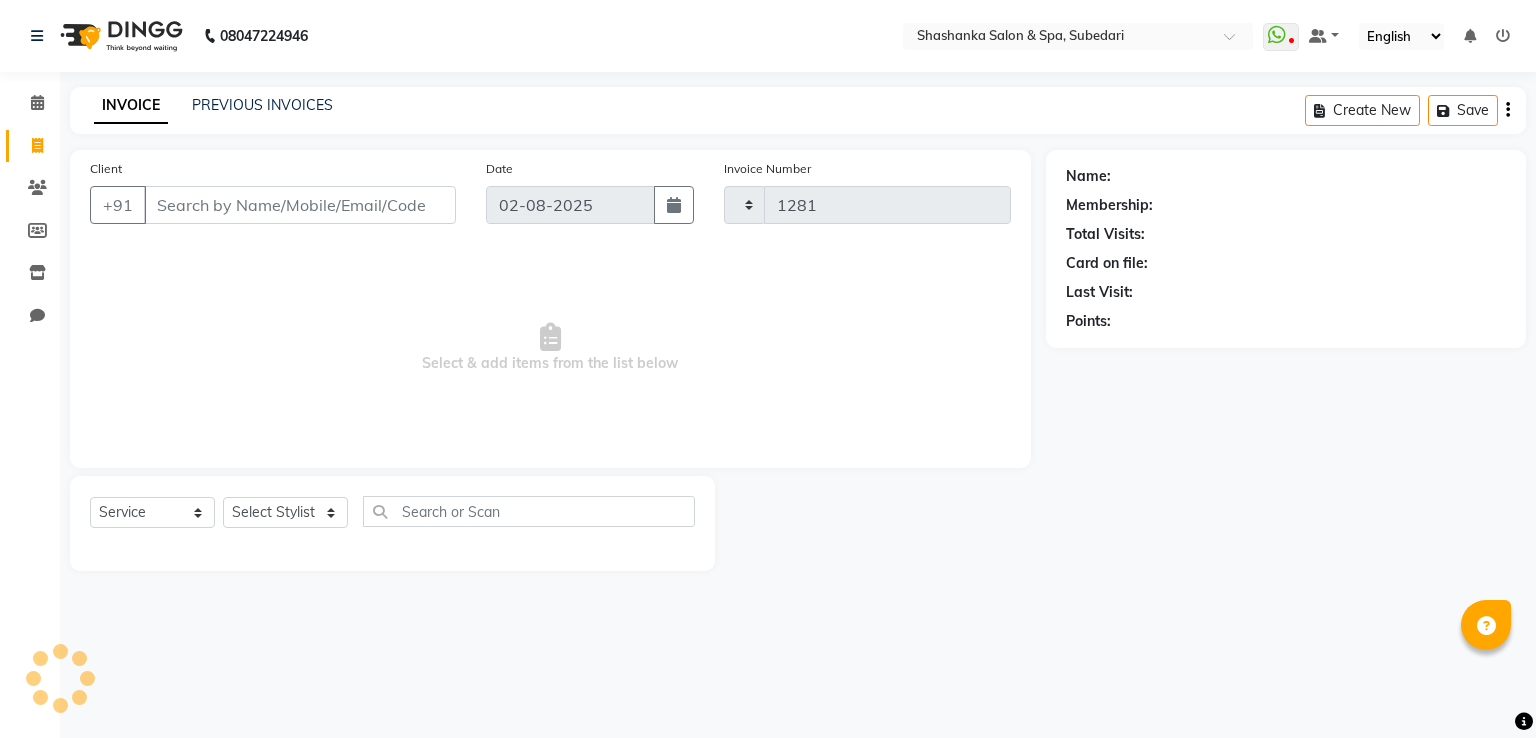 select on "67" 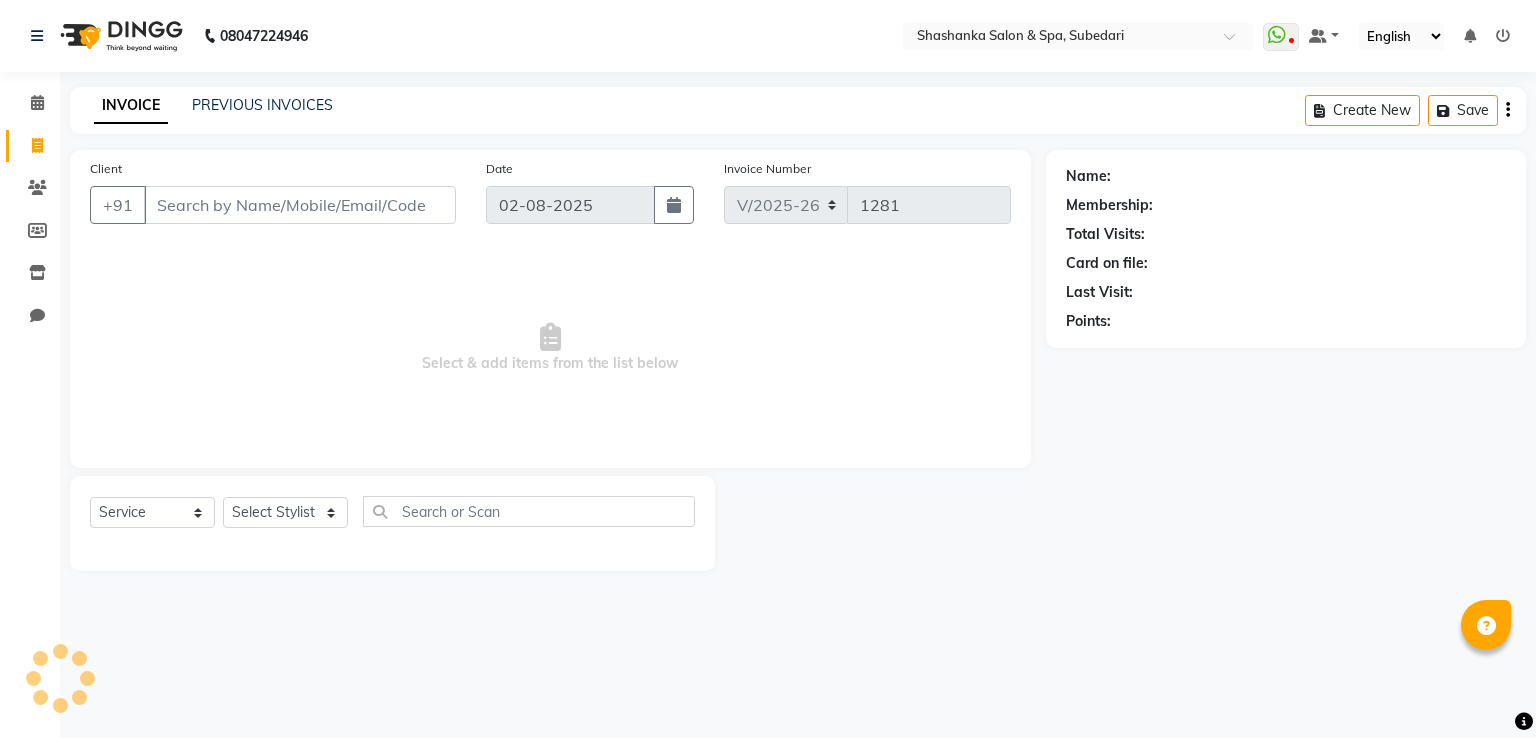 click on "Client" at bounding box center [300, 205] 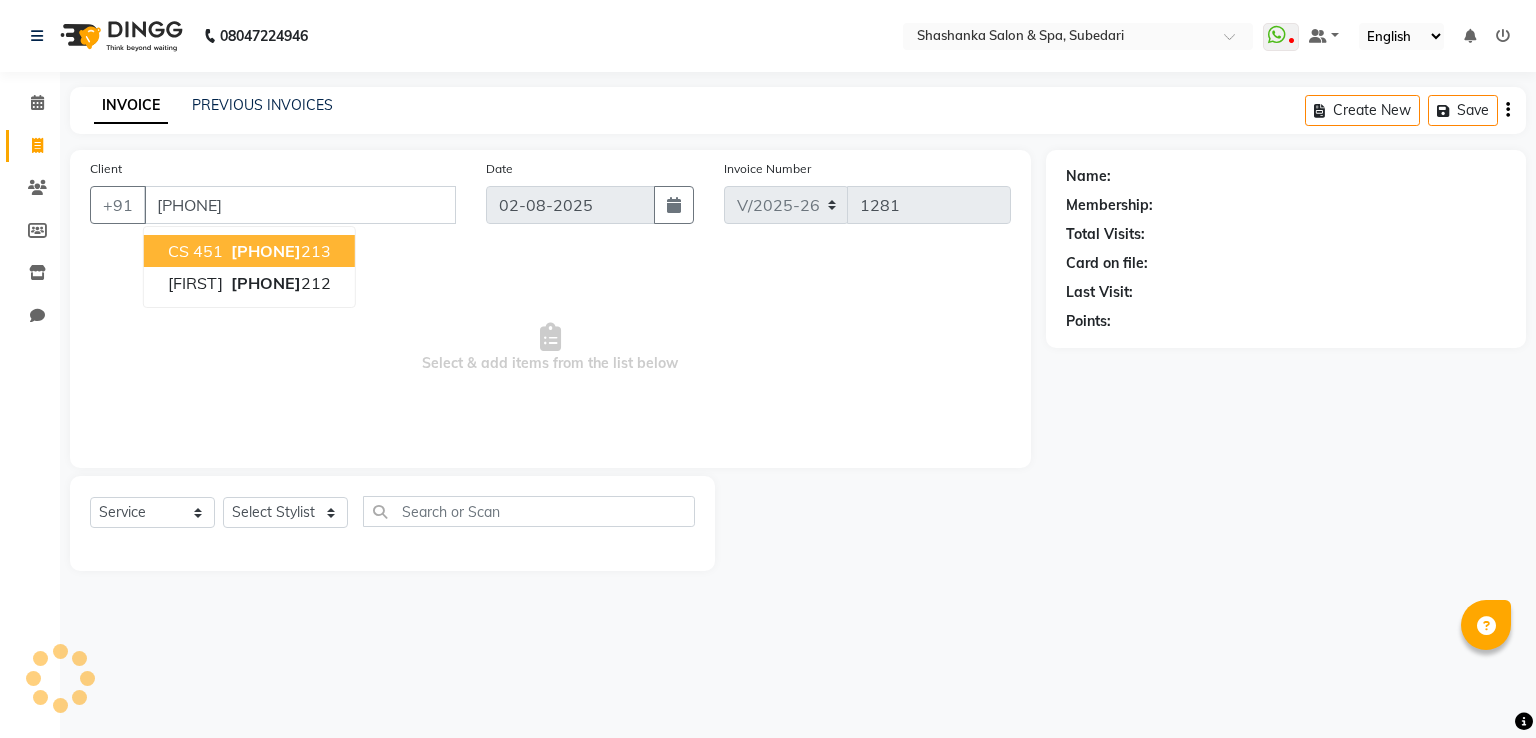 type on "[PHONE]" 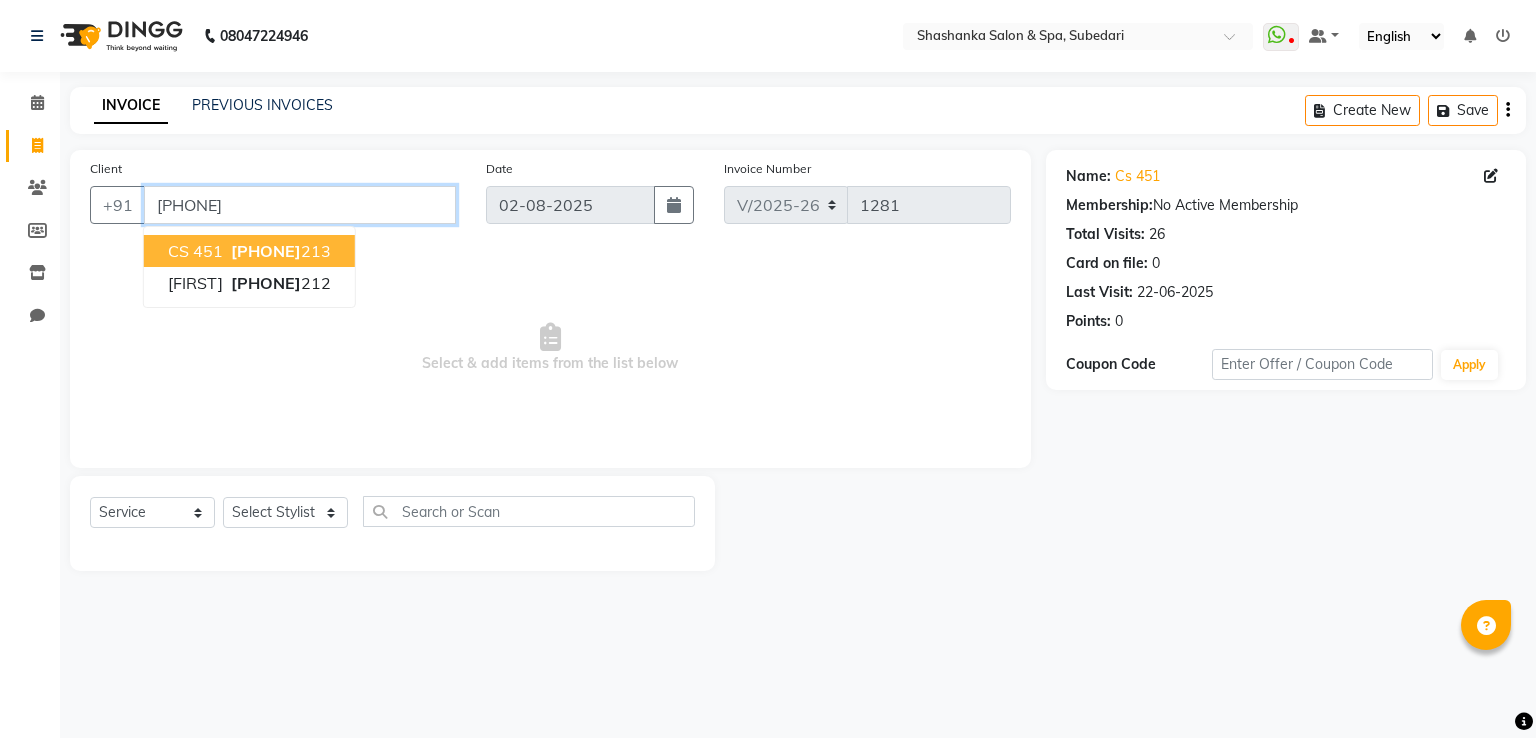 click on "[PHONE]" at bounding box center [300, 205] 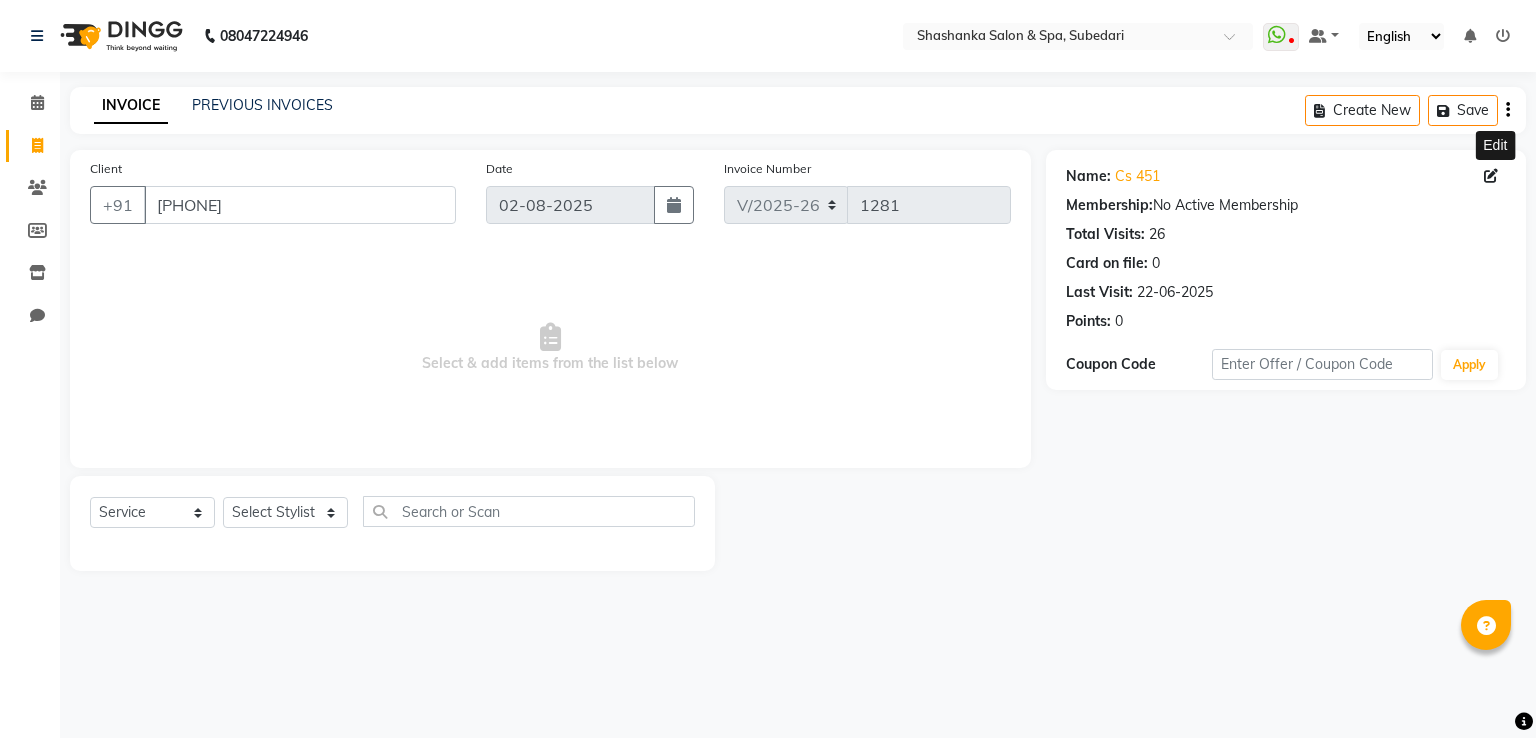click 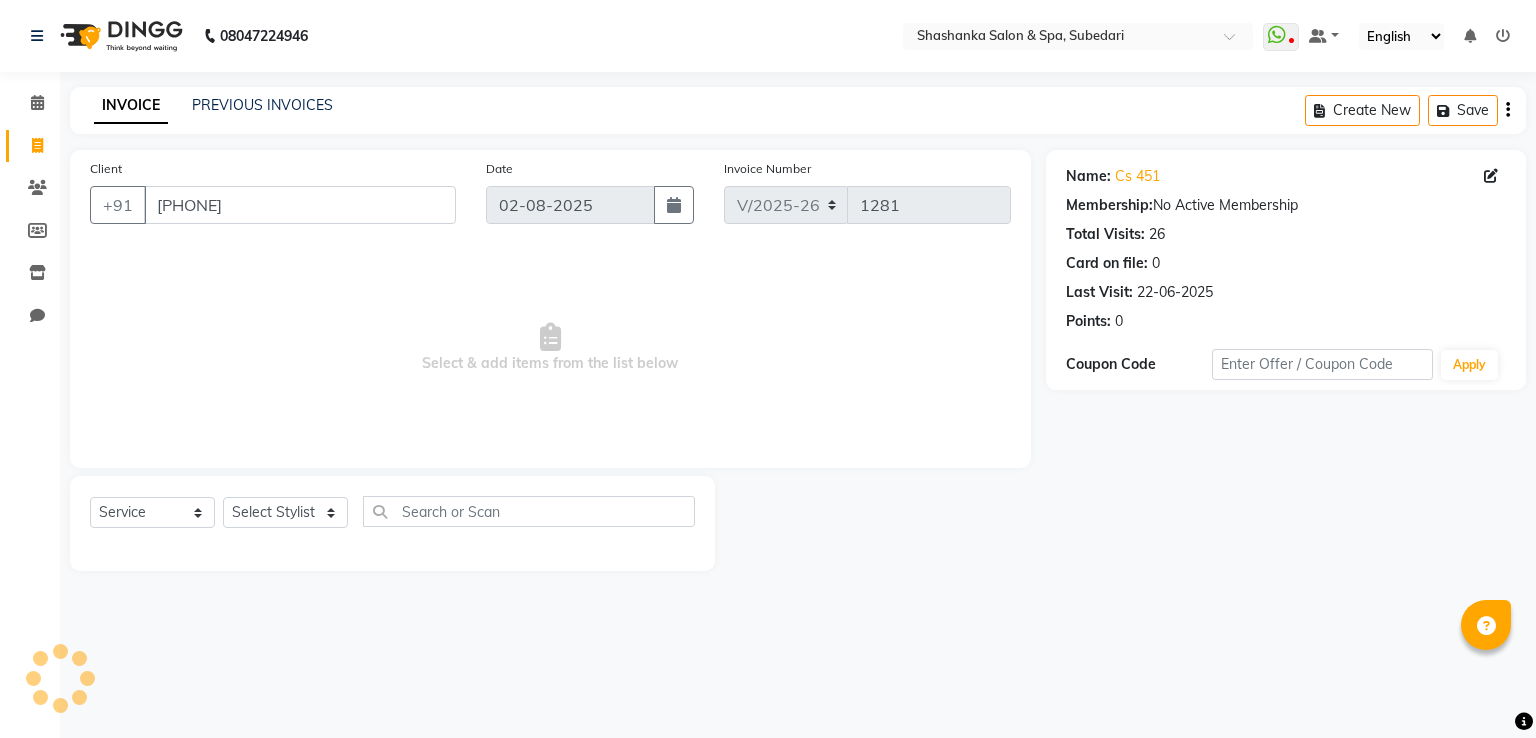 select on "36" 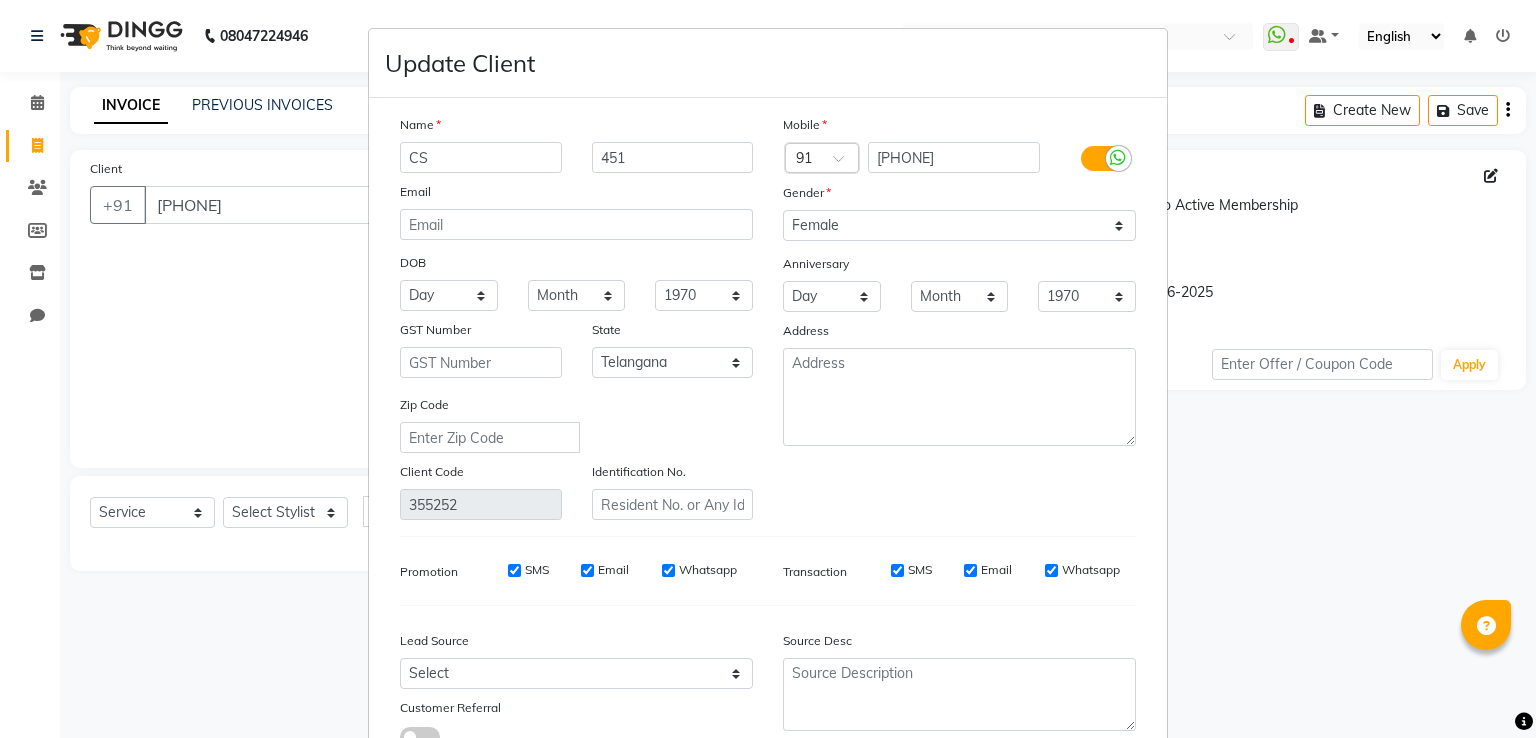 type on "C" 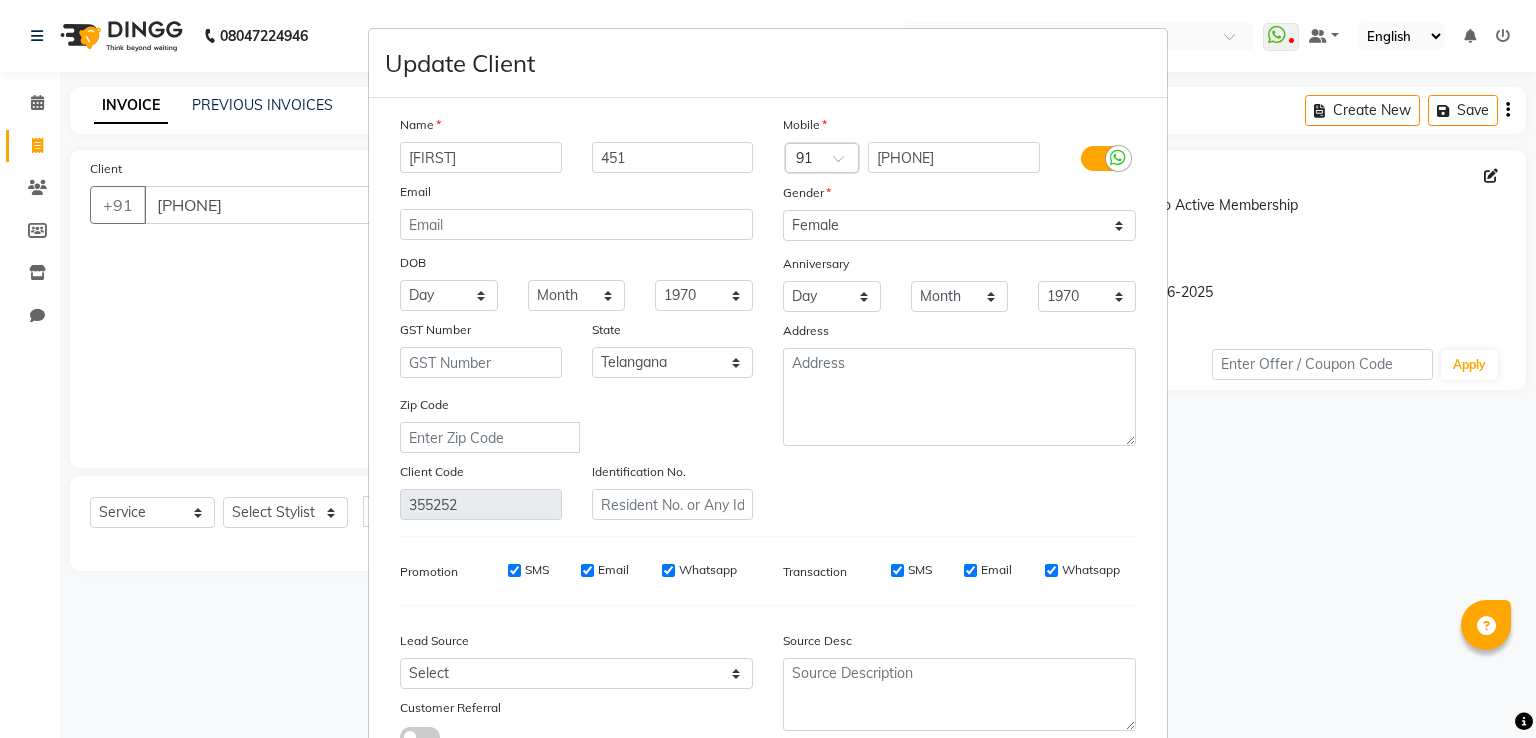 type on "[FIRST]" 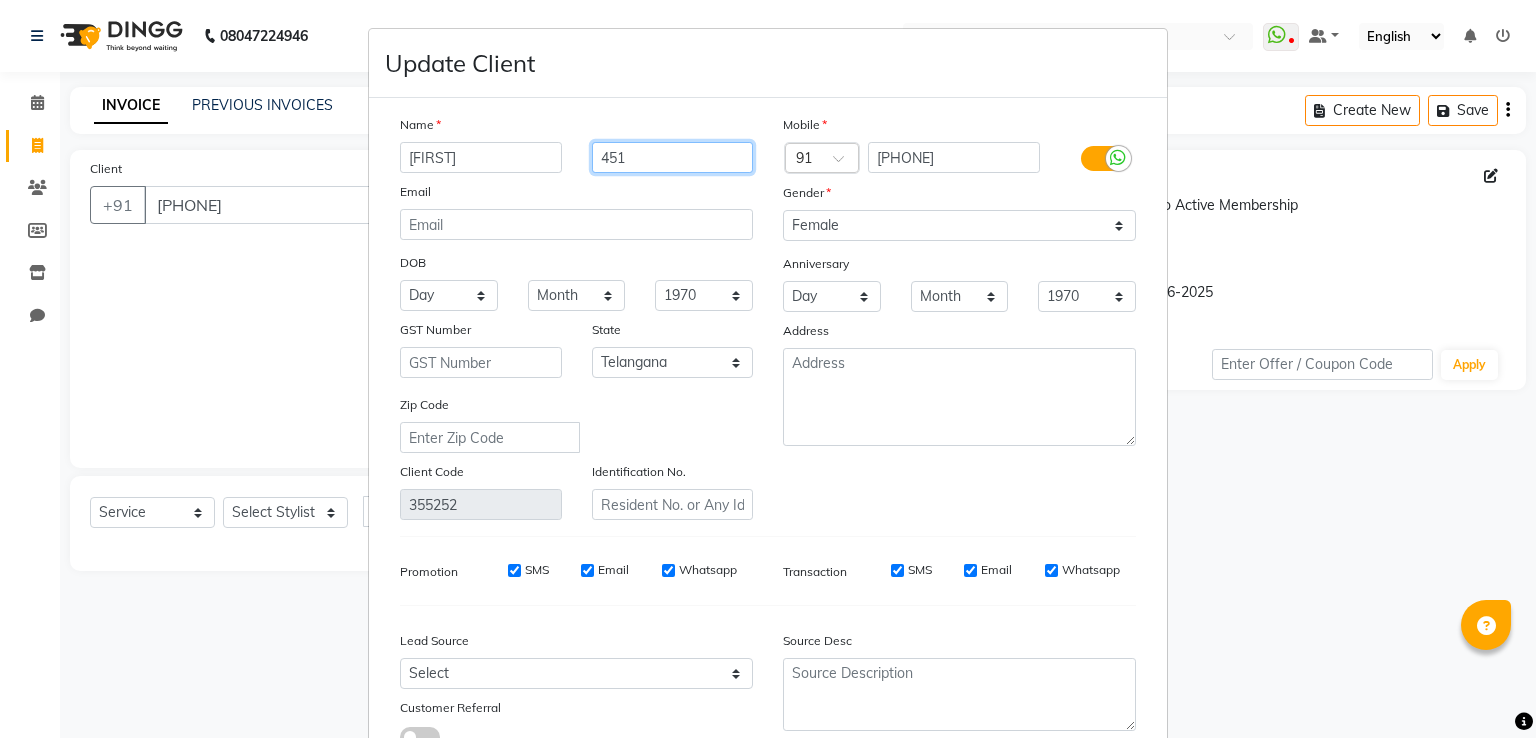 click on "451" at bounding box center [673, 157] 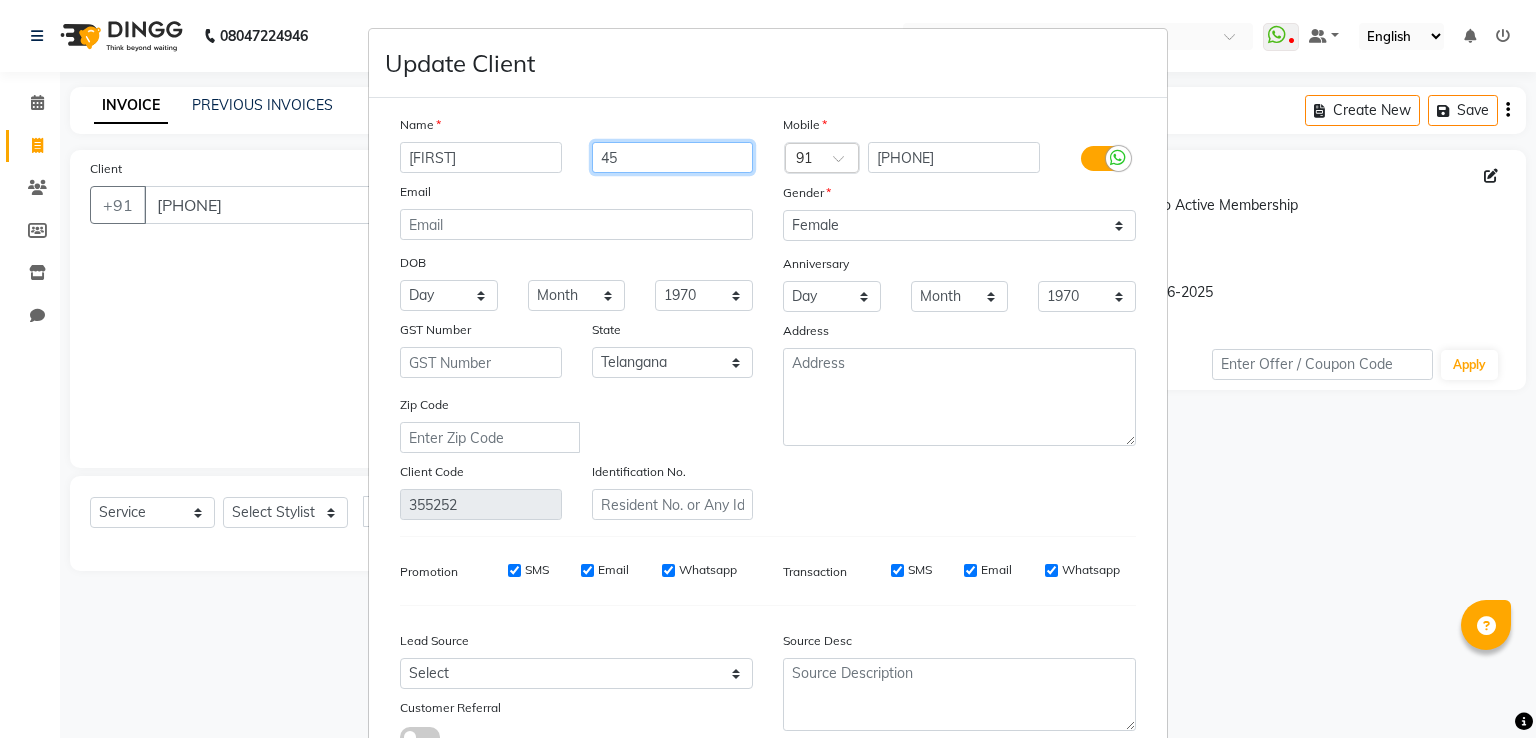 type on "4" 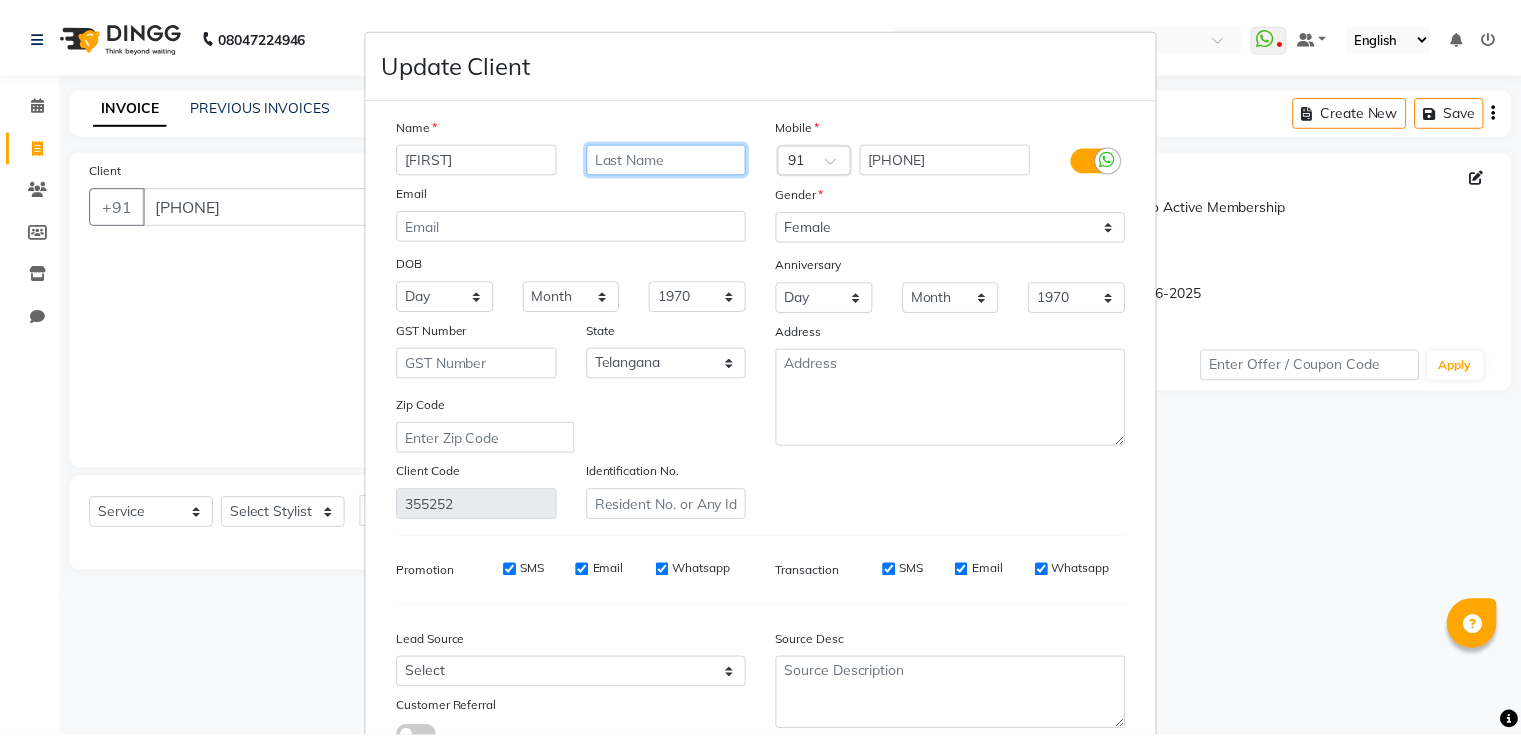 scroll, scrollTop: 160, scrollLeft: 0, axis: vertical 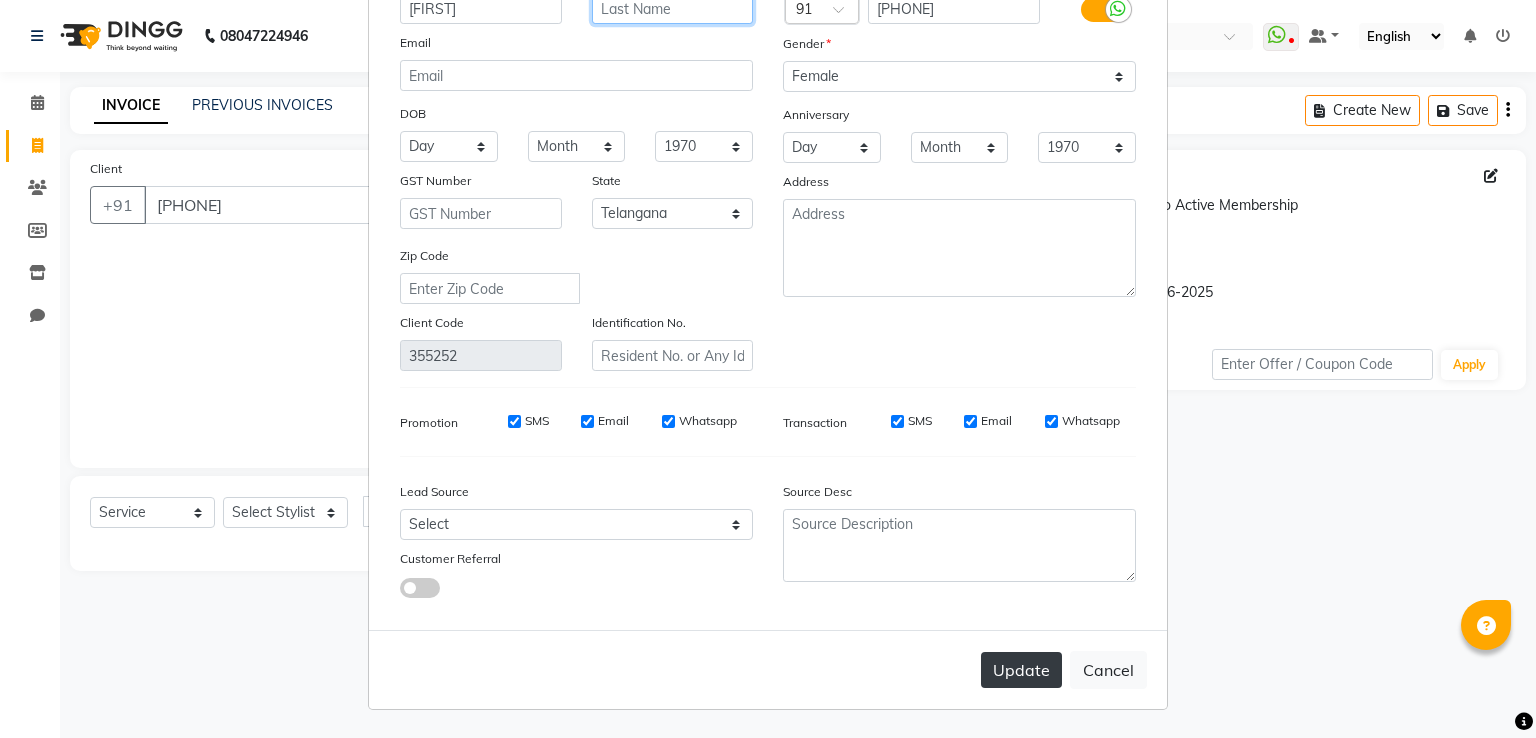 type 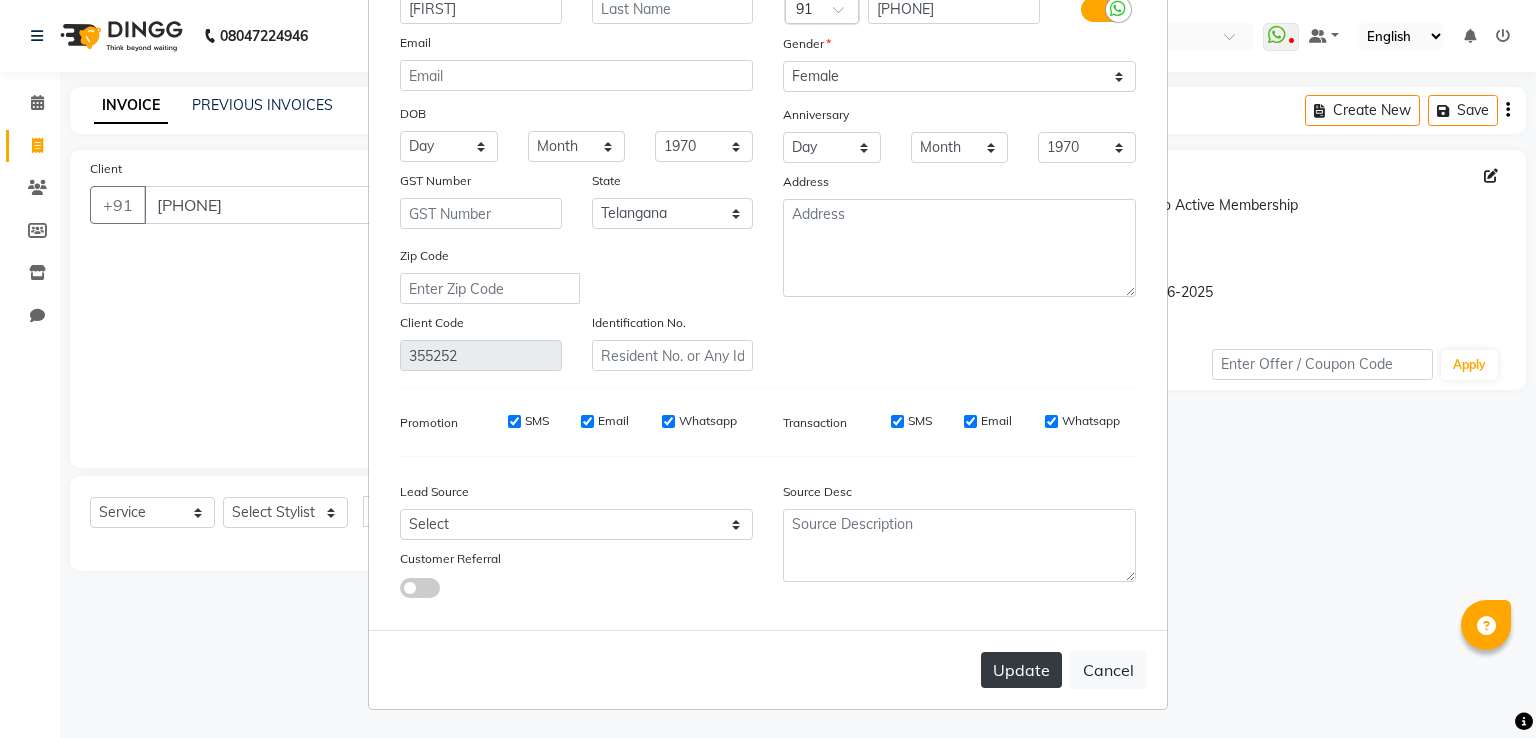 click on "Update" at bounding box center [1021, 670] 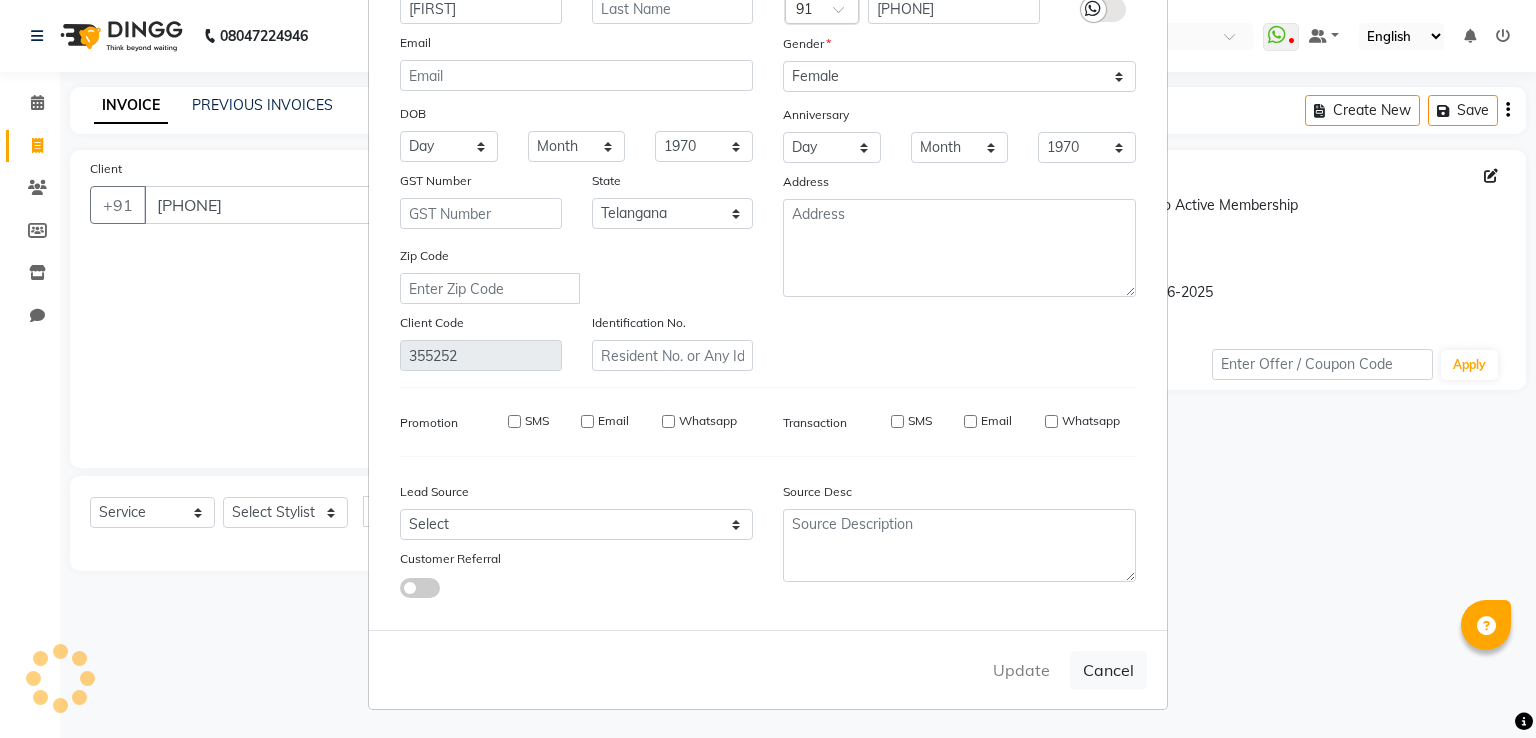 type 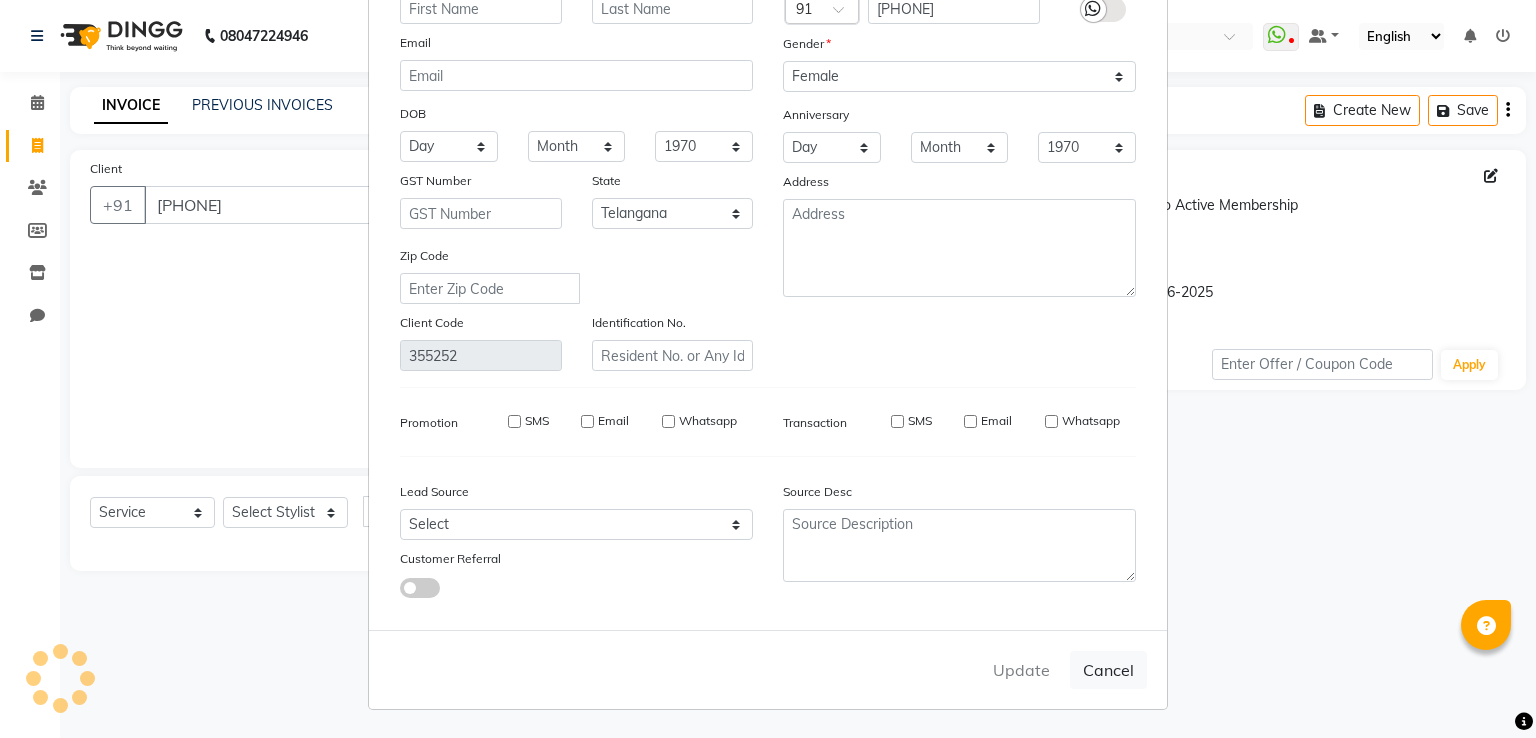 select 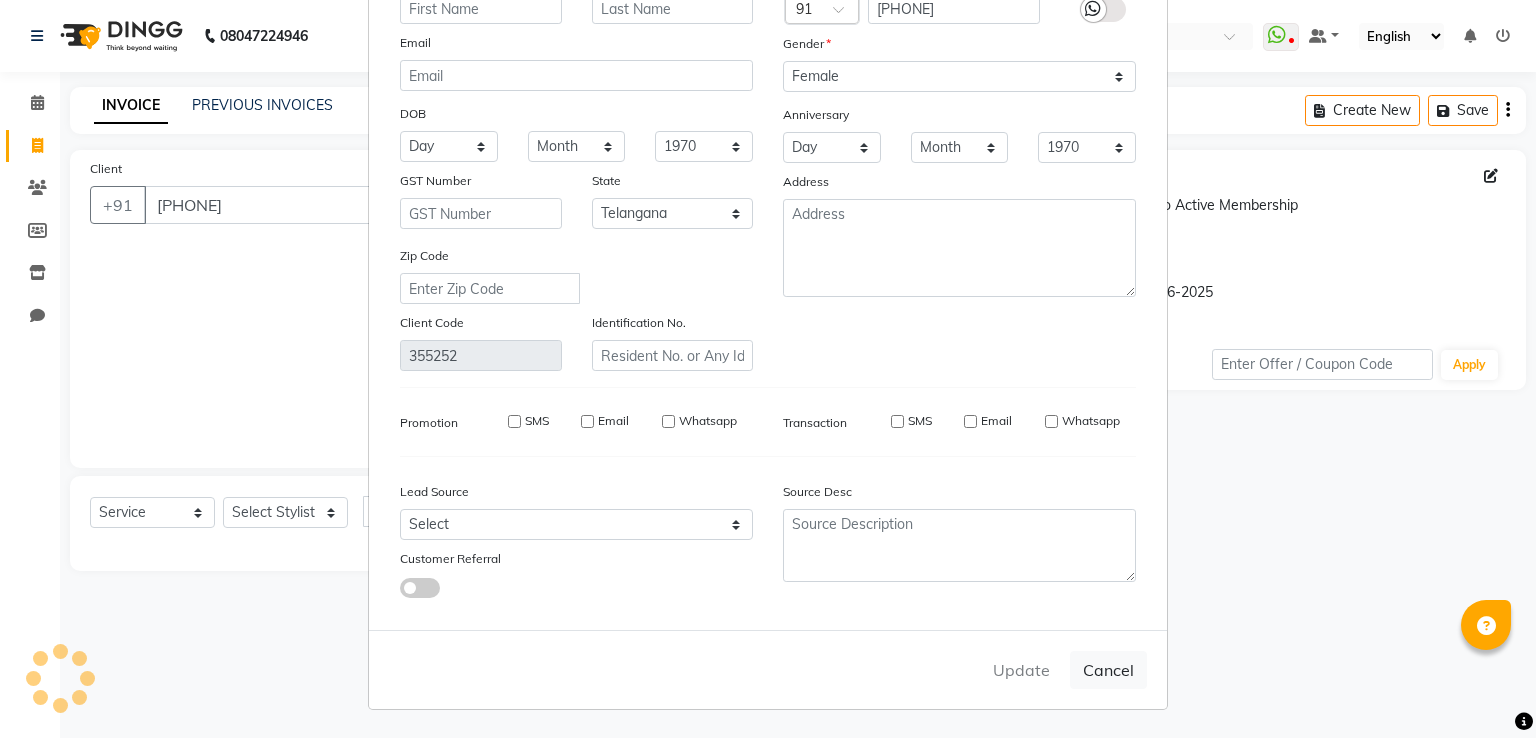 checkbox on "false" 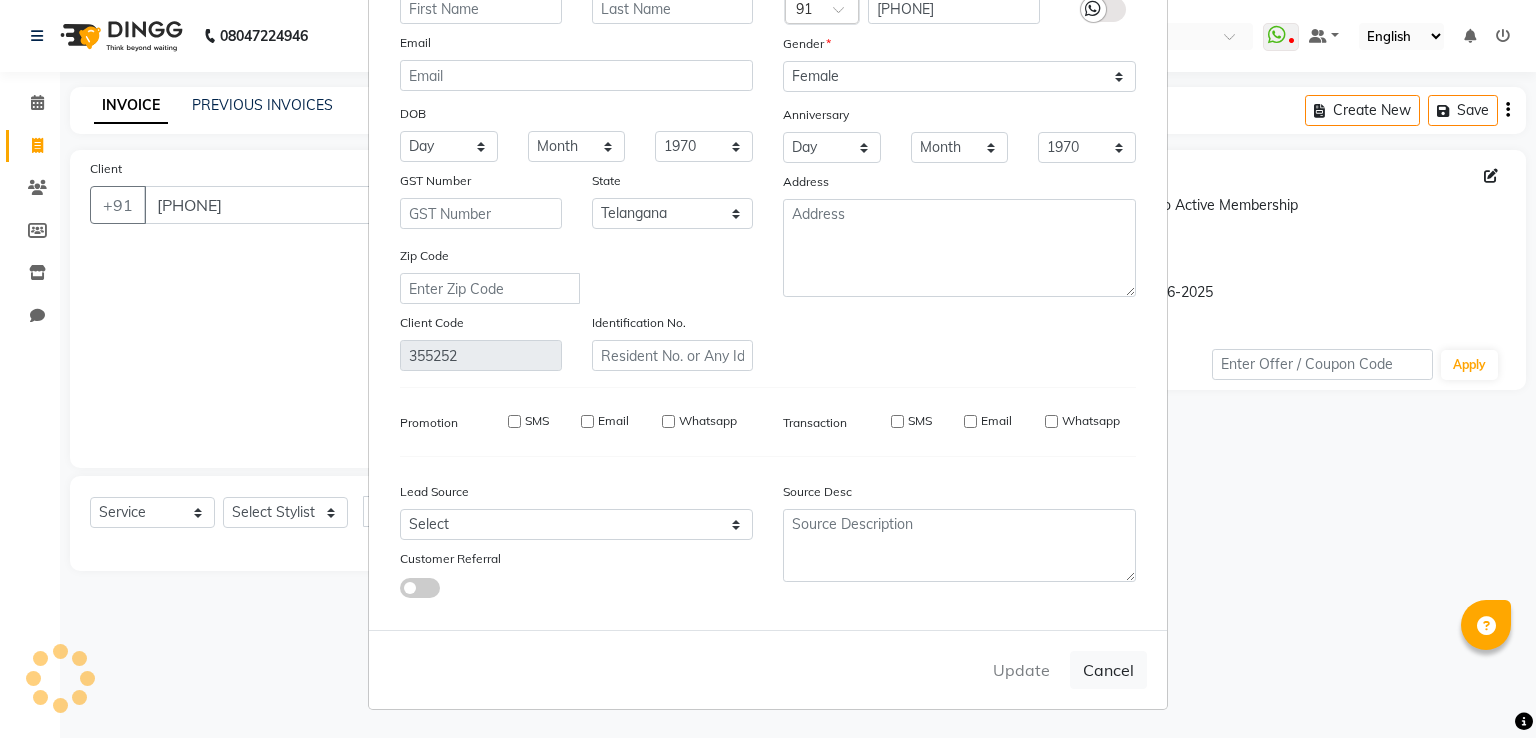 checkbox on "false" 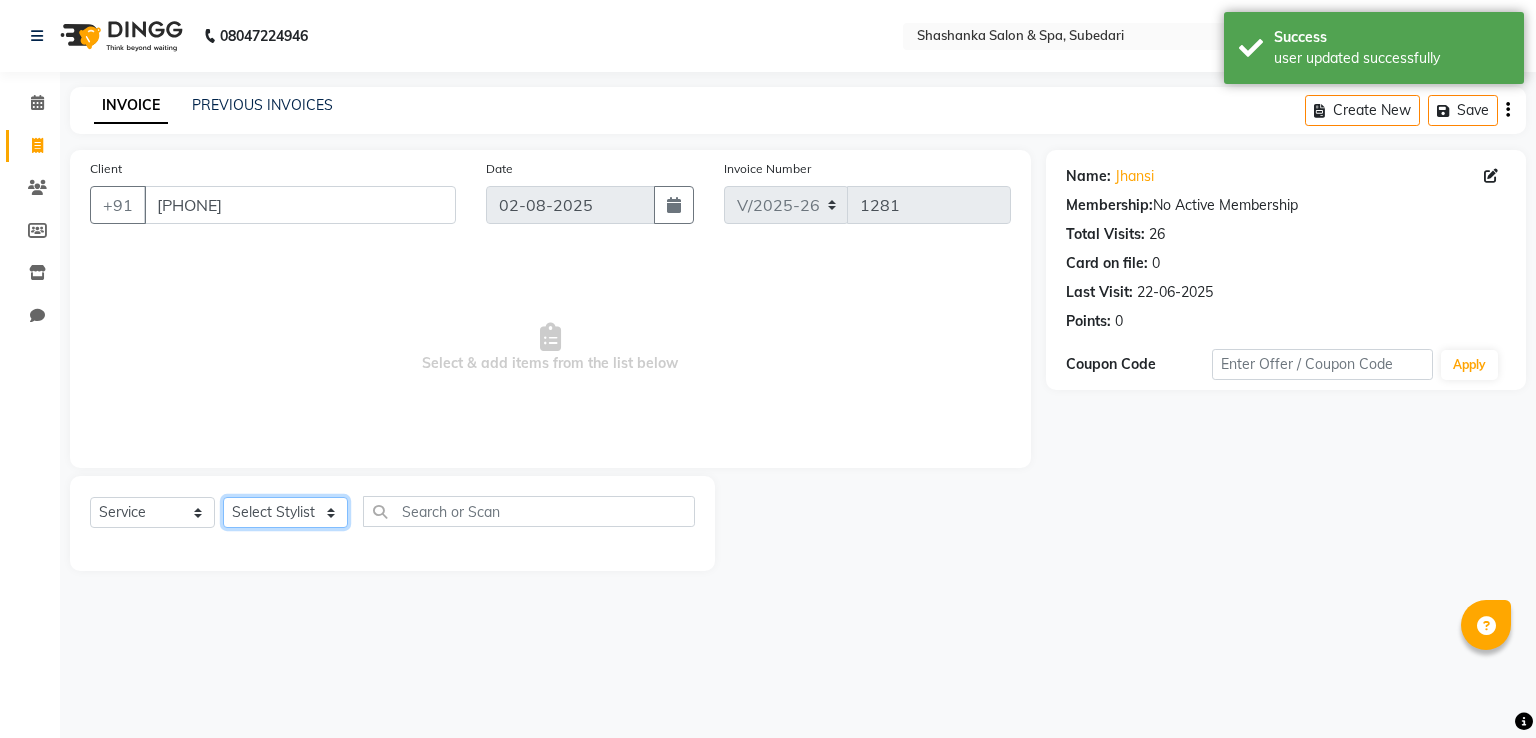 click on "Select Stylist [FIRST] [FIRST] Receptionist [FIRST] [FIRST] [FIRST] [FIRST] [FIRST] [FIRST] +7" 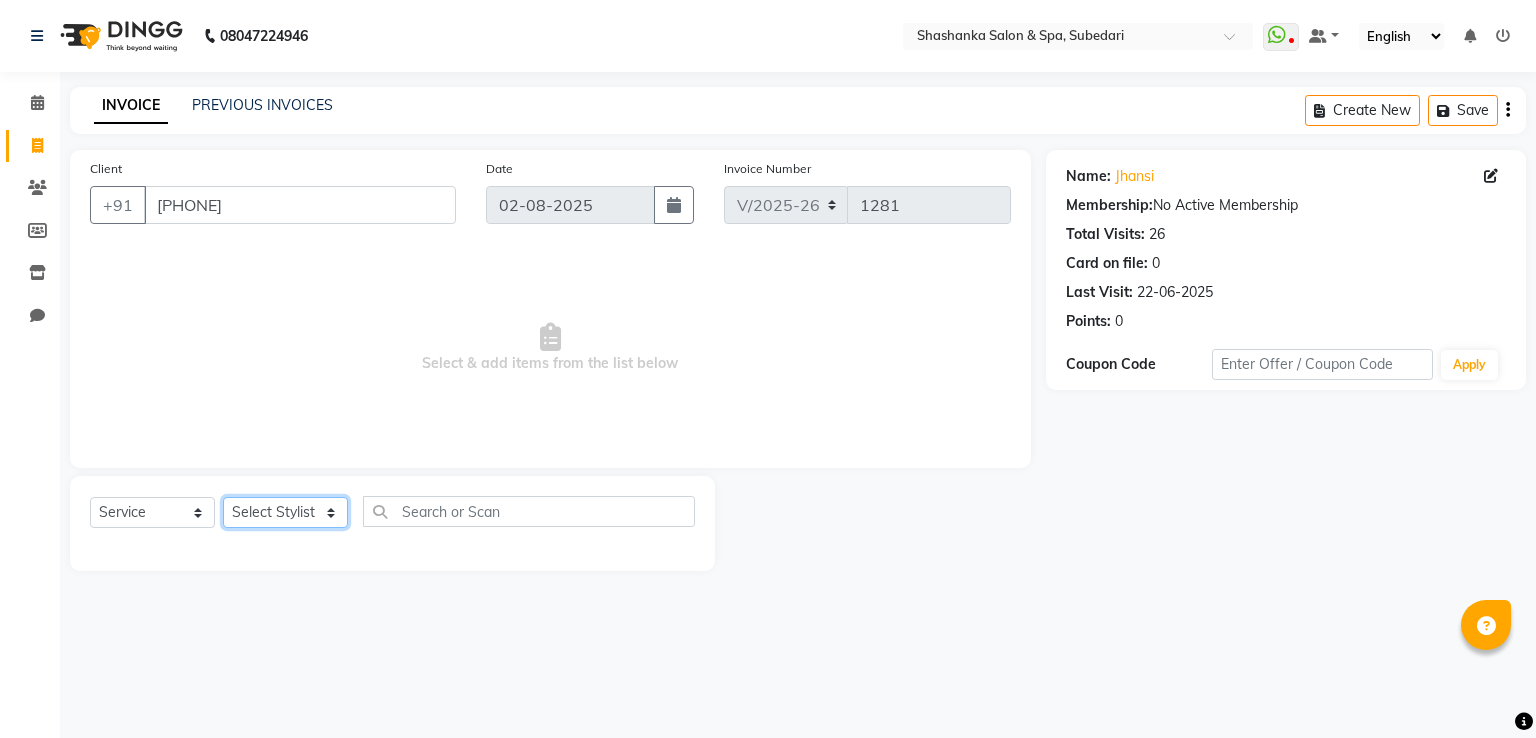select on "15618" 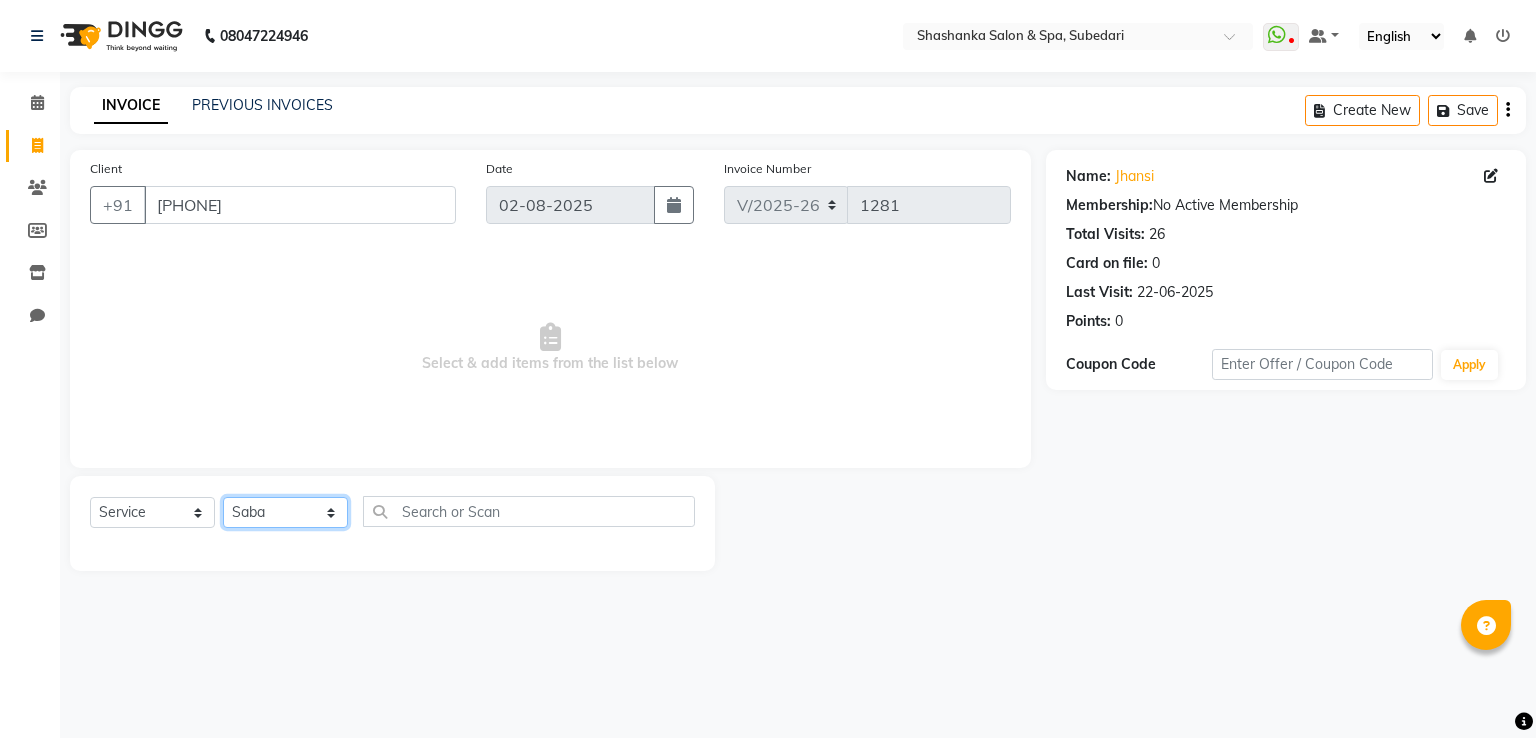 click on "Select Stylist [FIRST] [FIRST] Receptionist [FIRST] [FIRST] [FIRST] [FIRST] [FIRST] [FIRST] +7" 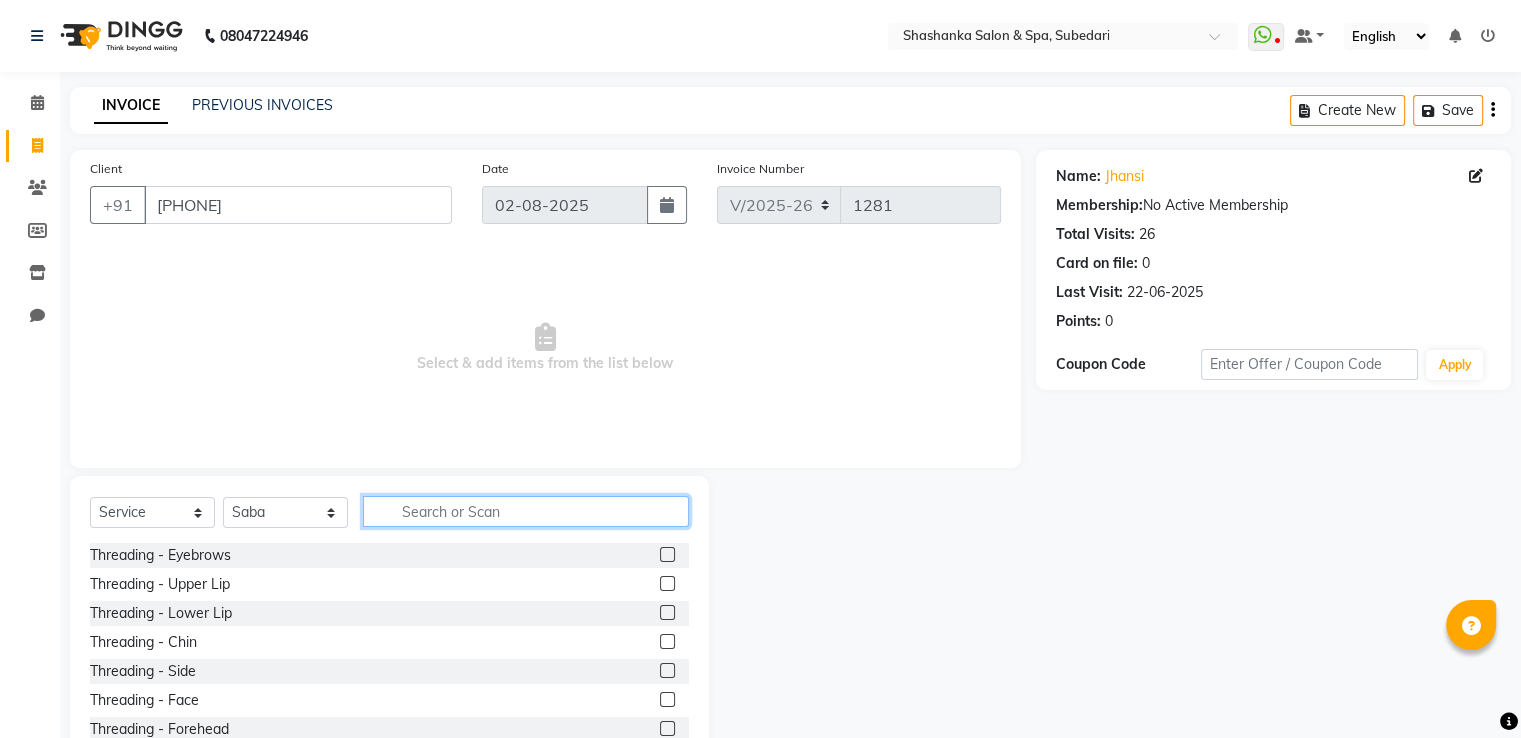 click 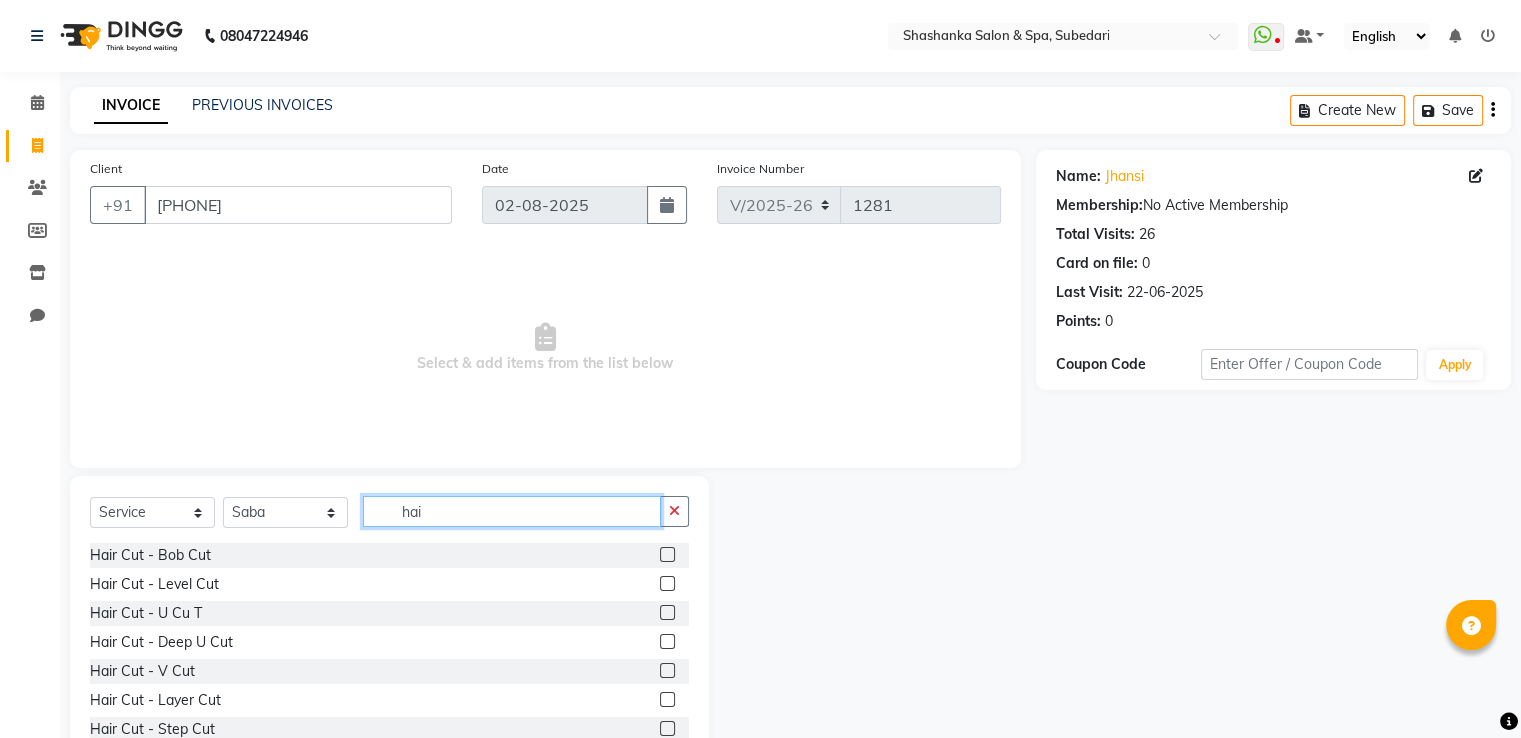 type on "hai" 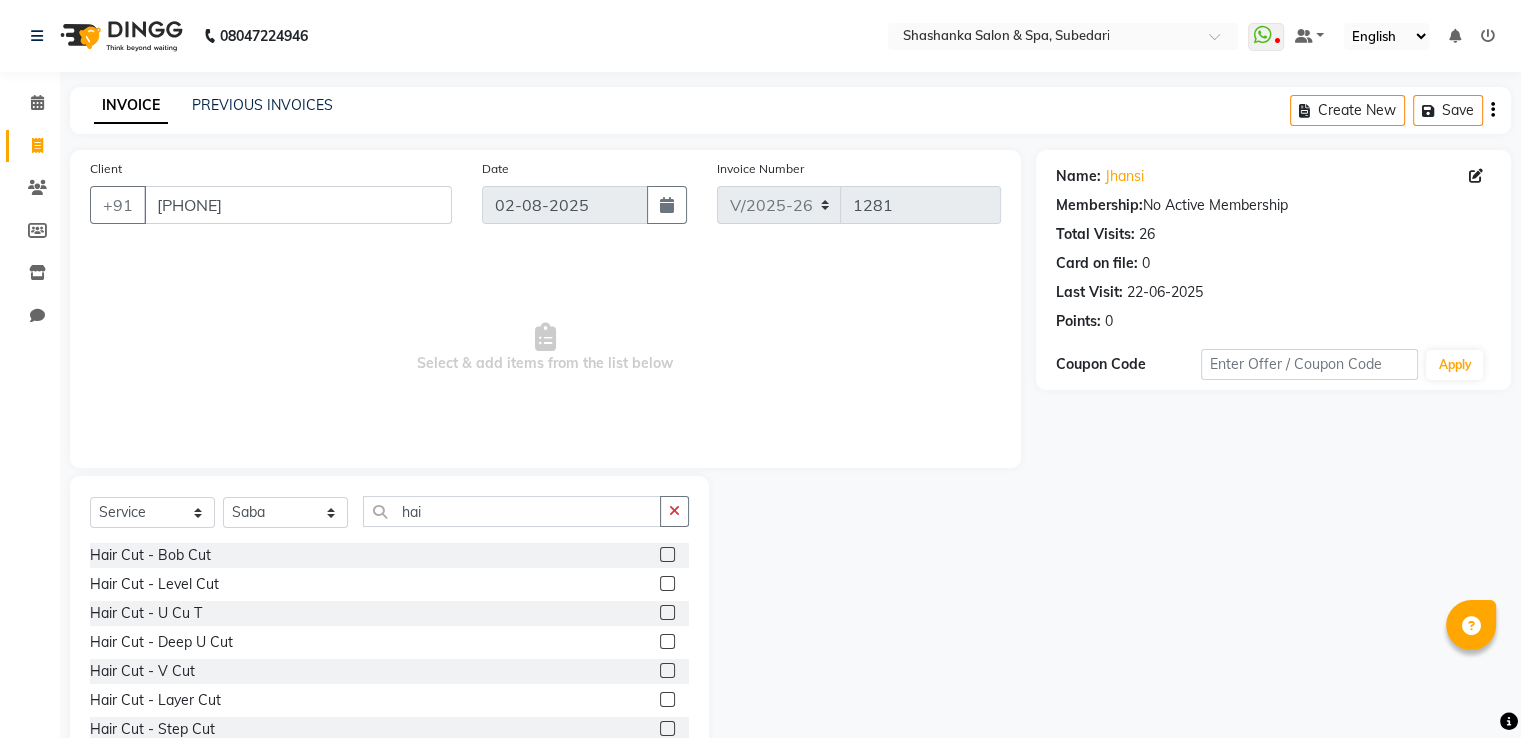click 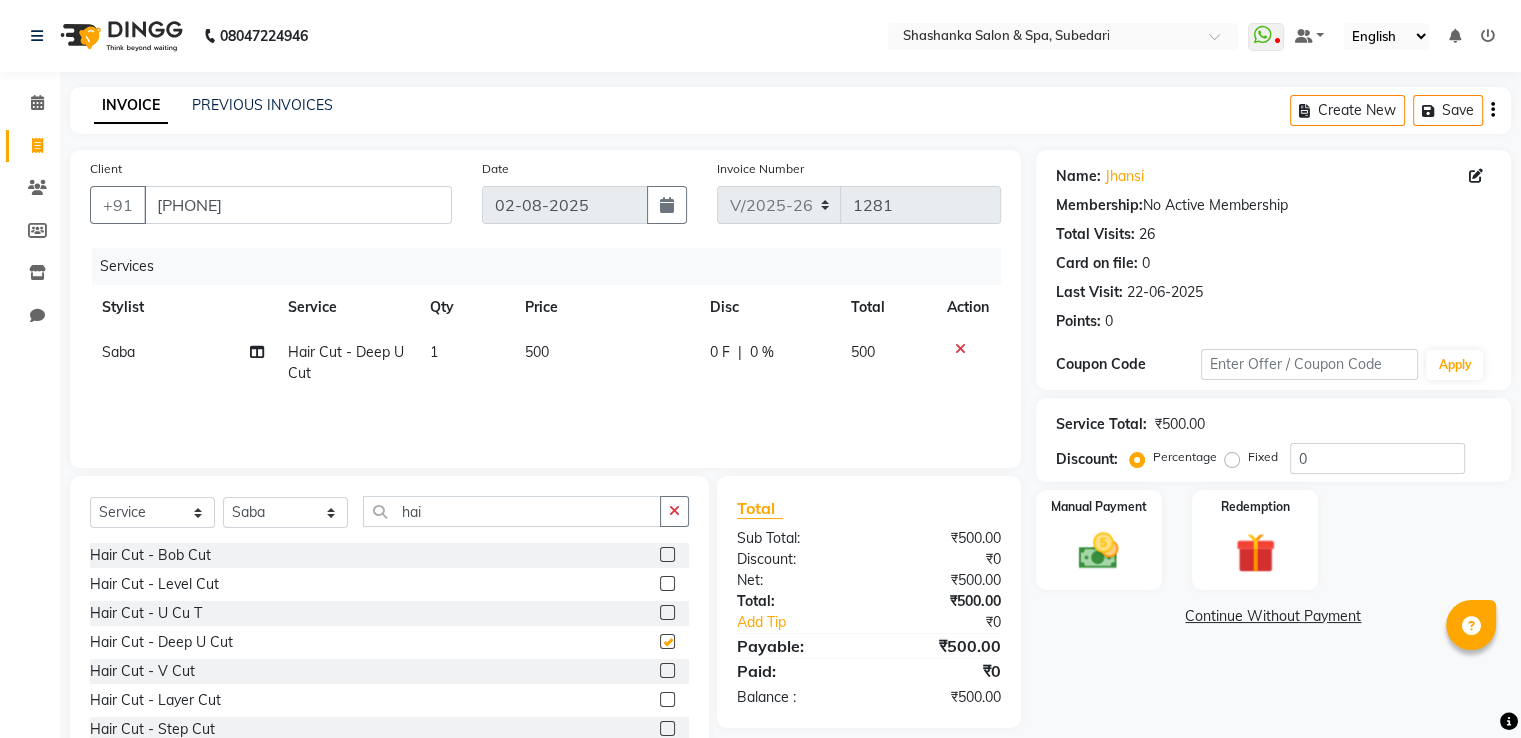 checkbox on "false" 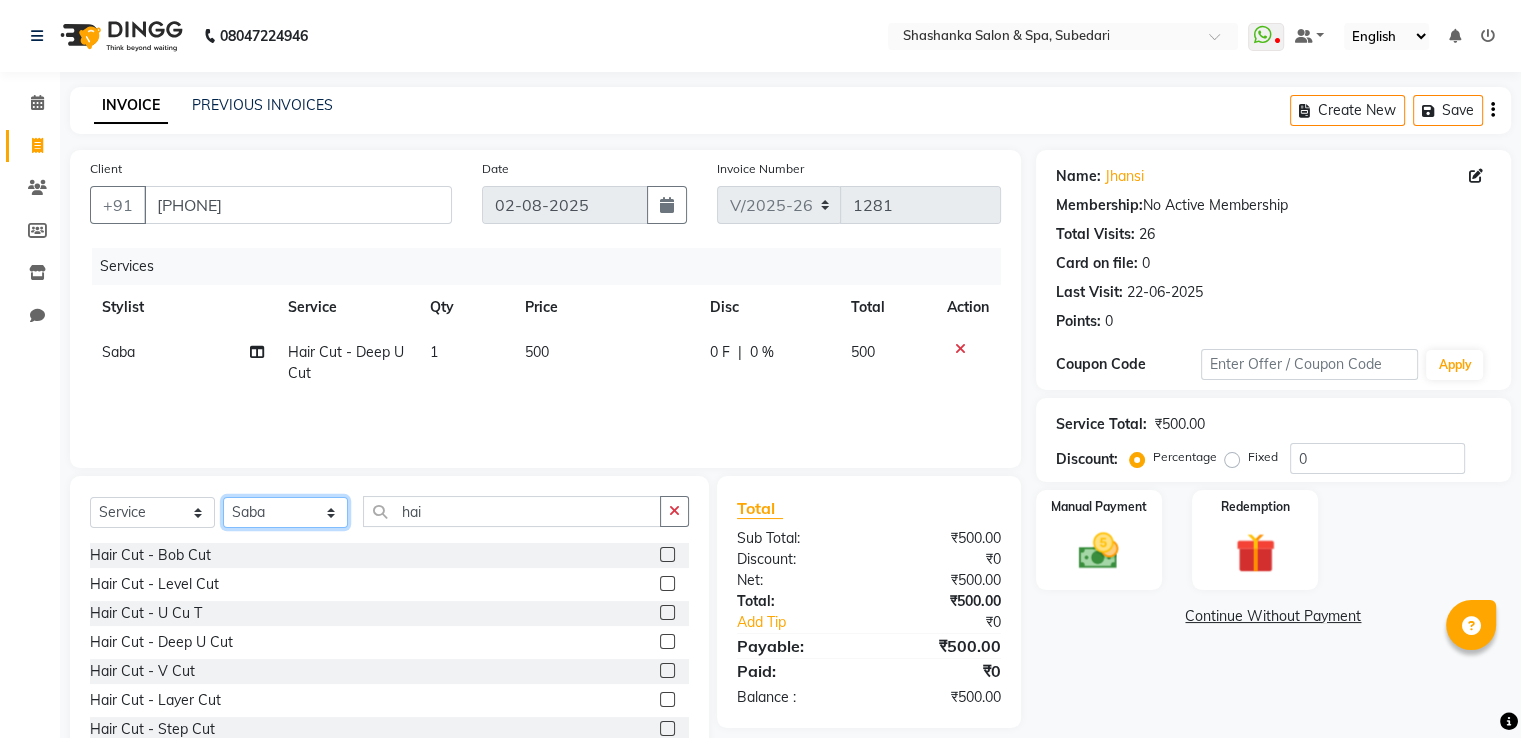 click on "Select Stylist [FIRST] [FIRST] Receptionist [FIRST] [FIRST] [FIRST] [FIRST] [FIRST] [FIRST] +7" 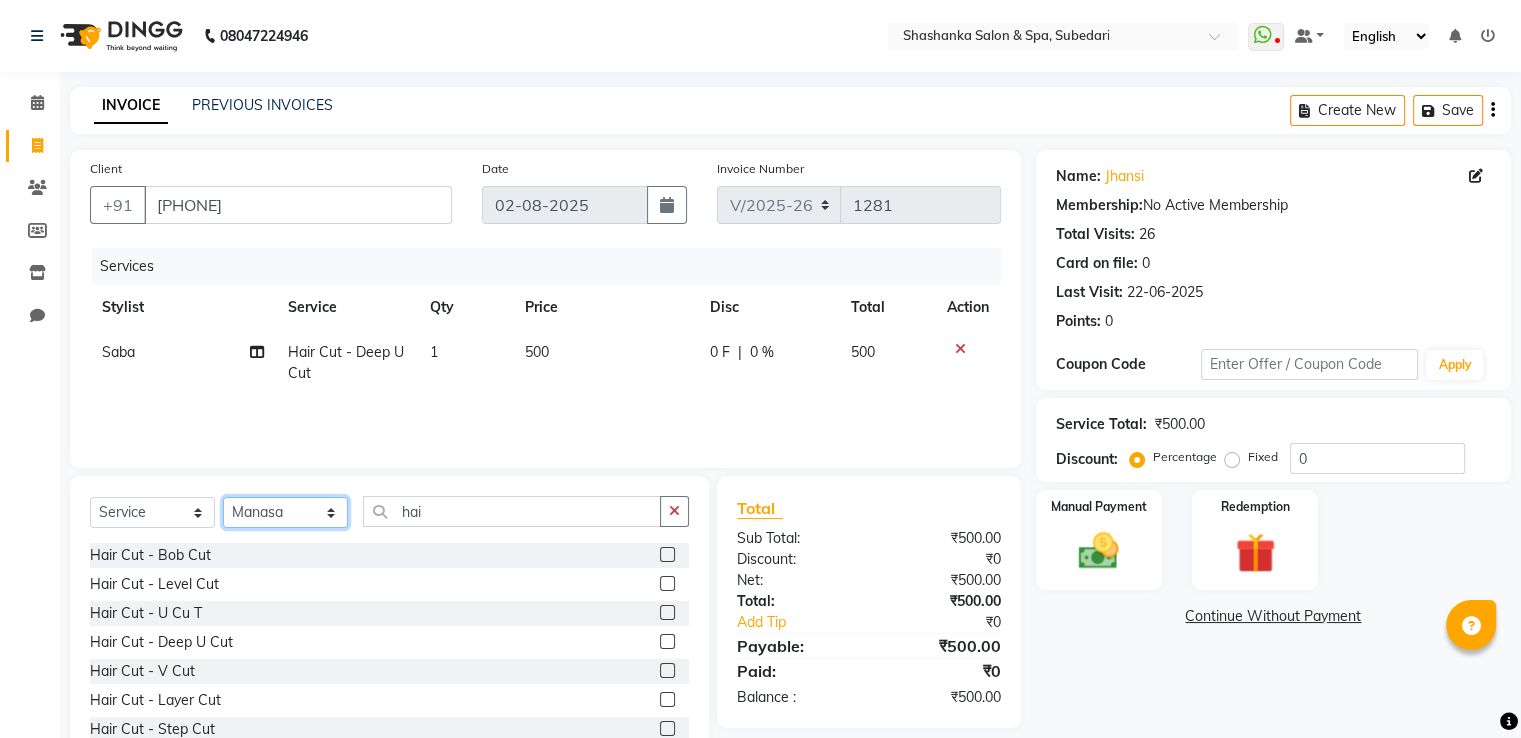 click on "Select Stylist [FIRST] [FIRST] Receptionist [FIRST] [FIRST] [FIRST] [FIRST] [FIRST] [FIRST] +7" 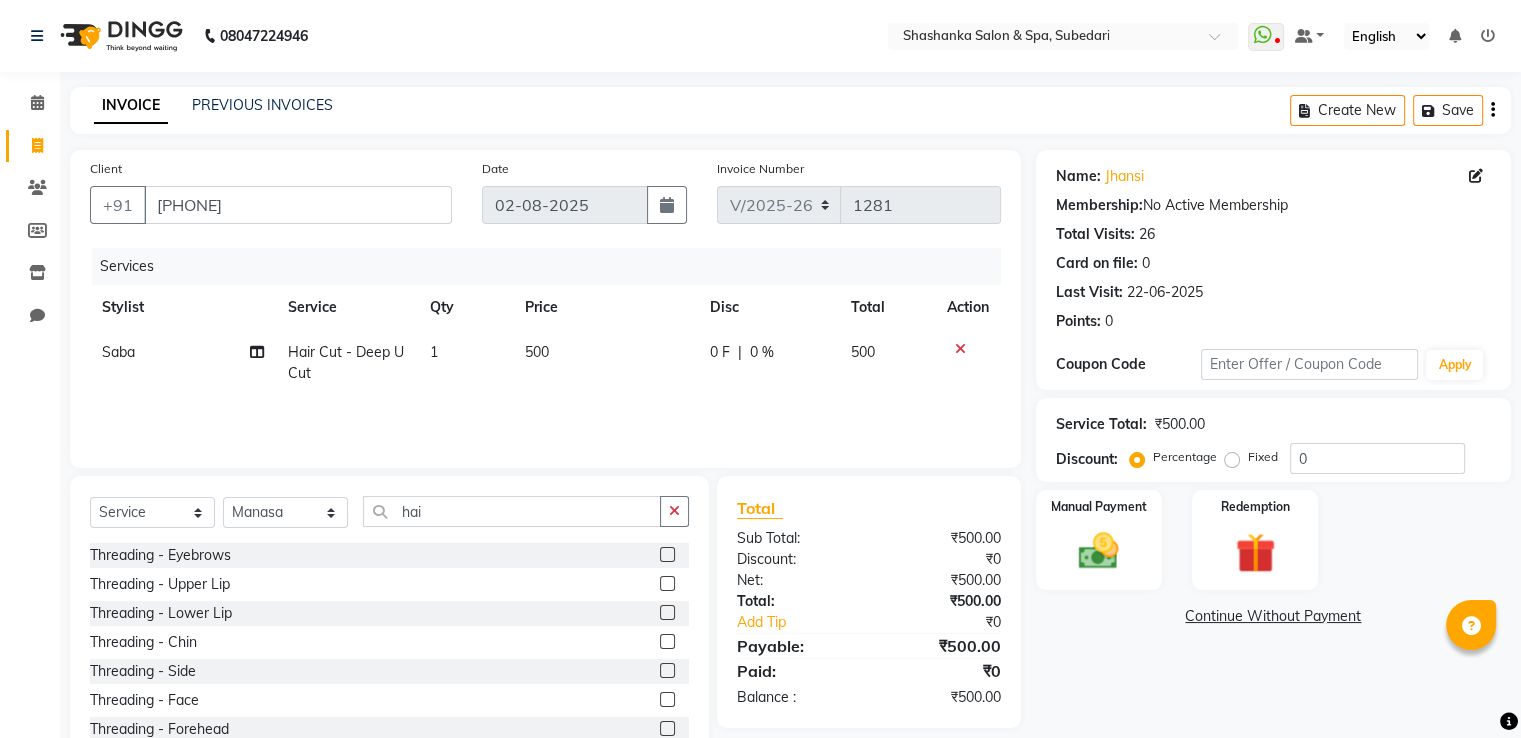 click 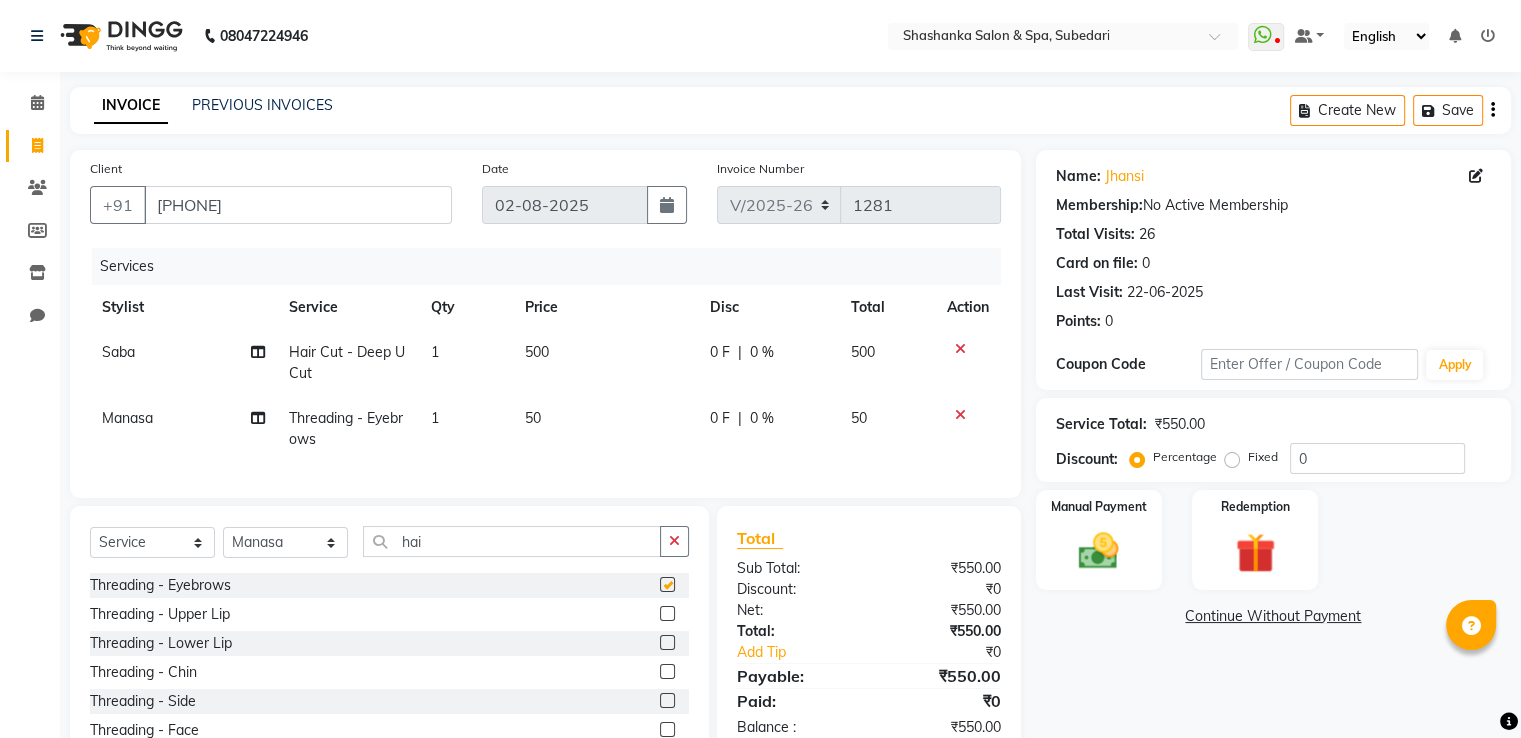 checkbox on "false" 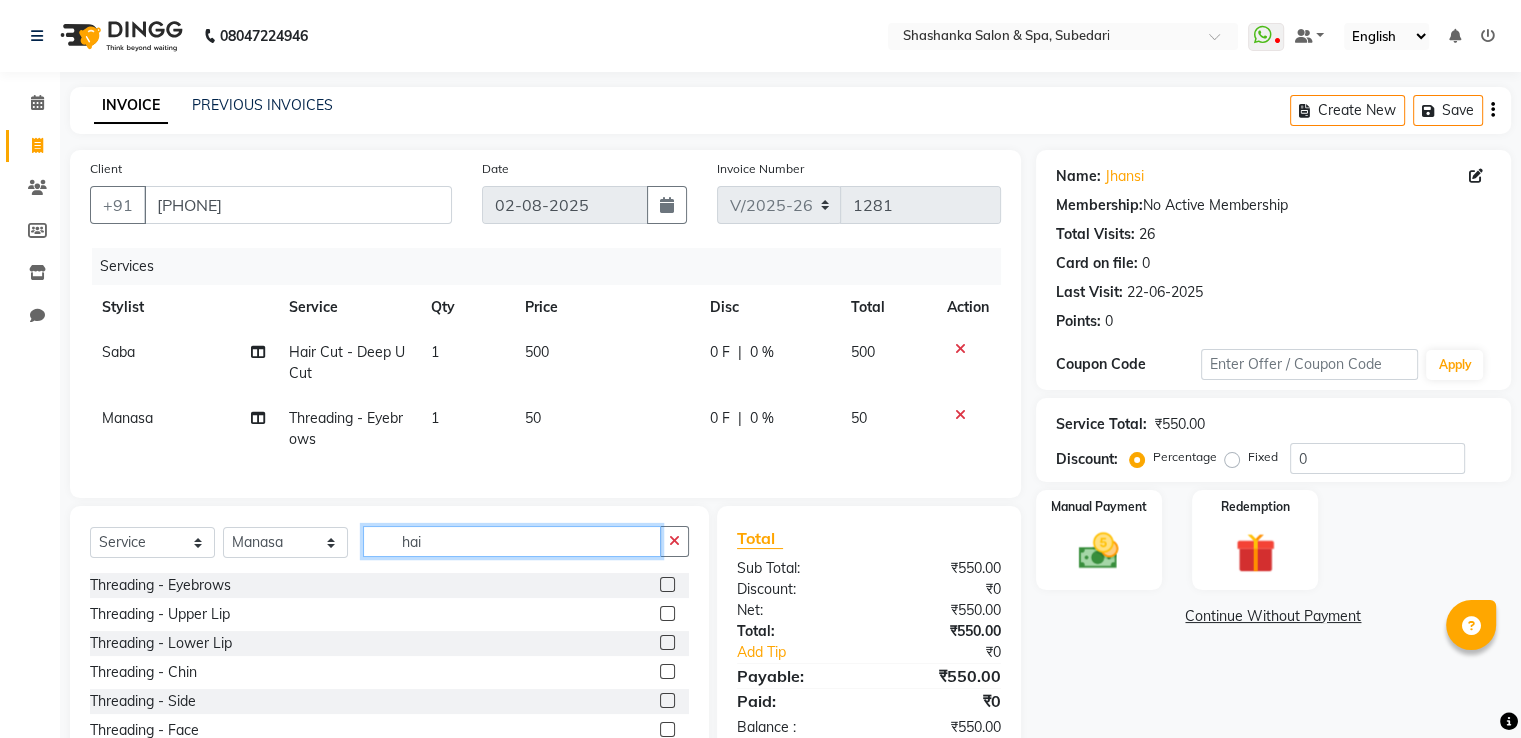 click on "hai" 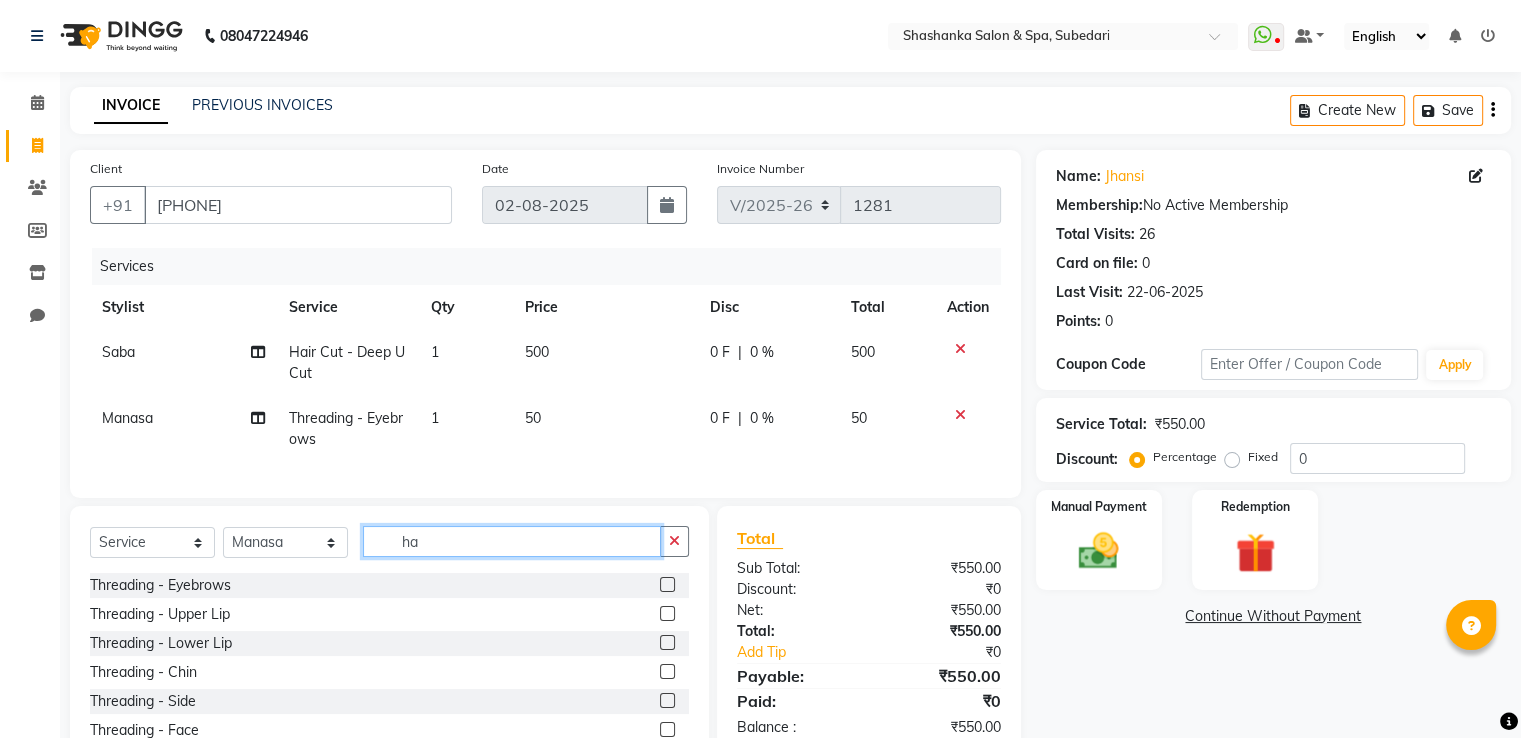 type on "h" 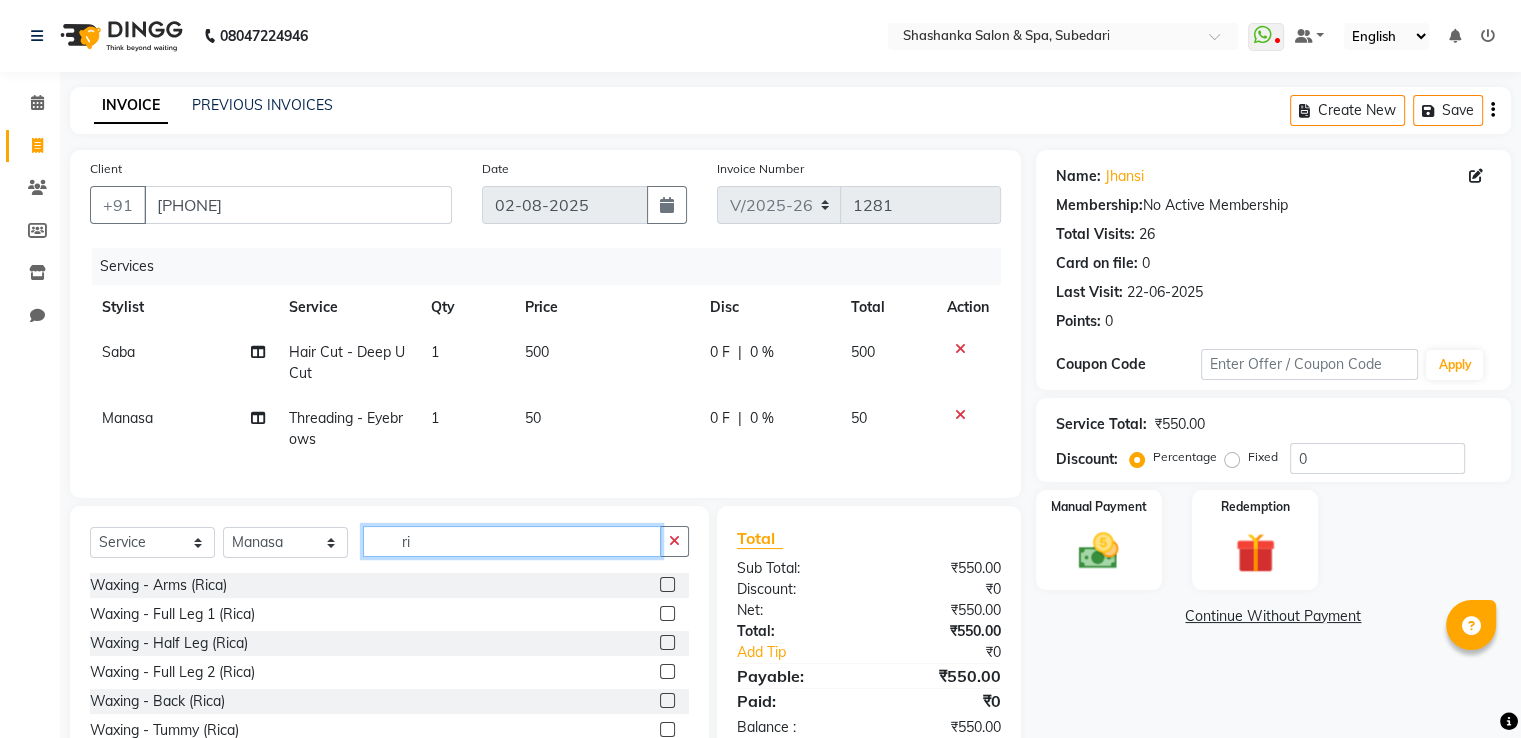 type on "ri" 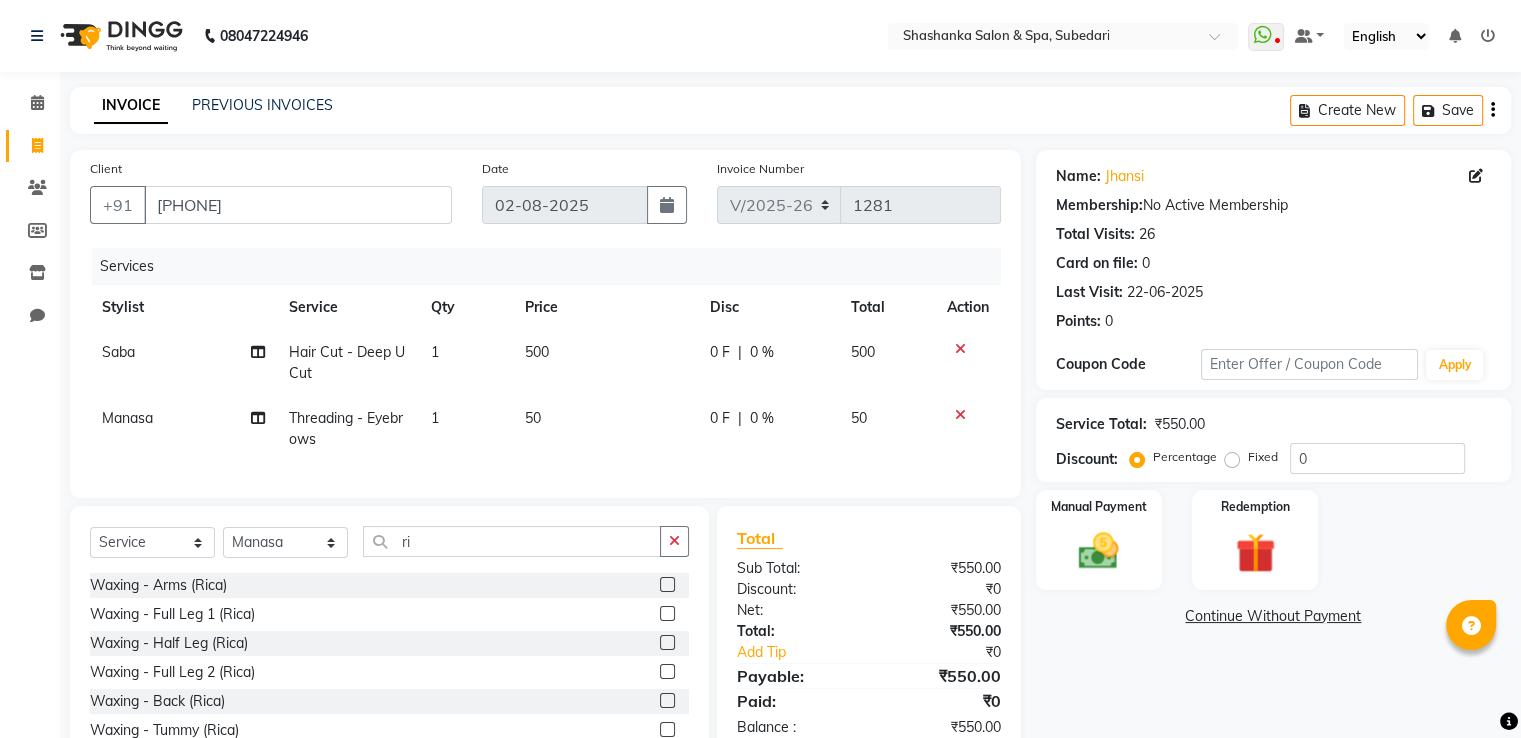 click 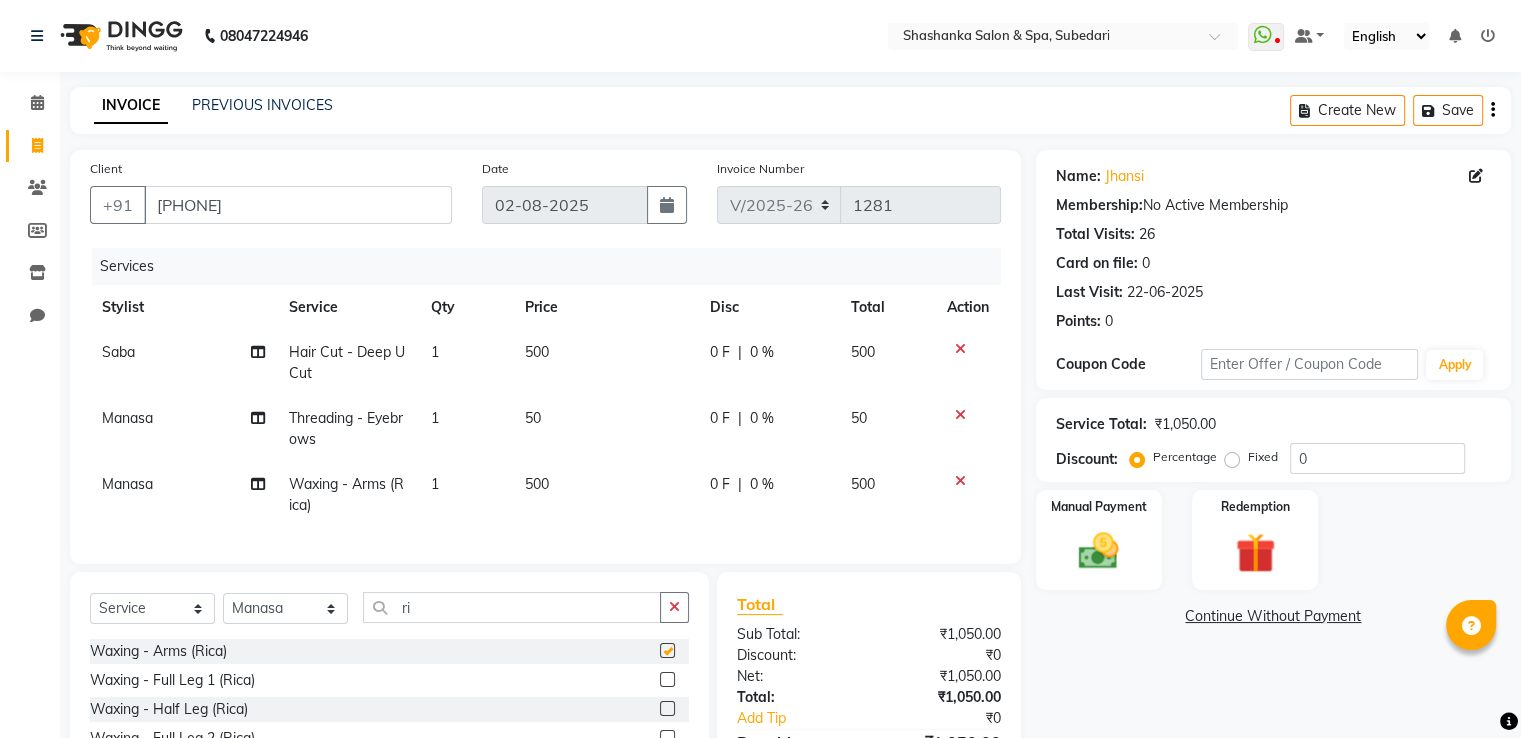 checkbox on "false" 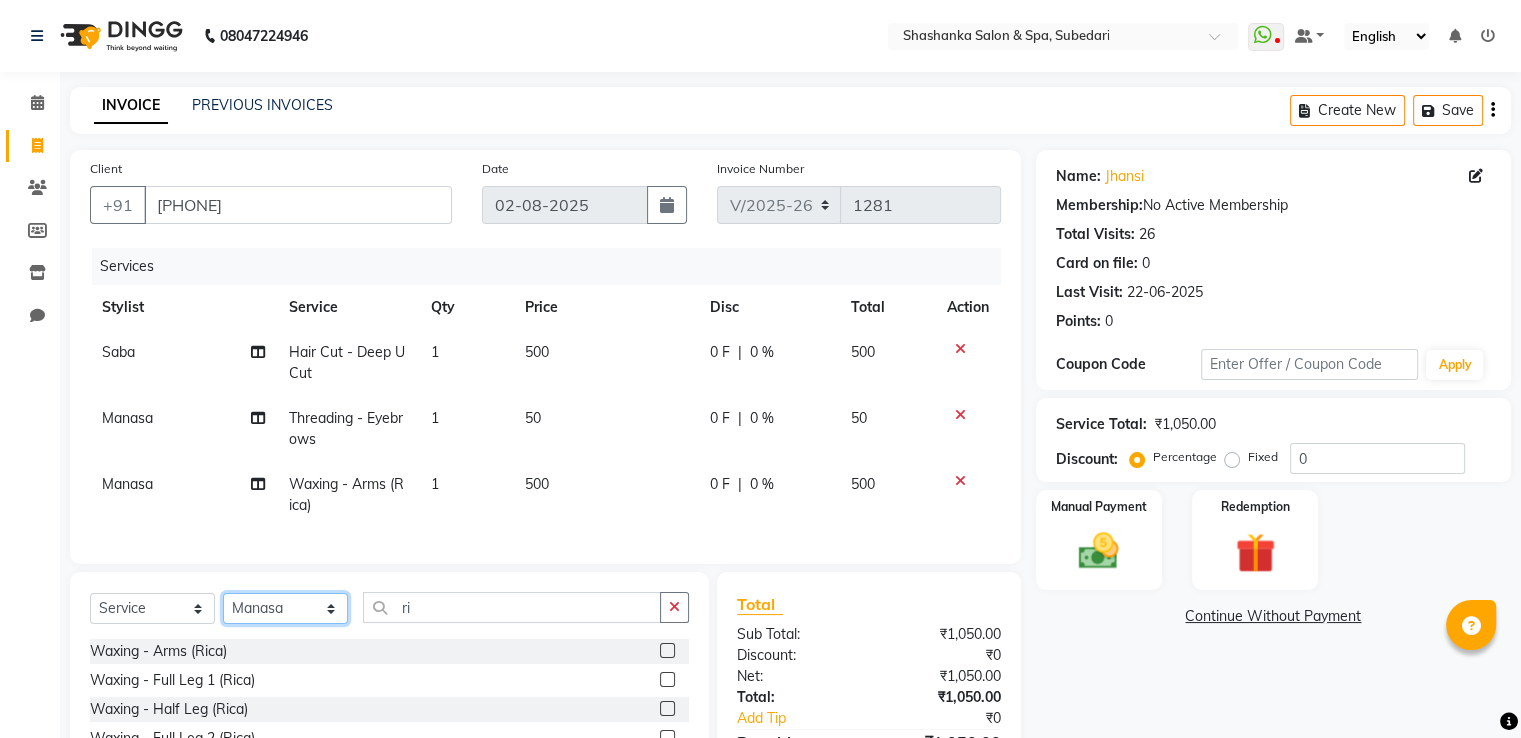click on "Select Stylist [FIRST] [FIRST] Receptionist [FIRST] [FIRST] [FIRST] [FIRST] [FIRST] [FIRST] +7" 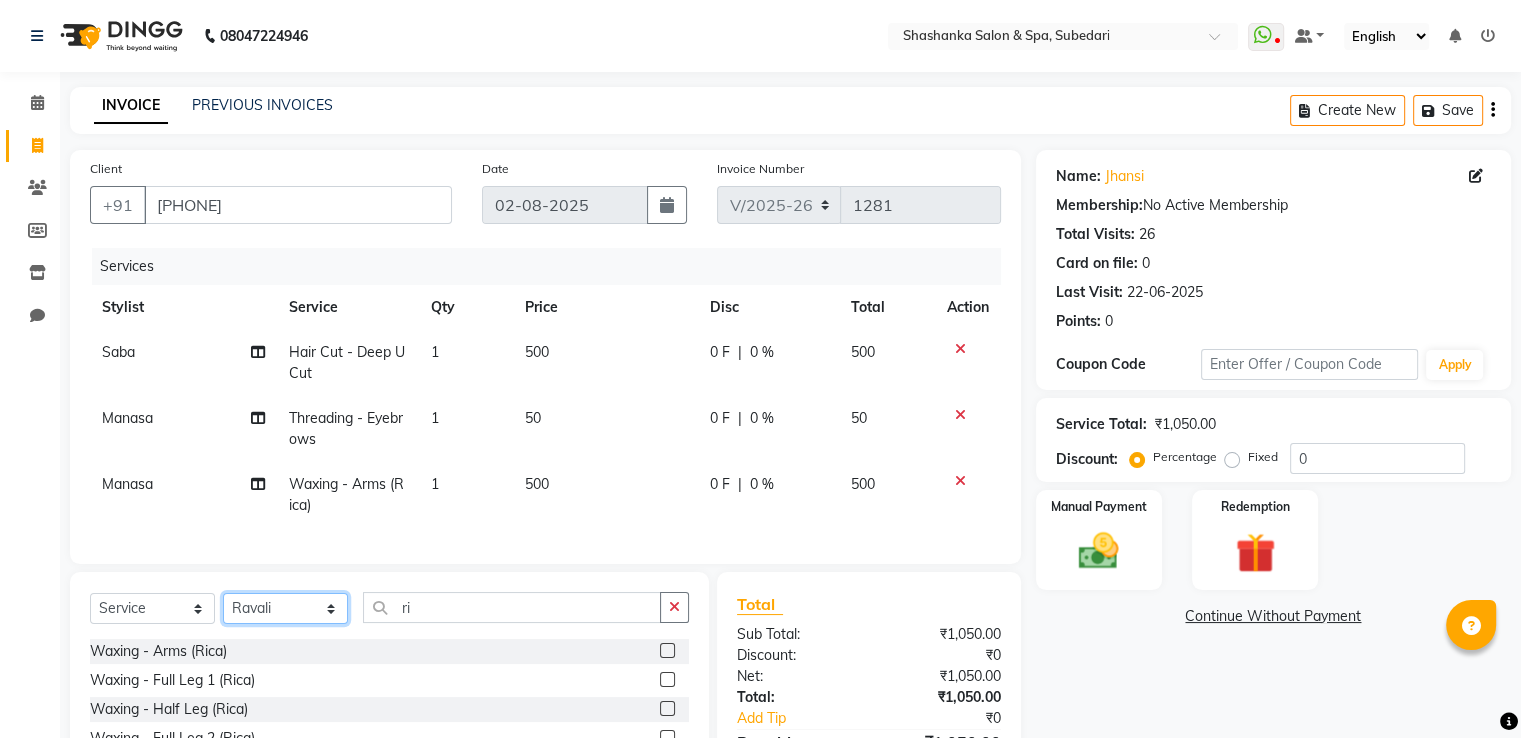 click on "Select Stylist [FIRST] [FIRST] Receptionist [FIRST] [FIRST] [FIRST] [FIRST] [FIRST] [FIRST] +7" 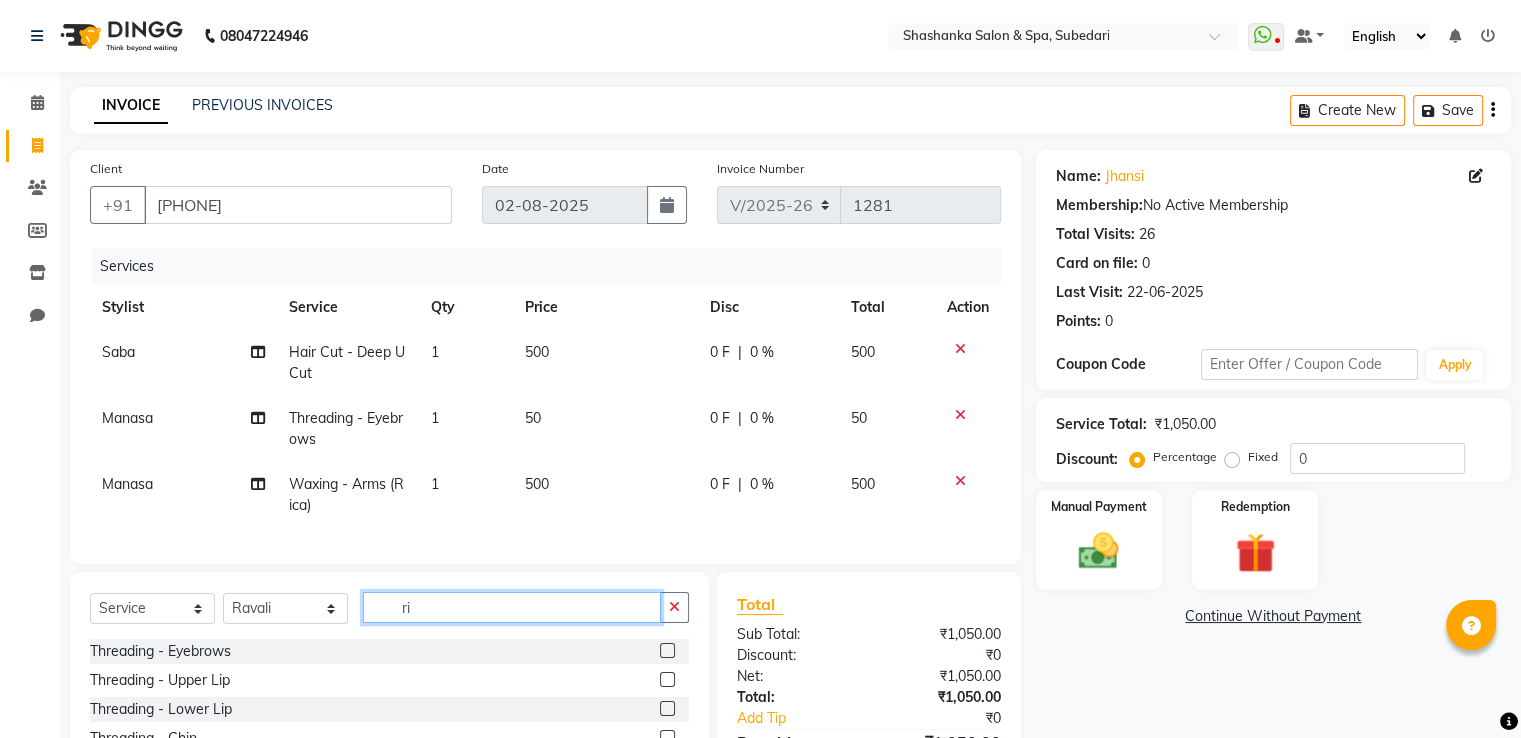 click on "ri" 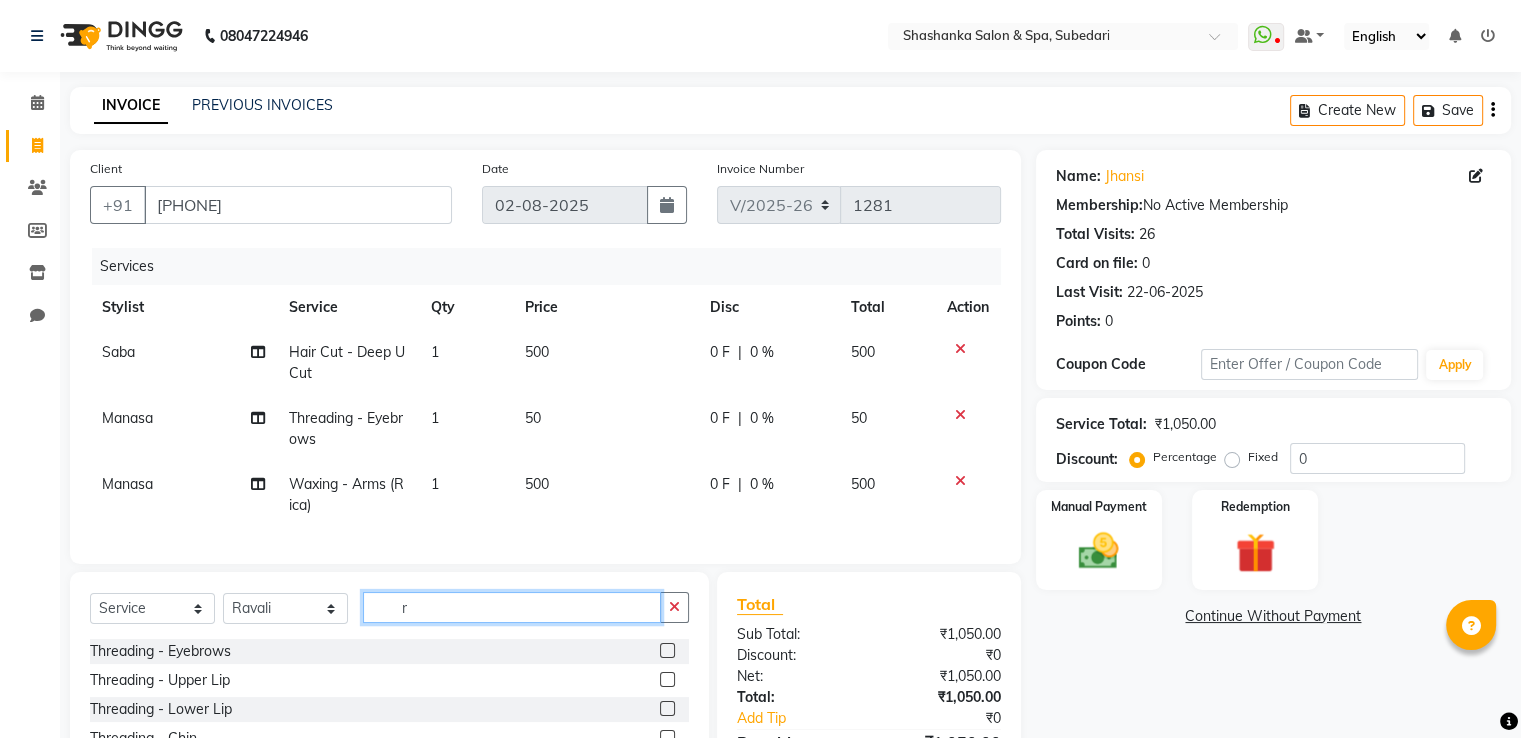 type on "ri" 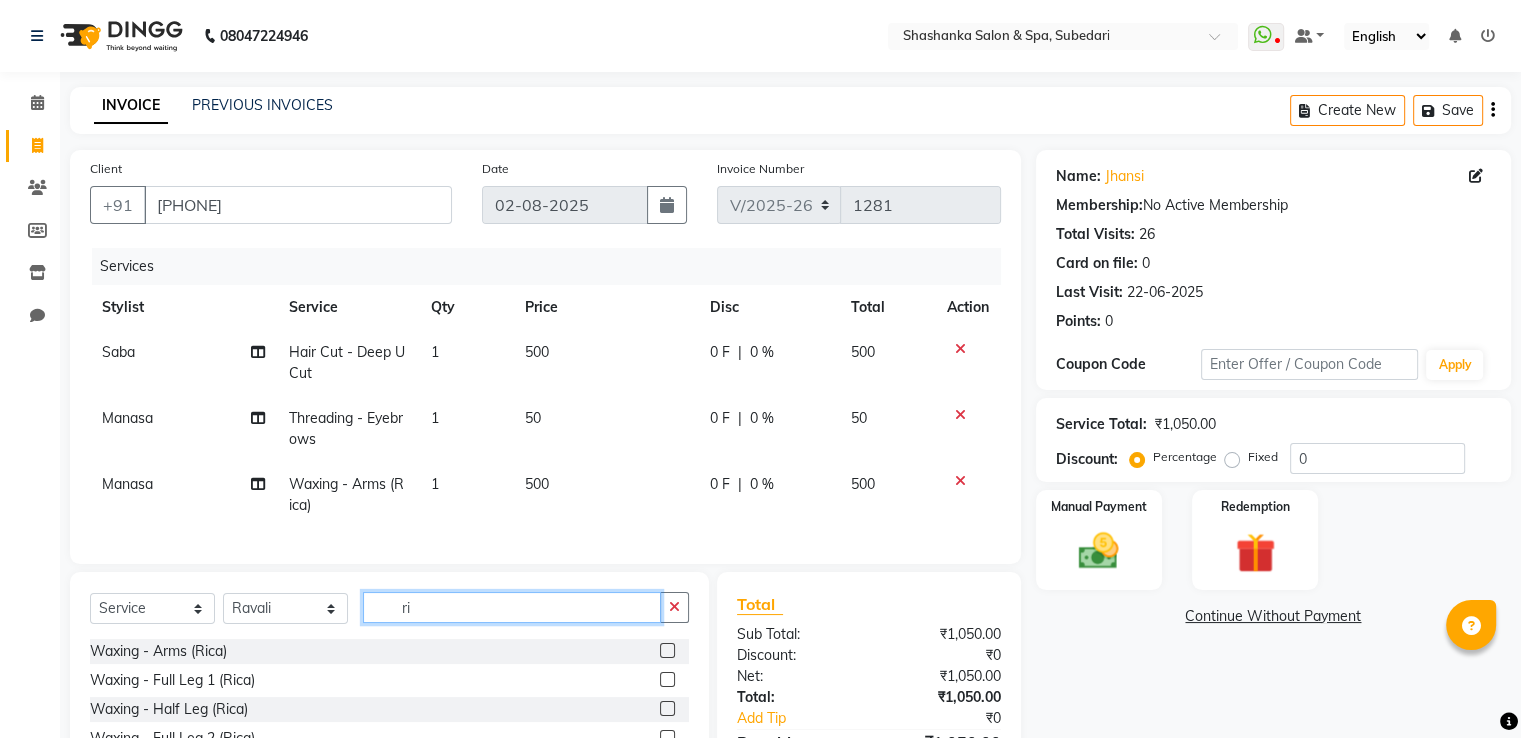 scroll, scrollTop: 175, scrollLeft: 0, axis: vertical 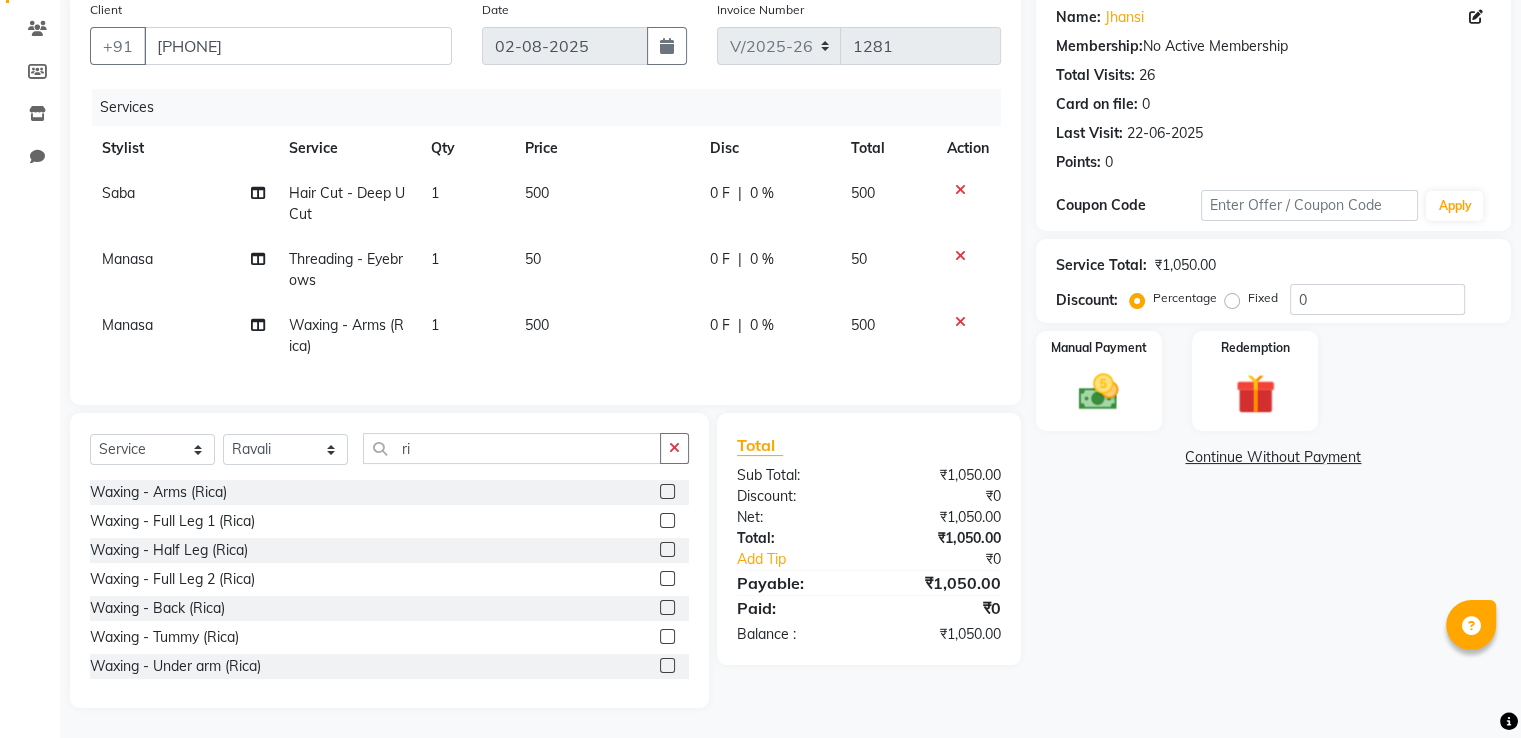 click 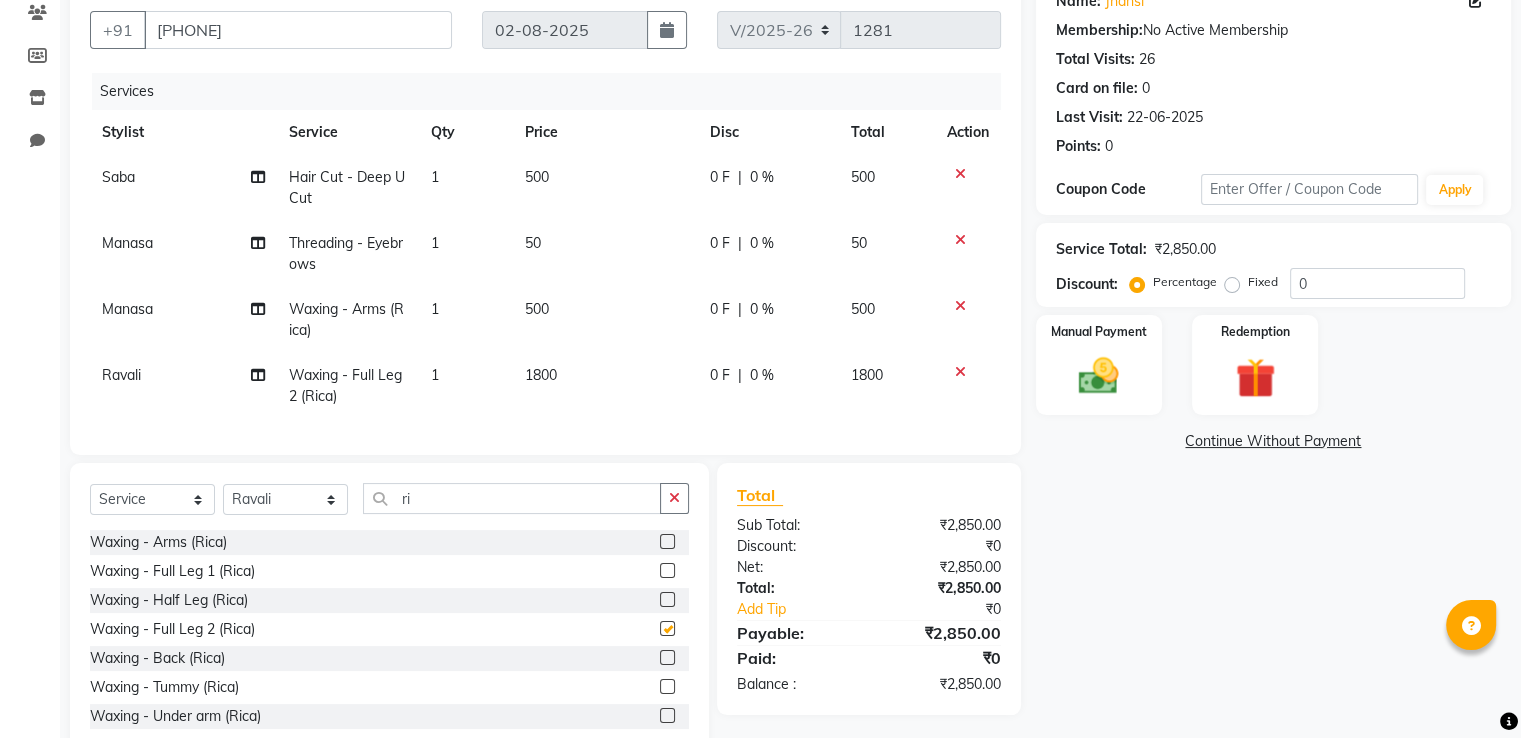 checkbox on "false" 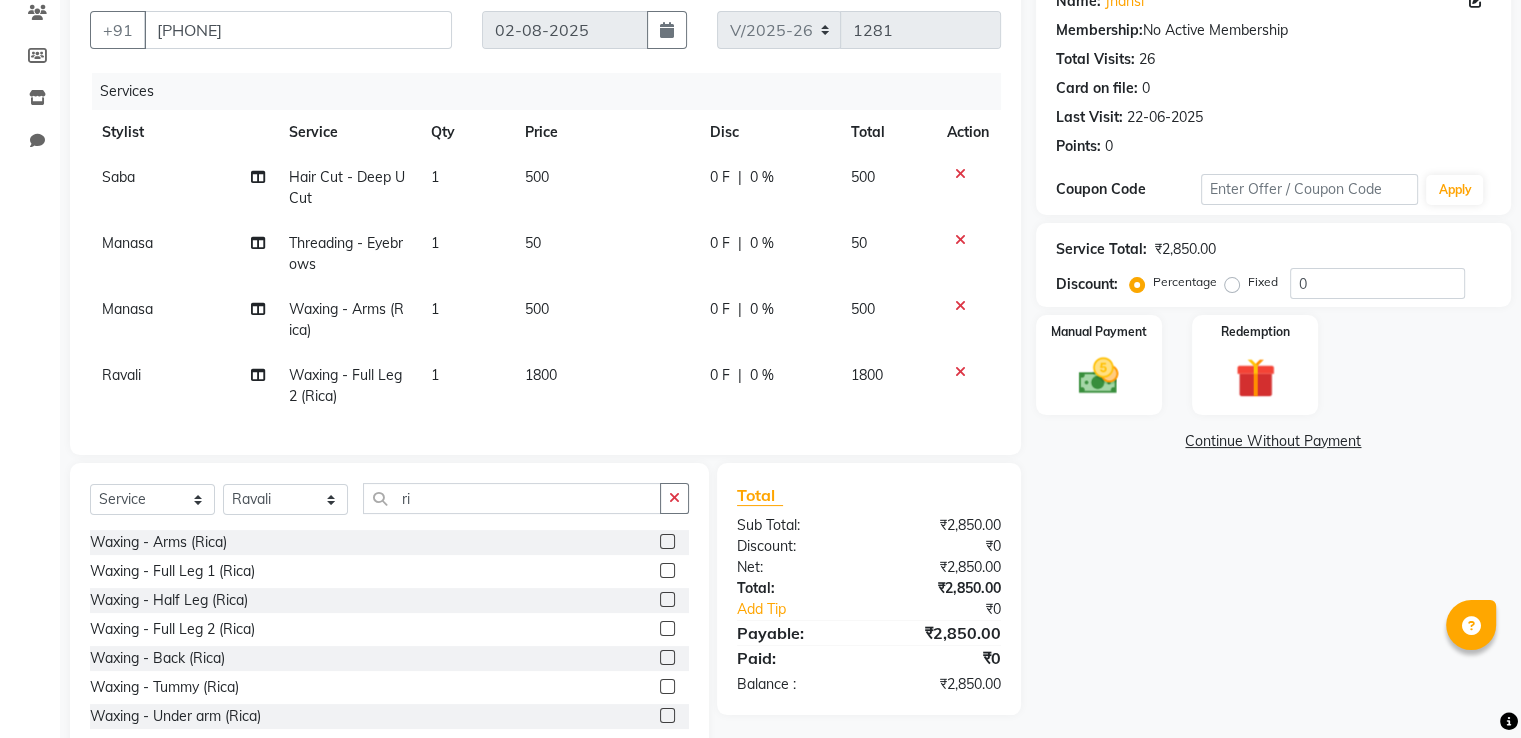 click on "1800" 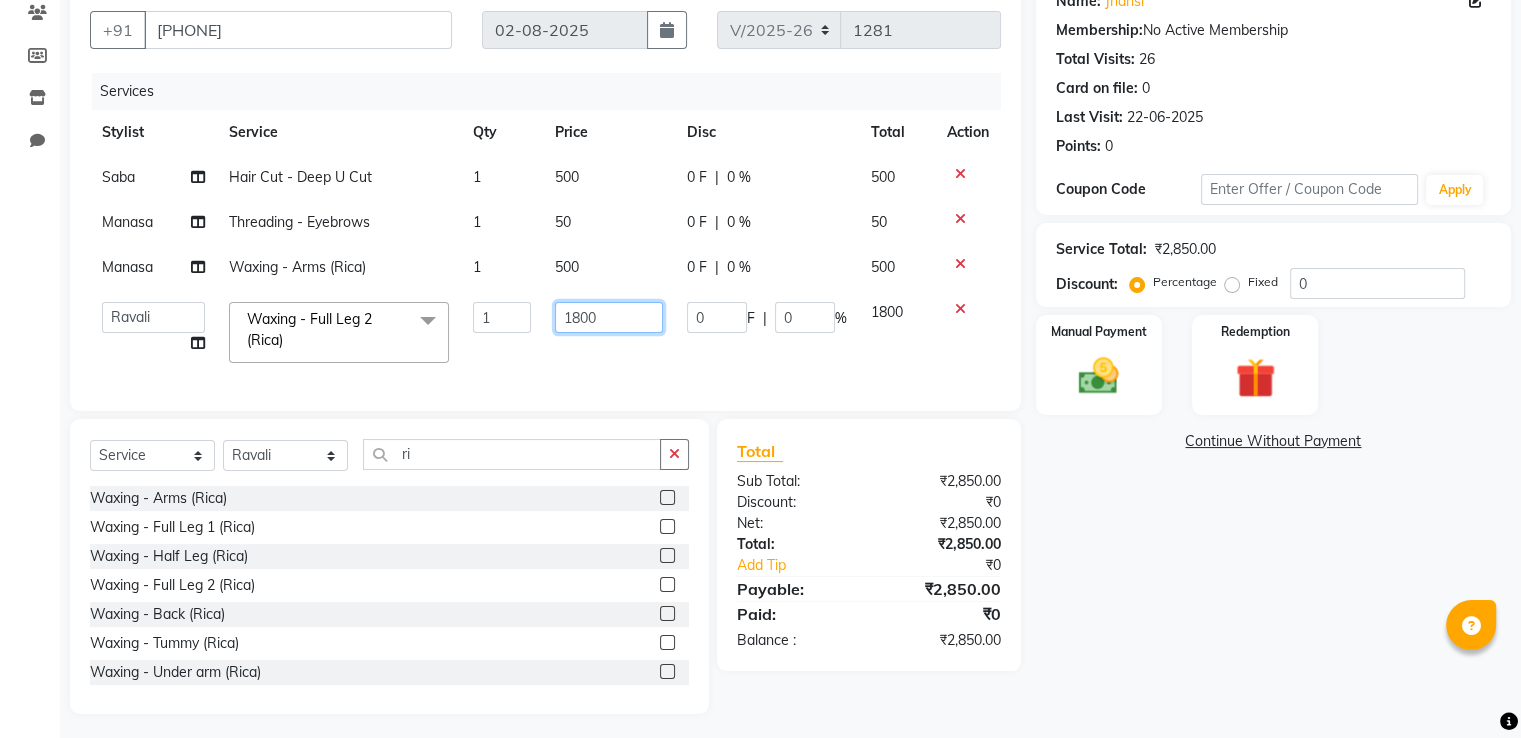 click on "1800" 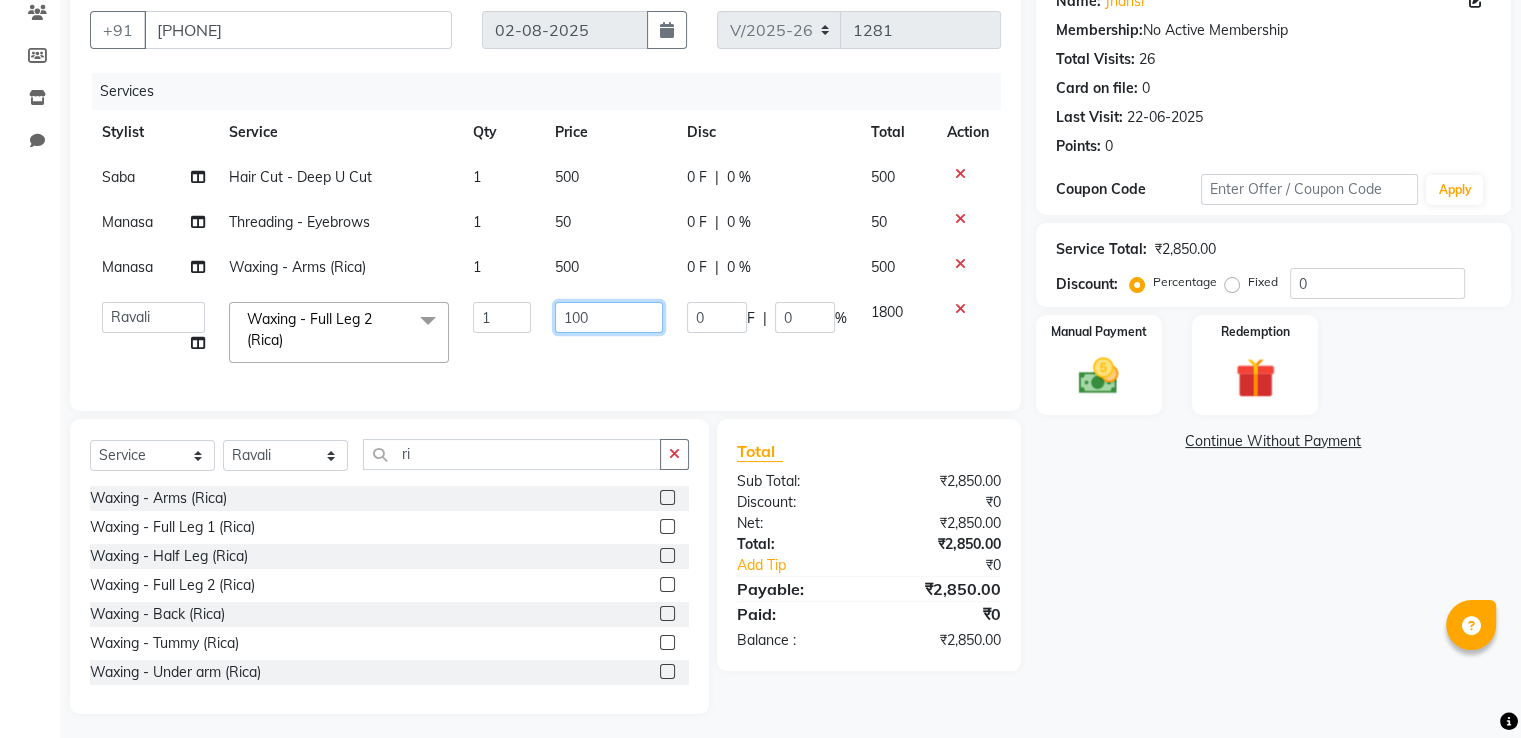 type on "1200" 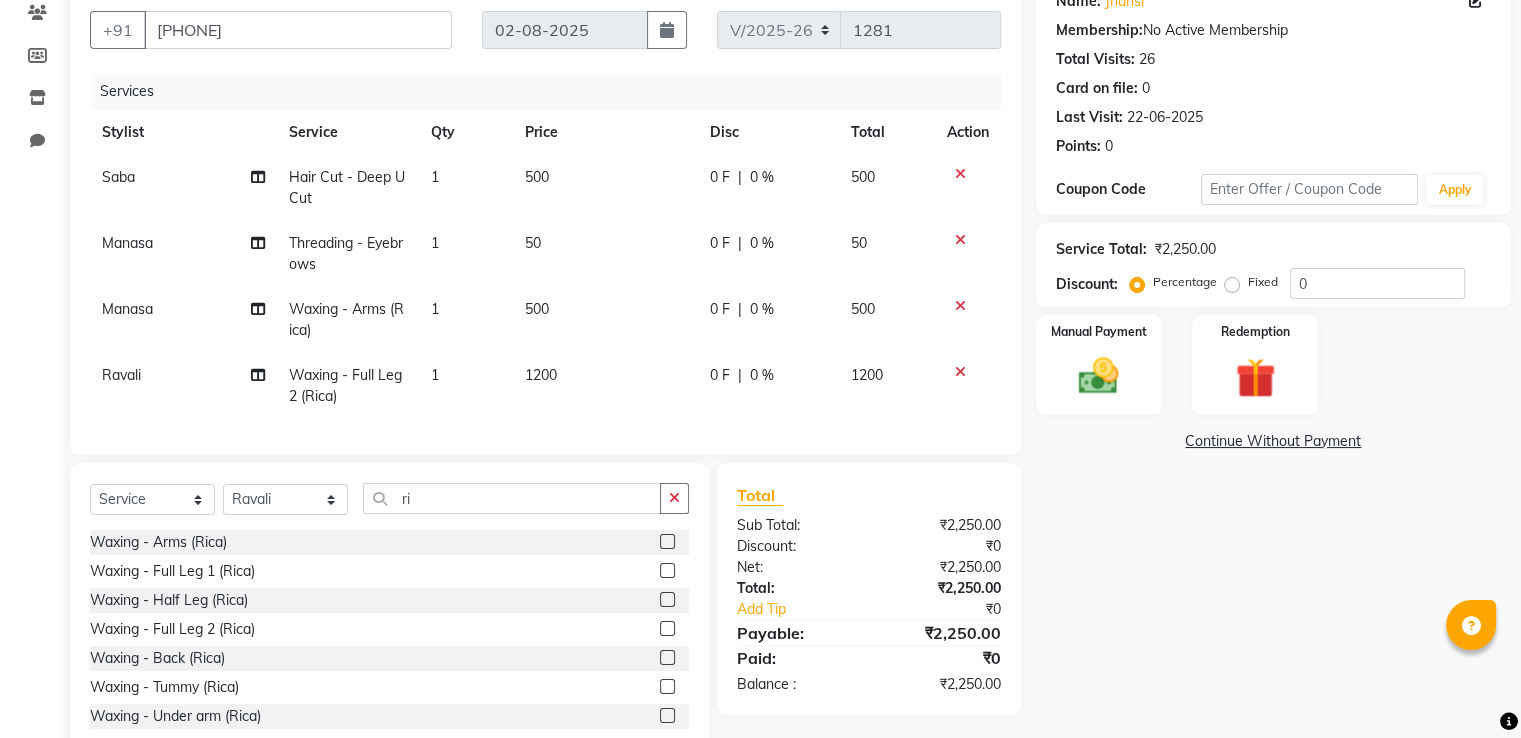 click on "Total Sub Total: ₹2,250.00 Discount: ₹0 Net: ₹2,250.00 Total: ₹2,250.00 Add Tip ₹0 Payable: ₹2,250.00 Paid: ₹0 Balance   : ₹2,250.00" 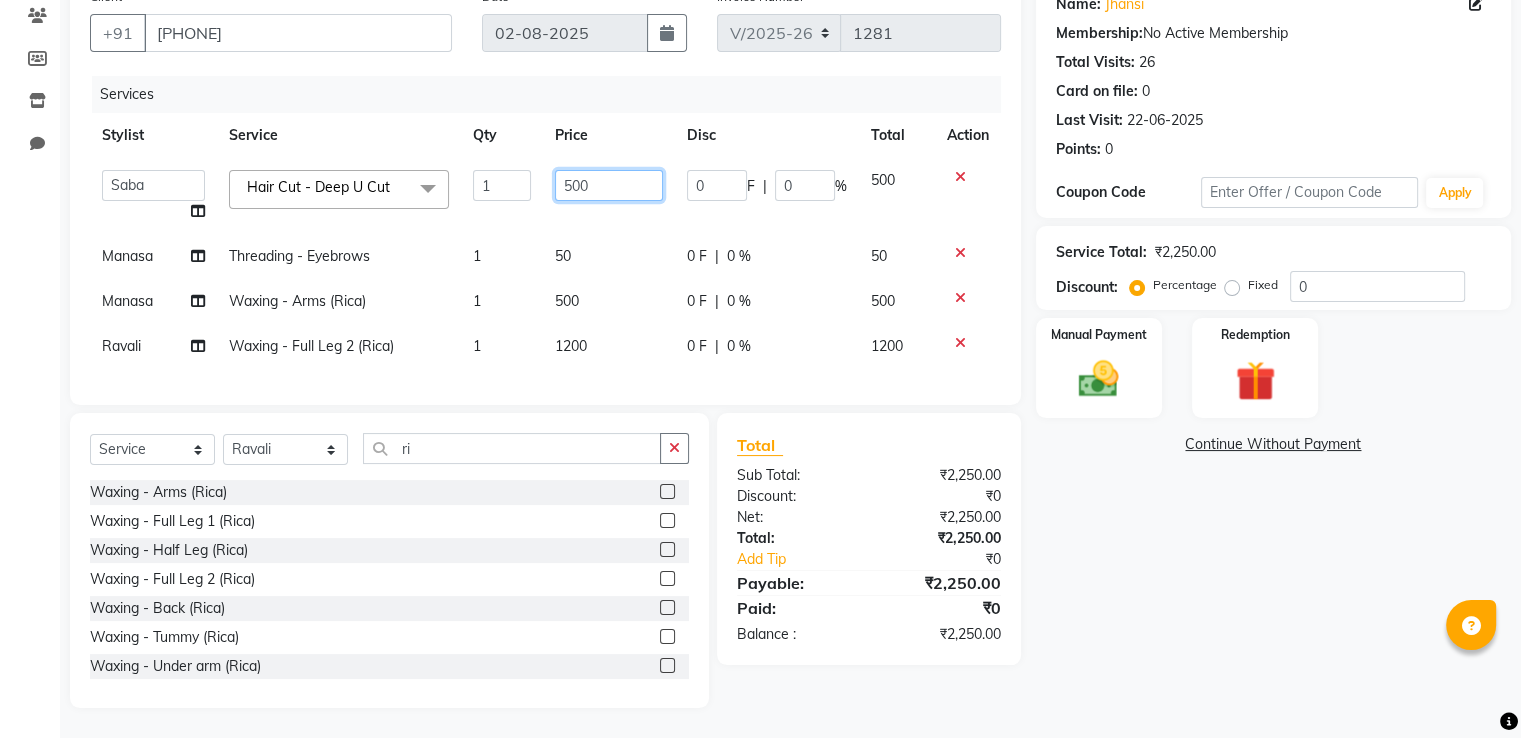 click on "500" 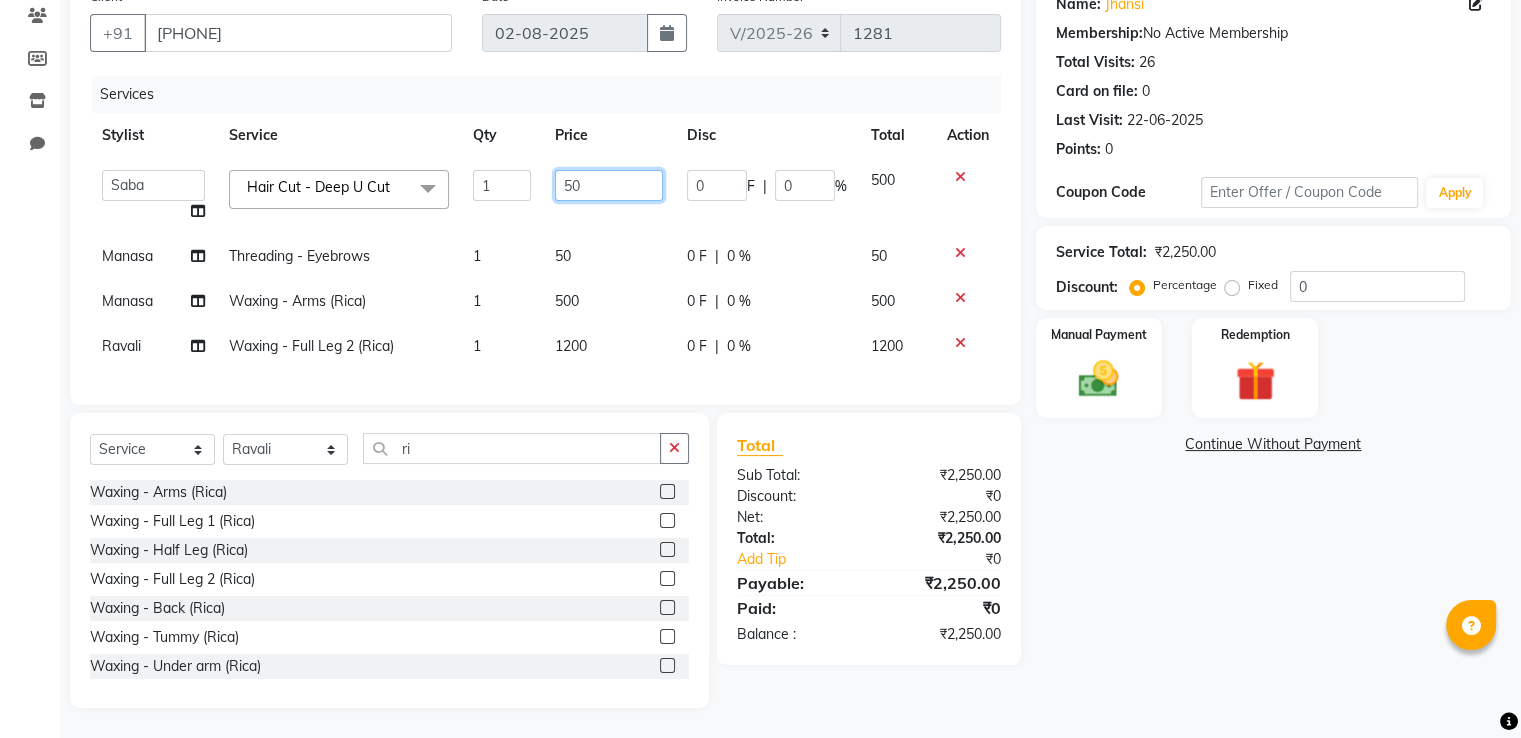 type on "550" 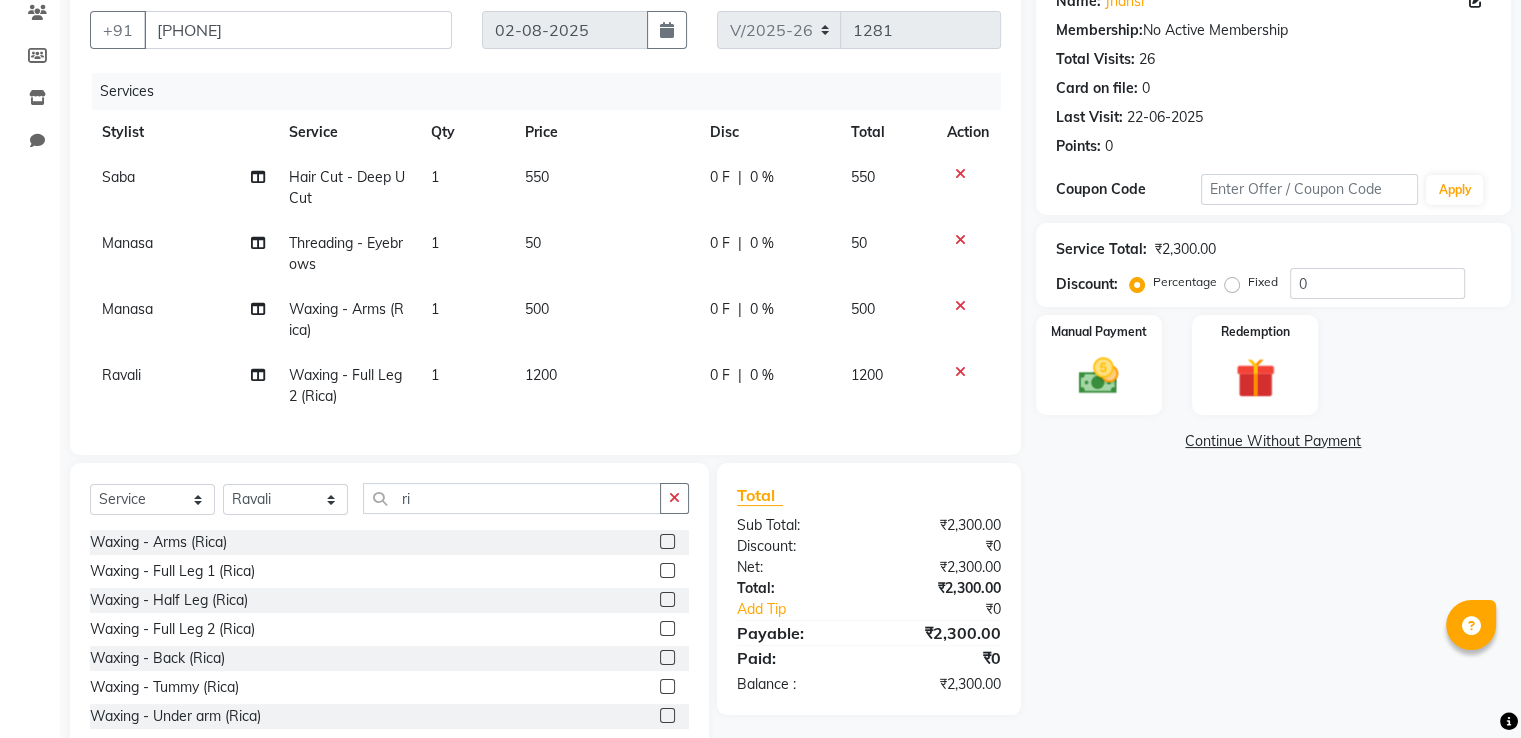 click on "50" 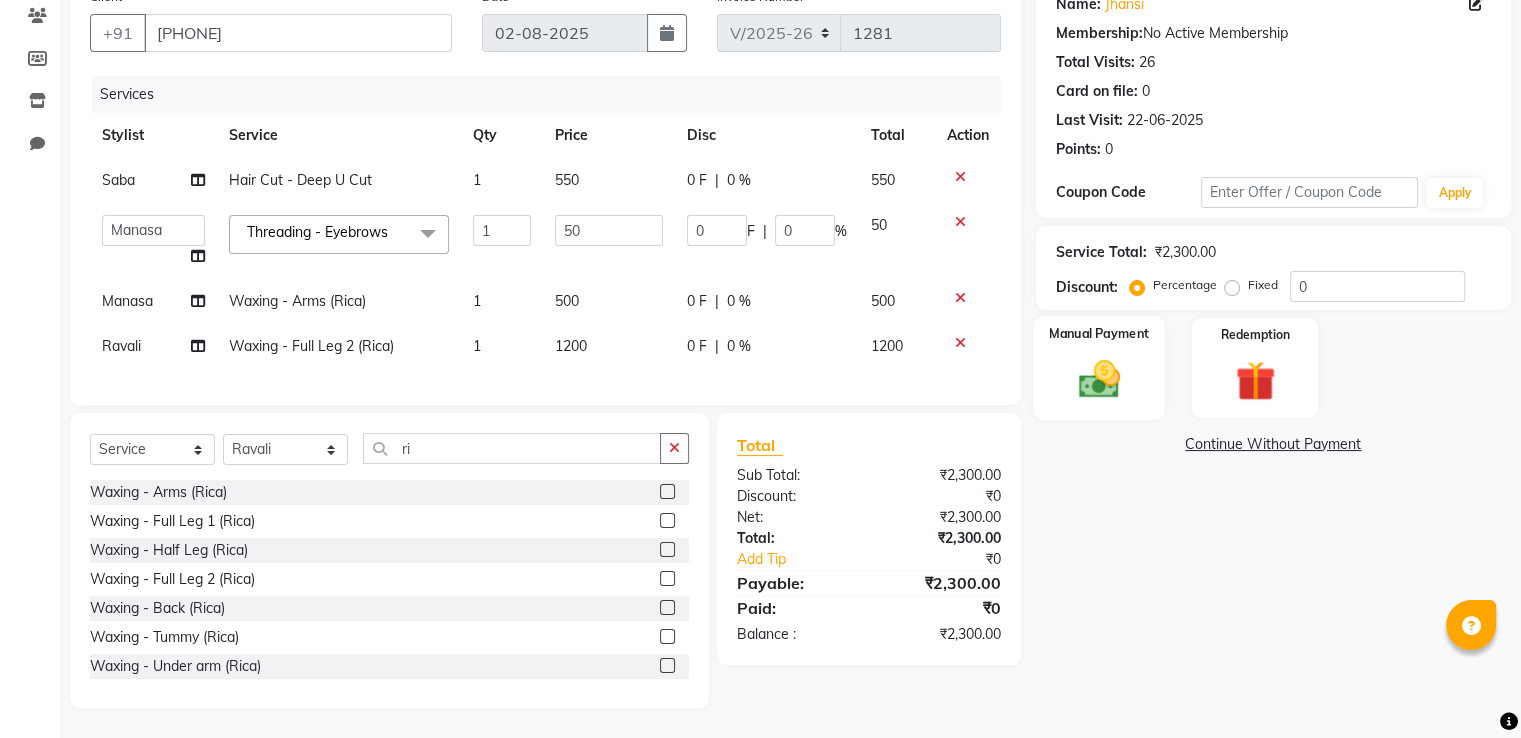click on "Manual Payment" 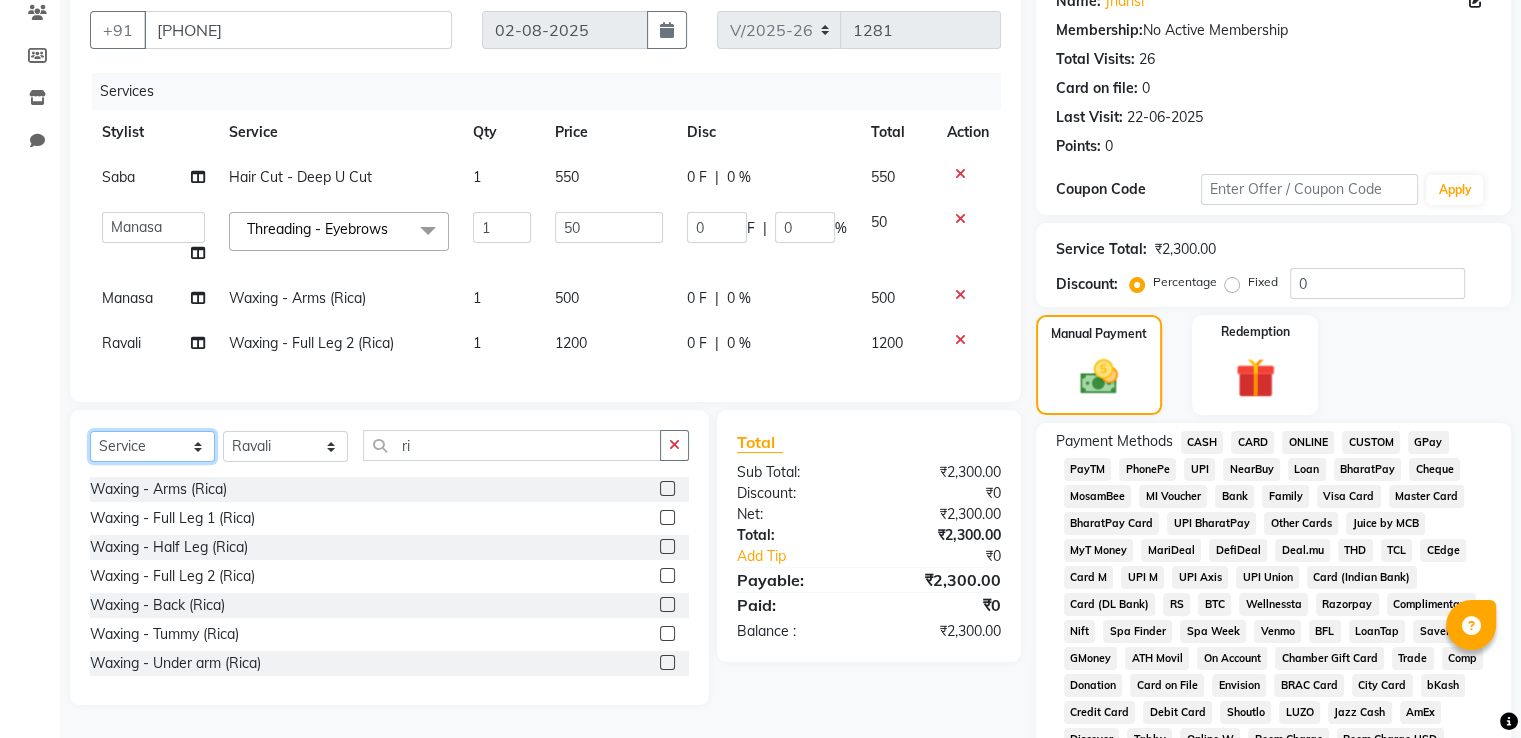 click on "Select  Service  Product  Membership  Package Voucher Prepaid Gift Card" 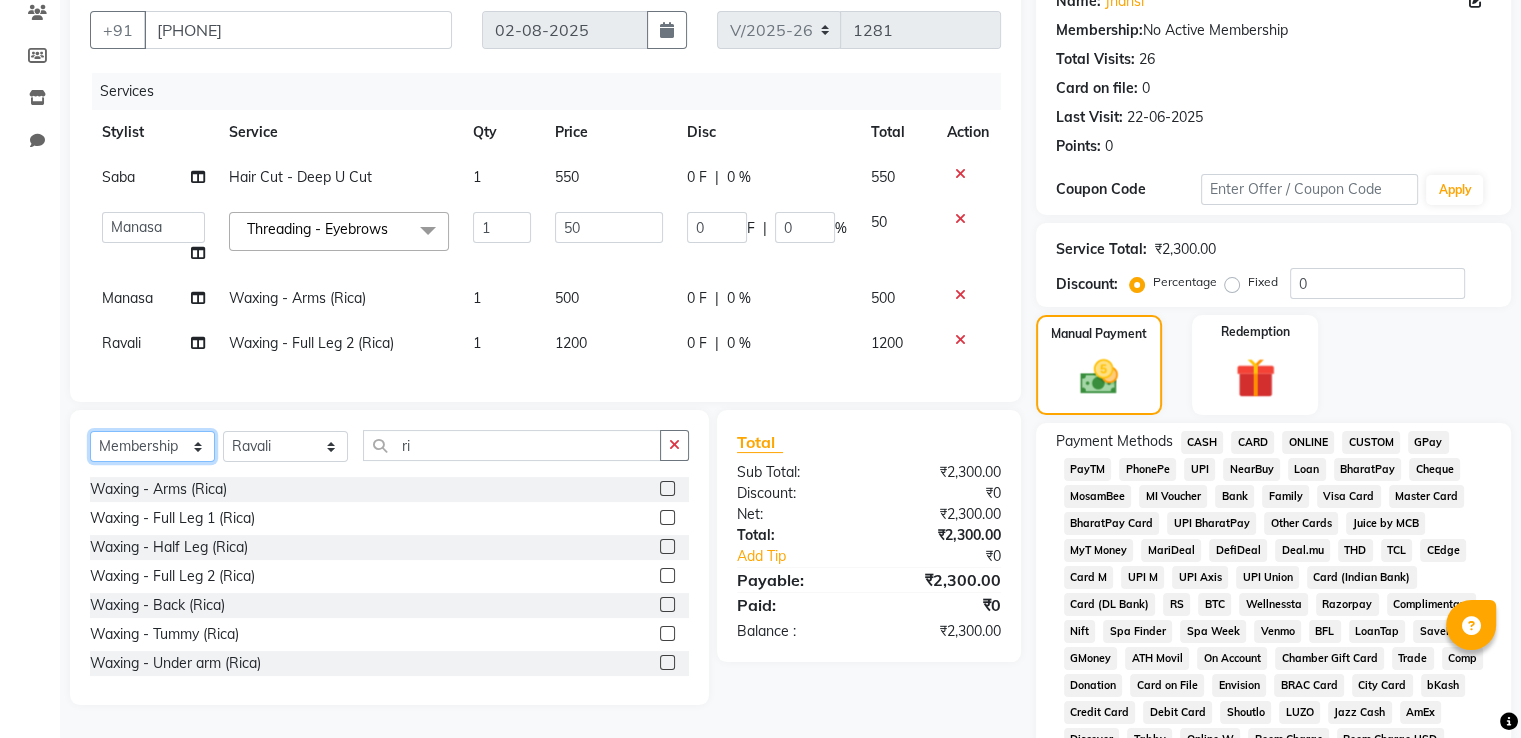 click on "Select  Service  Product  Membership  Package Voucher Prepaid Gift Card" 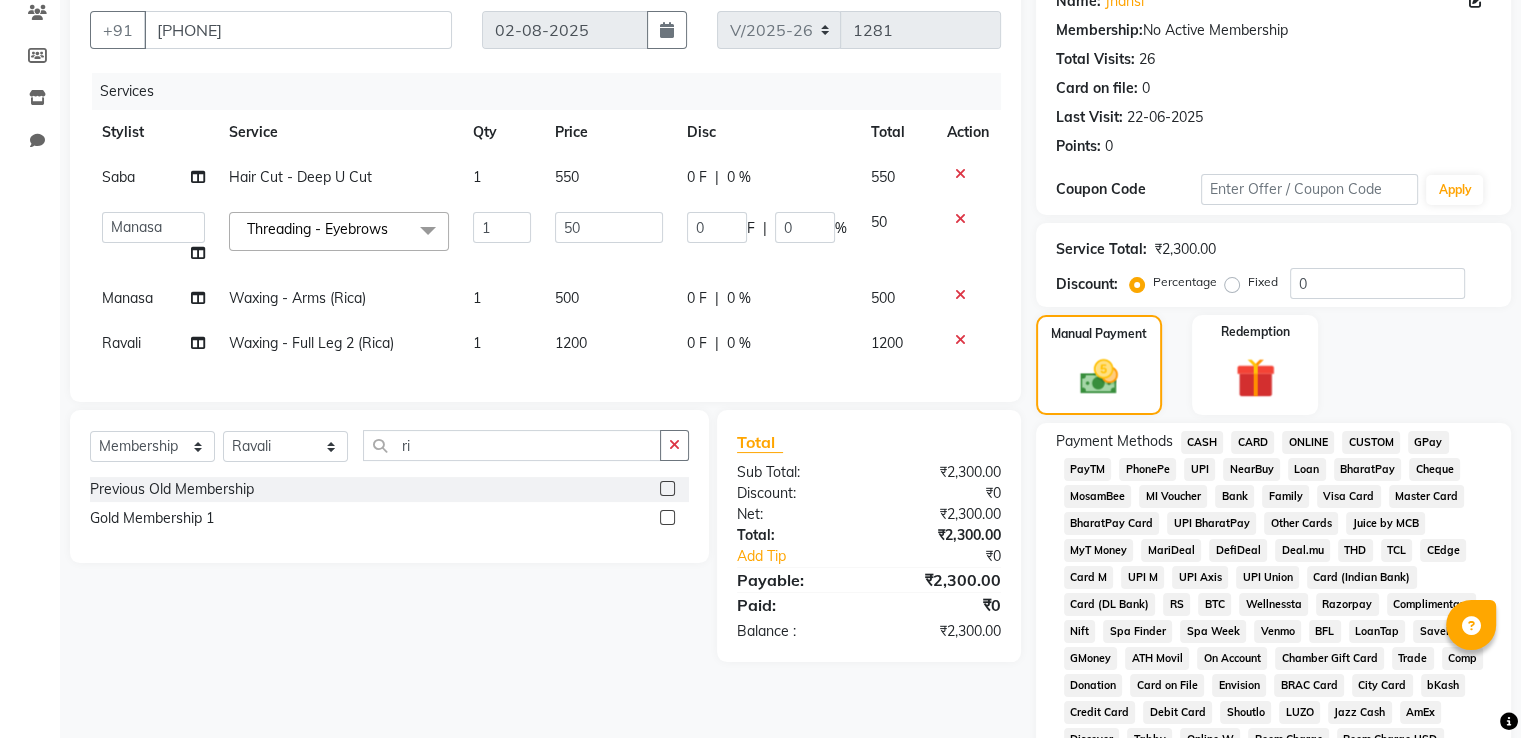 click 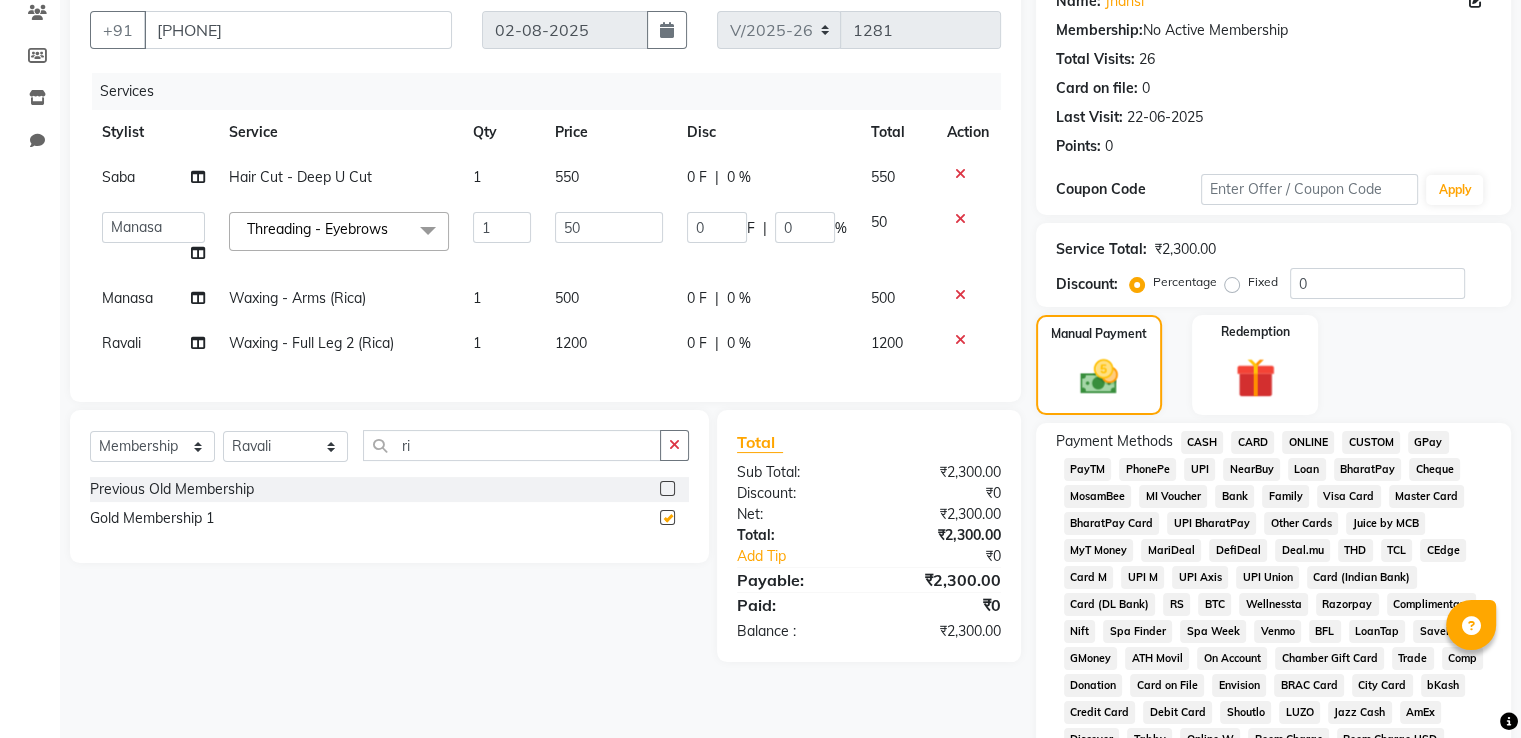 select on "select" 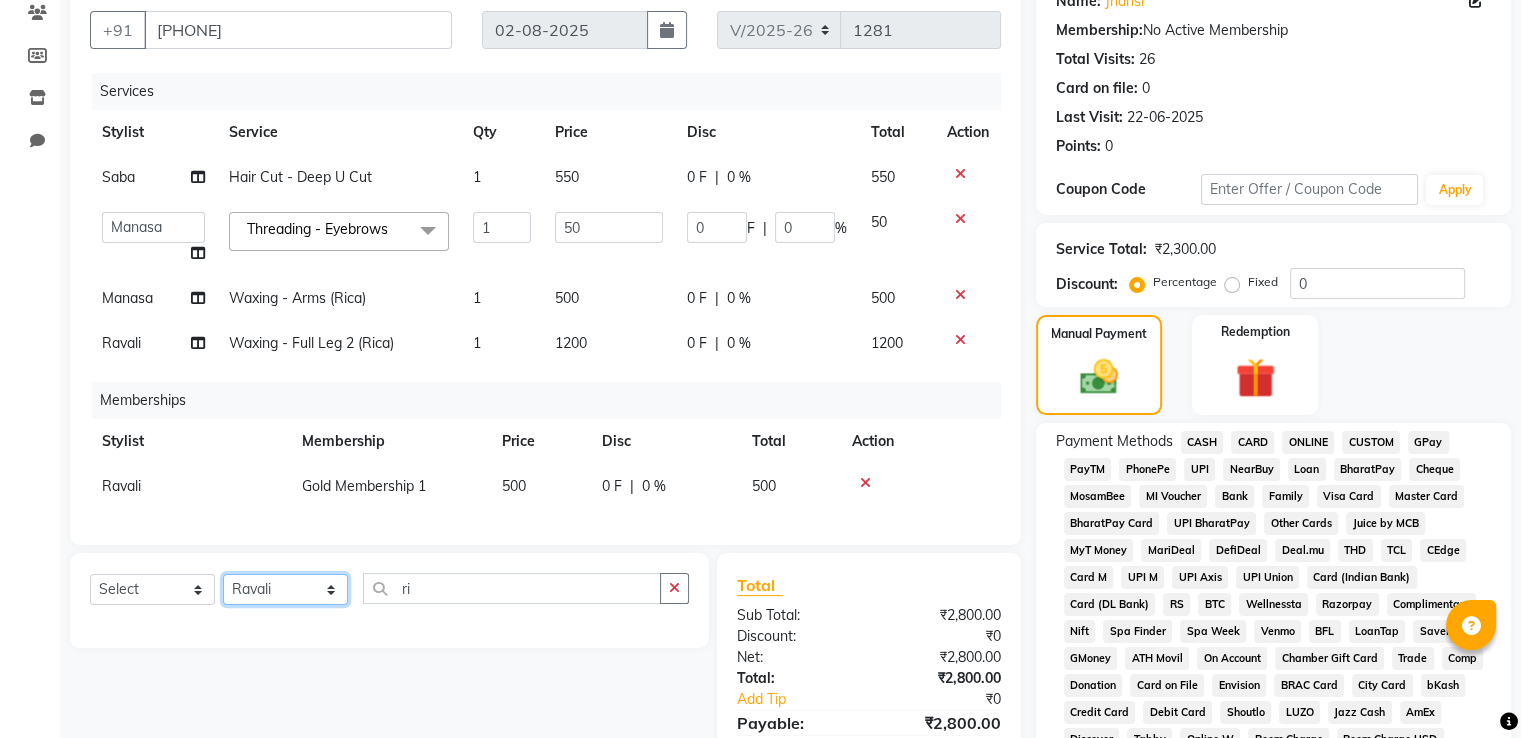 click on "Select Stylist [FIRST] [FIRST] Receptionist [FIRST] [FIRST] [FIRST] [FIRST] [FIRST] [FIRST] +7" 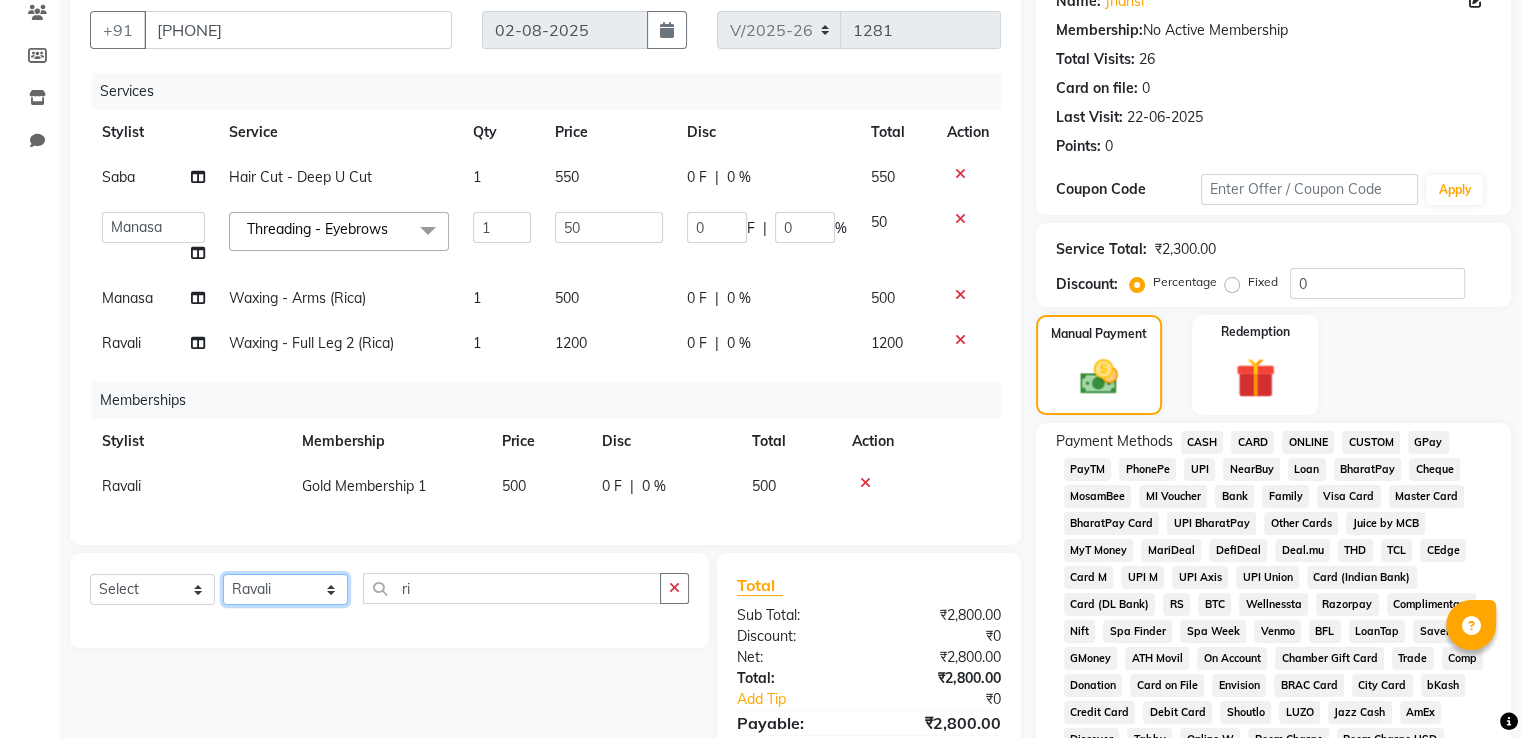 select on "20459" 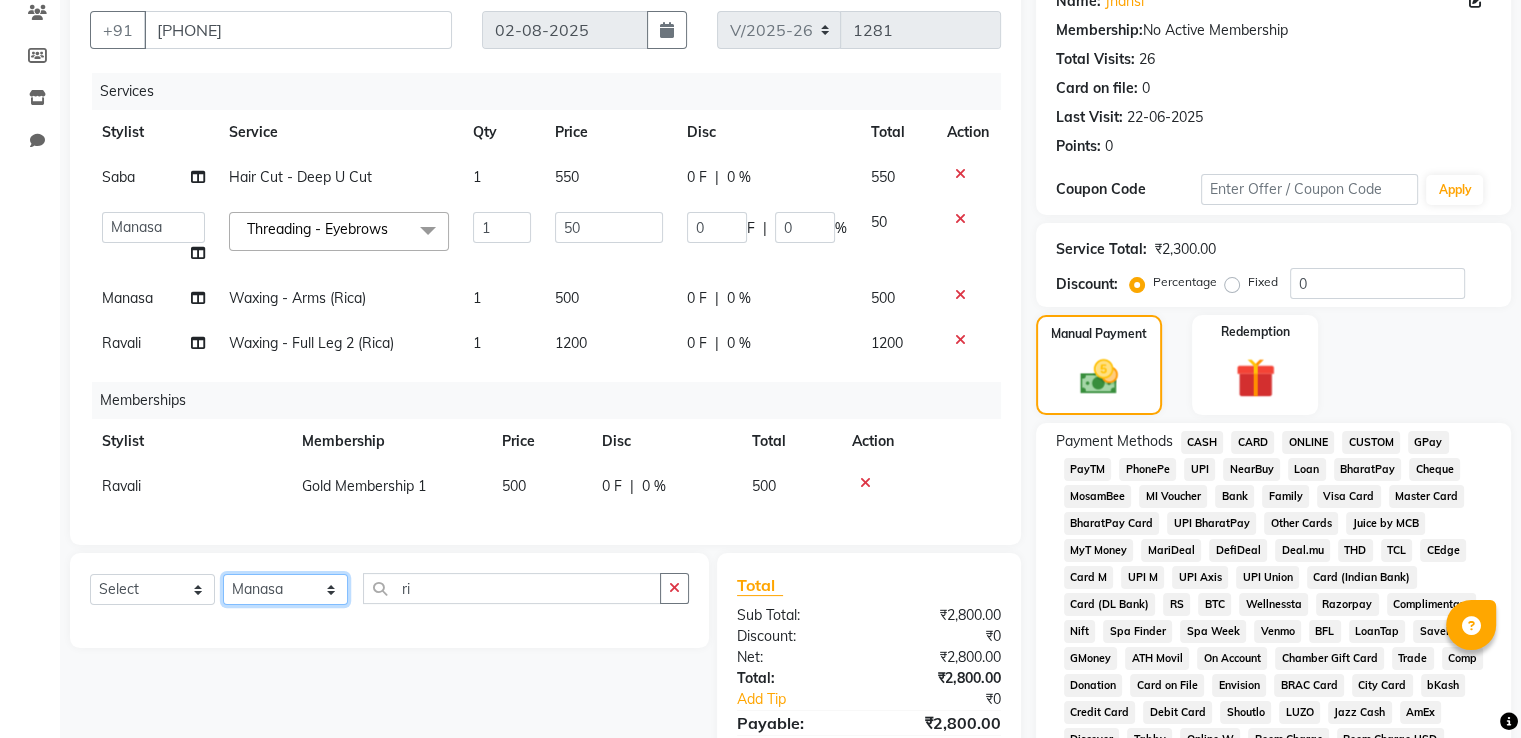 click on "Select Stylist [FIRST] [FIRST] Receptionist [FIRST] [FIRST] [FIRST] [FIRST] [FIRST] [FIRST] +7" 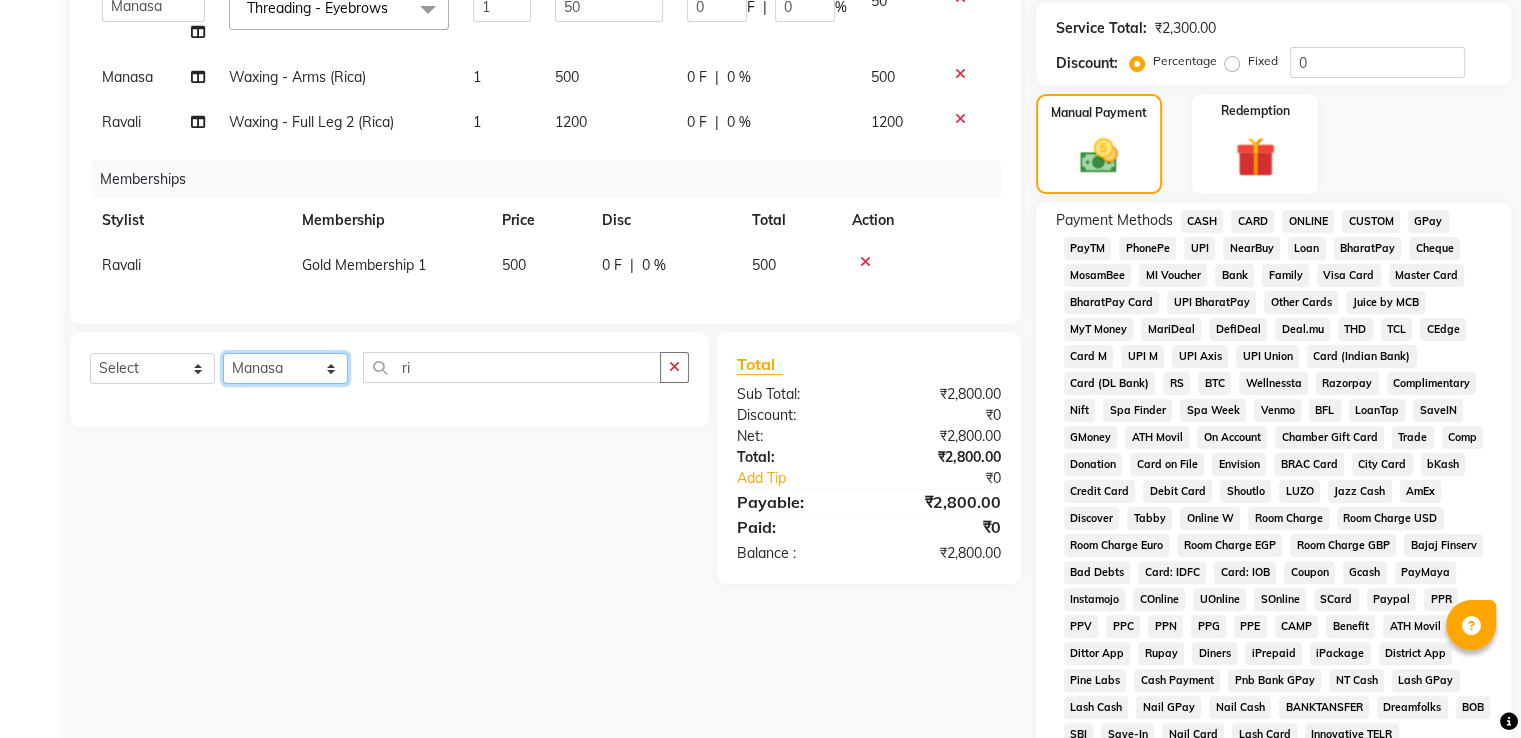 scroll, scrollTop: 398, scrollLeft: 0, axis: vertical 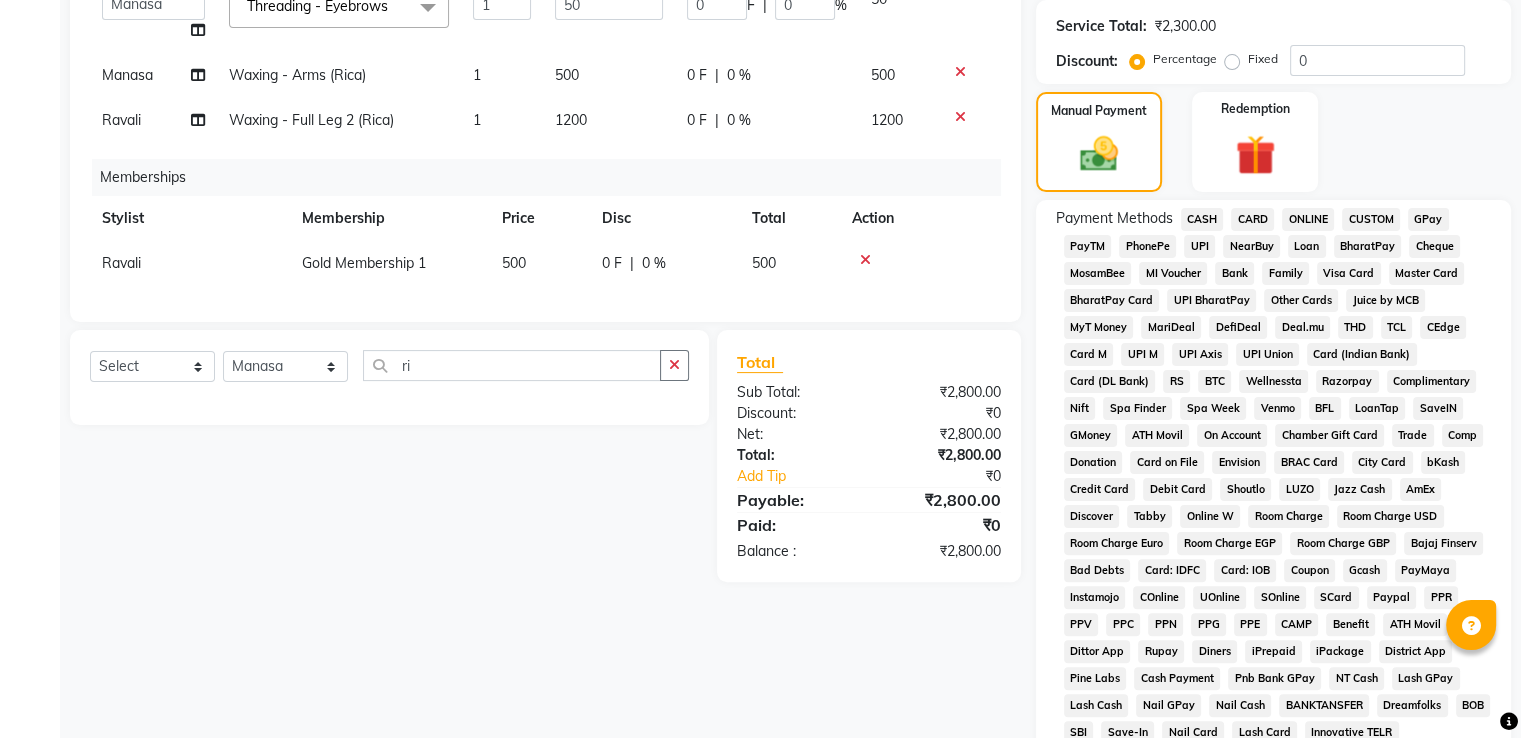 click on "GPay" 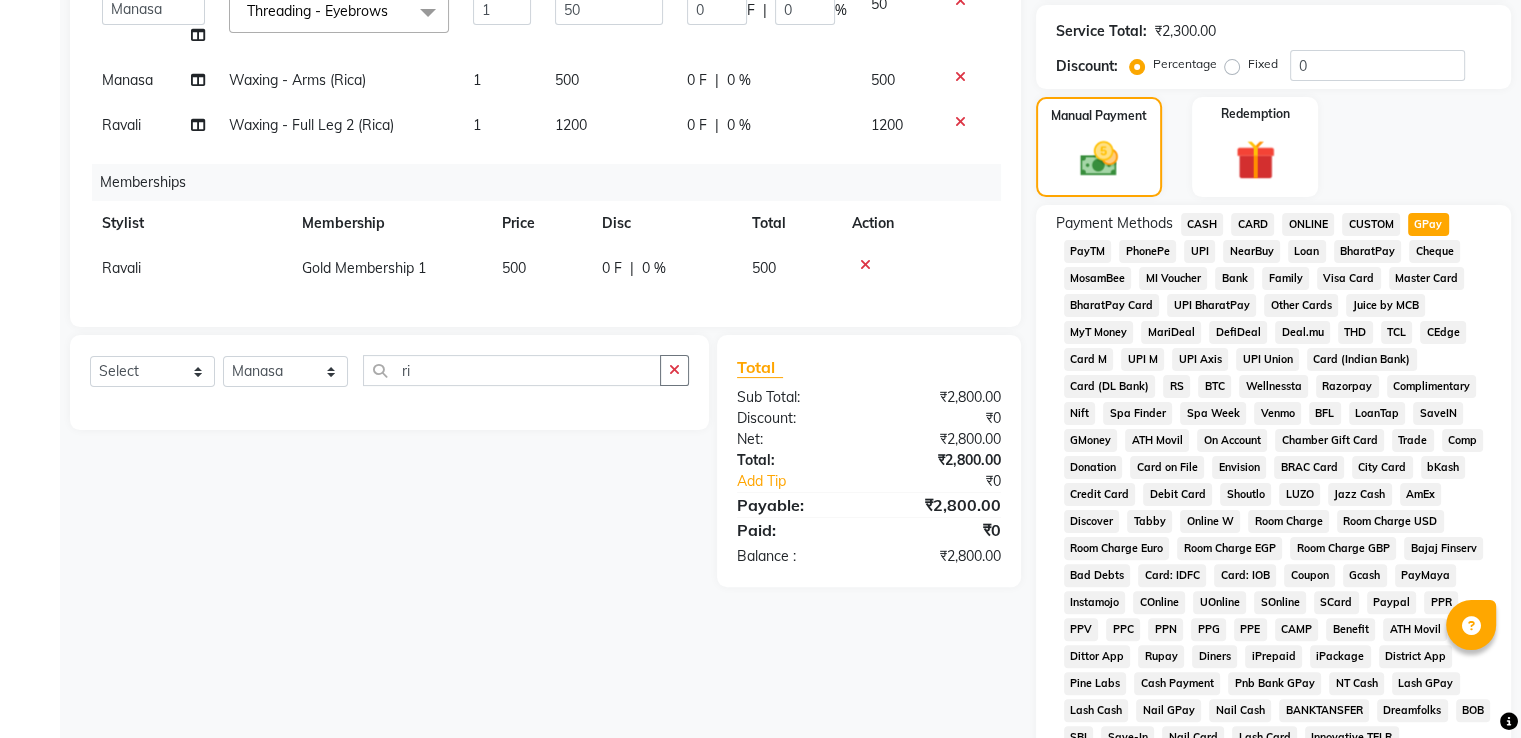 scroll, scrollTop: 609, scrollLeft: 0, axis: vertical 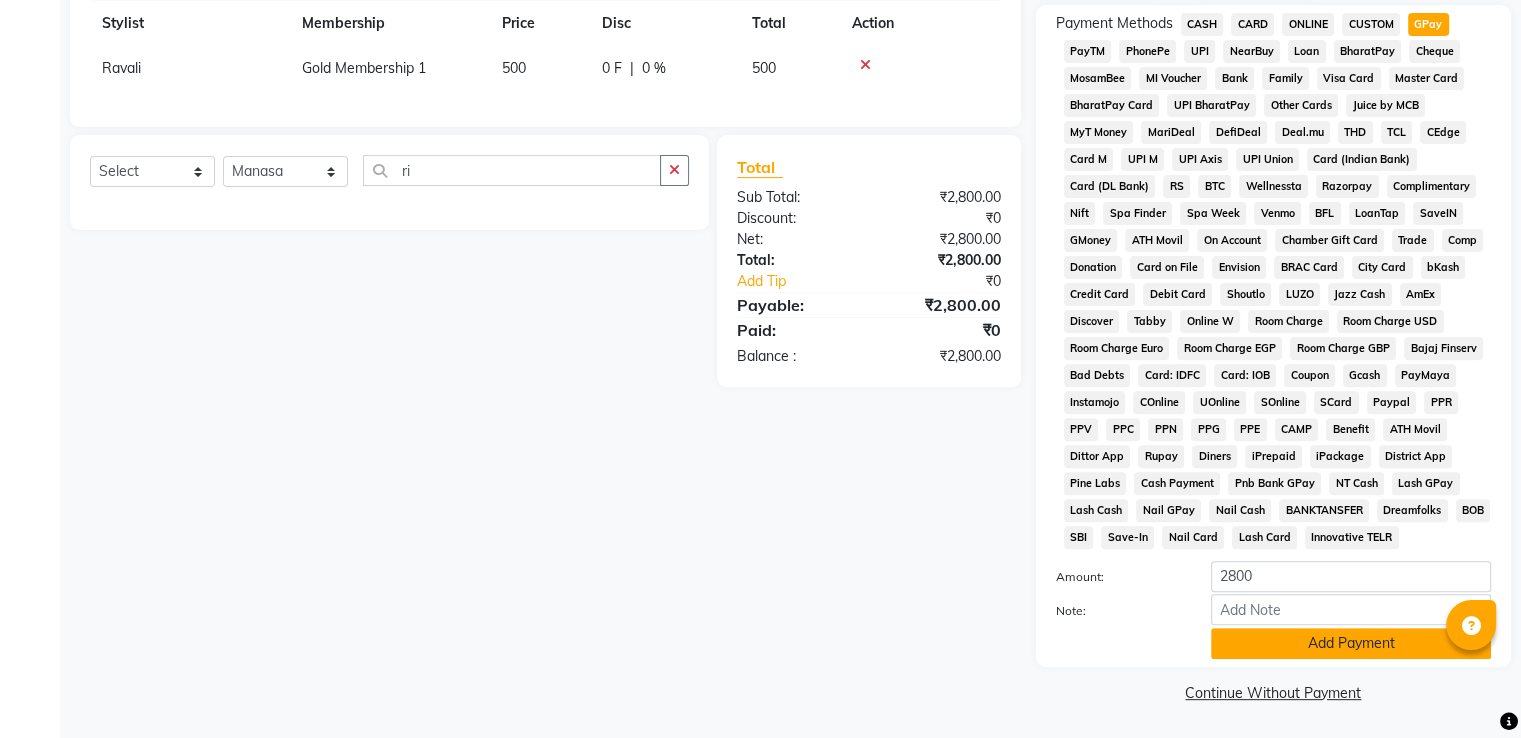 click on "Add Payment" 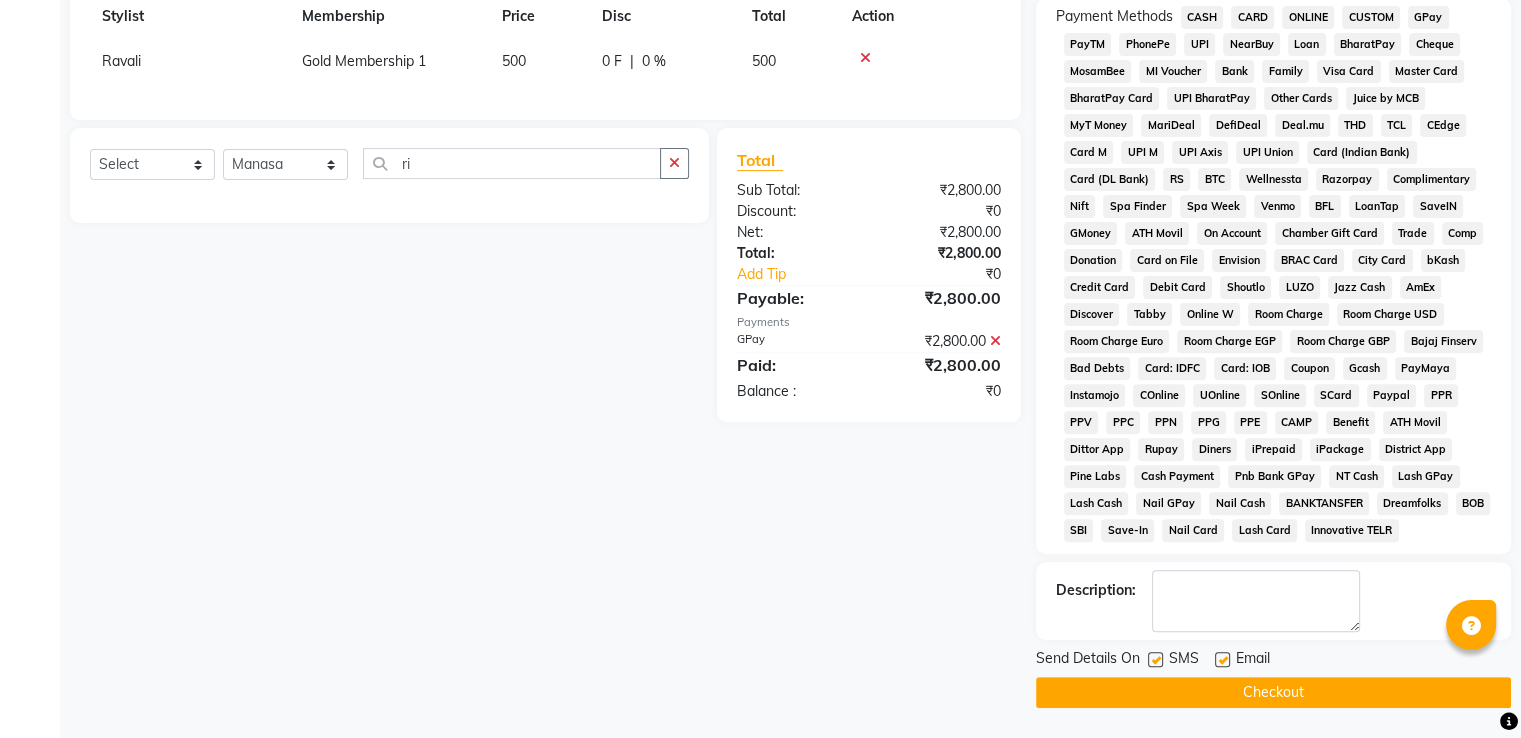 click on "Checkout" 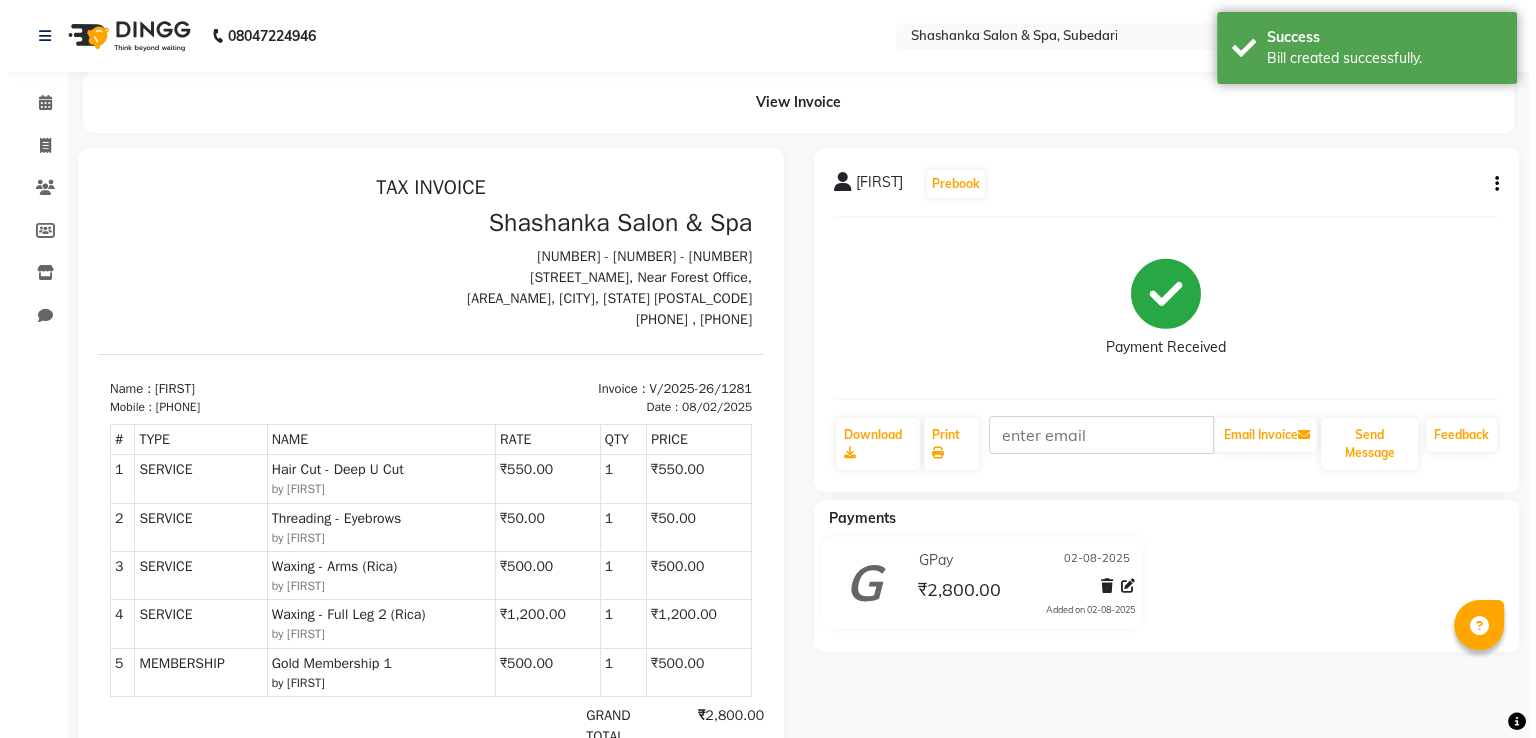 scroll, scrollTop: 0, scrollLeft: 0, axis: both 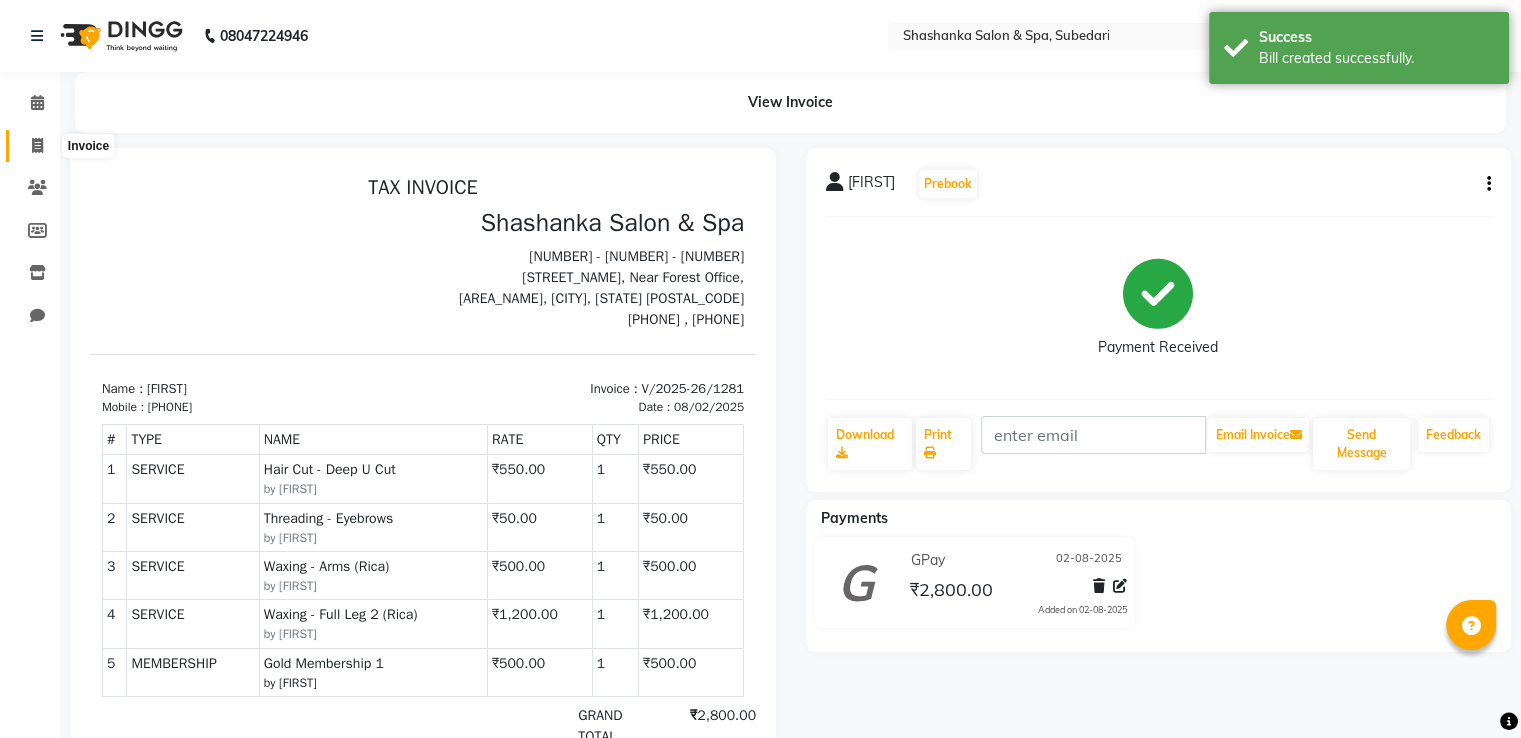 click 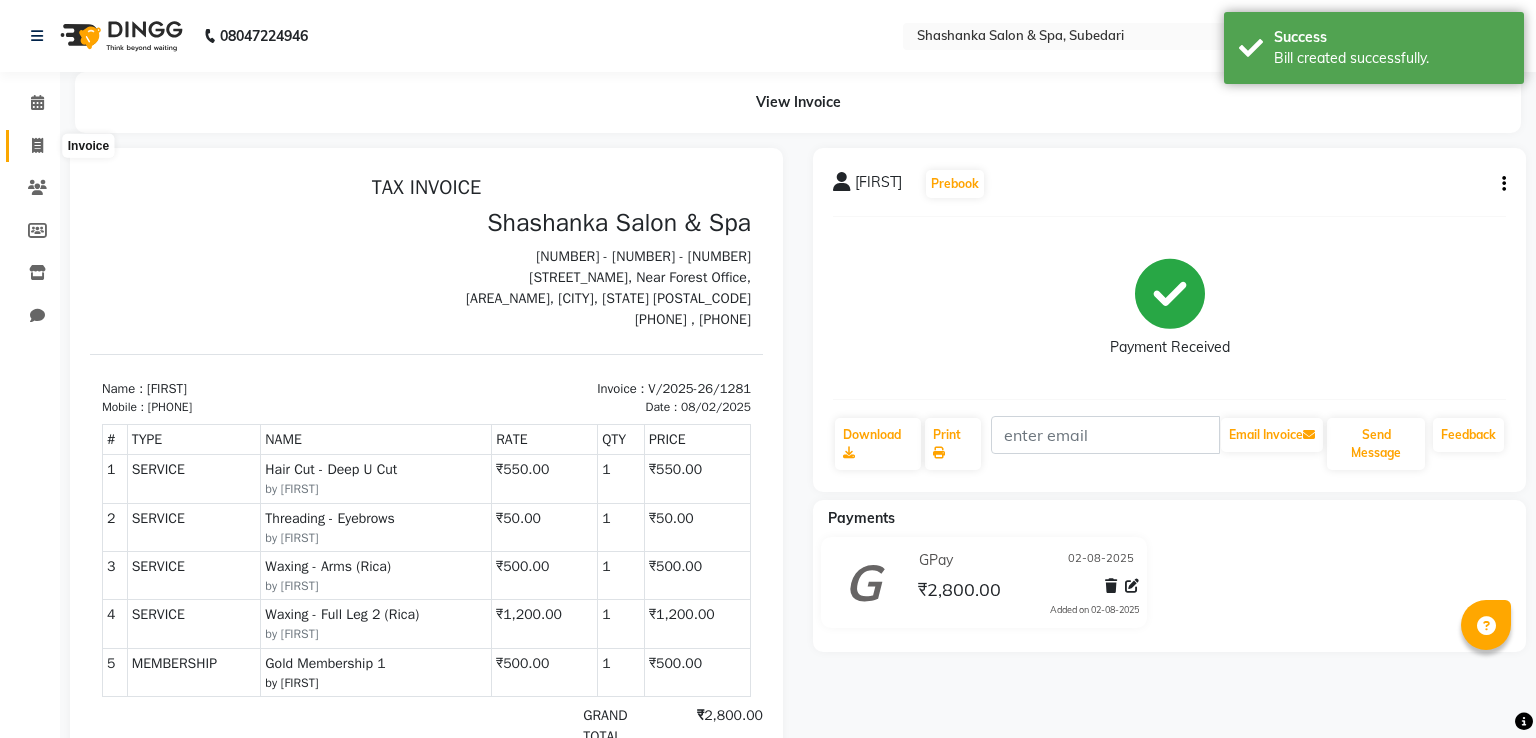 select on "service" 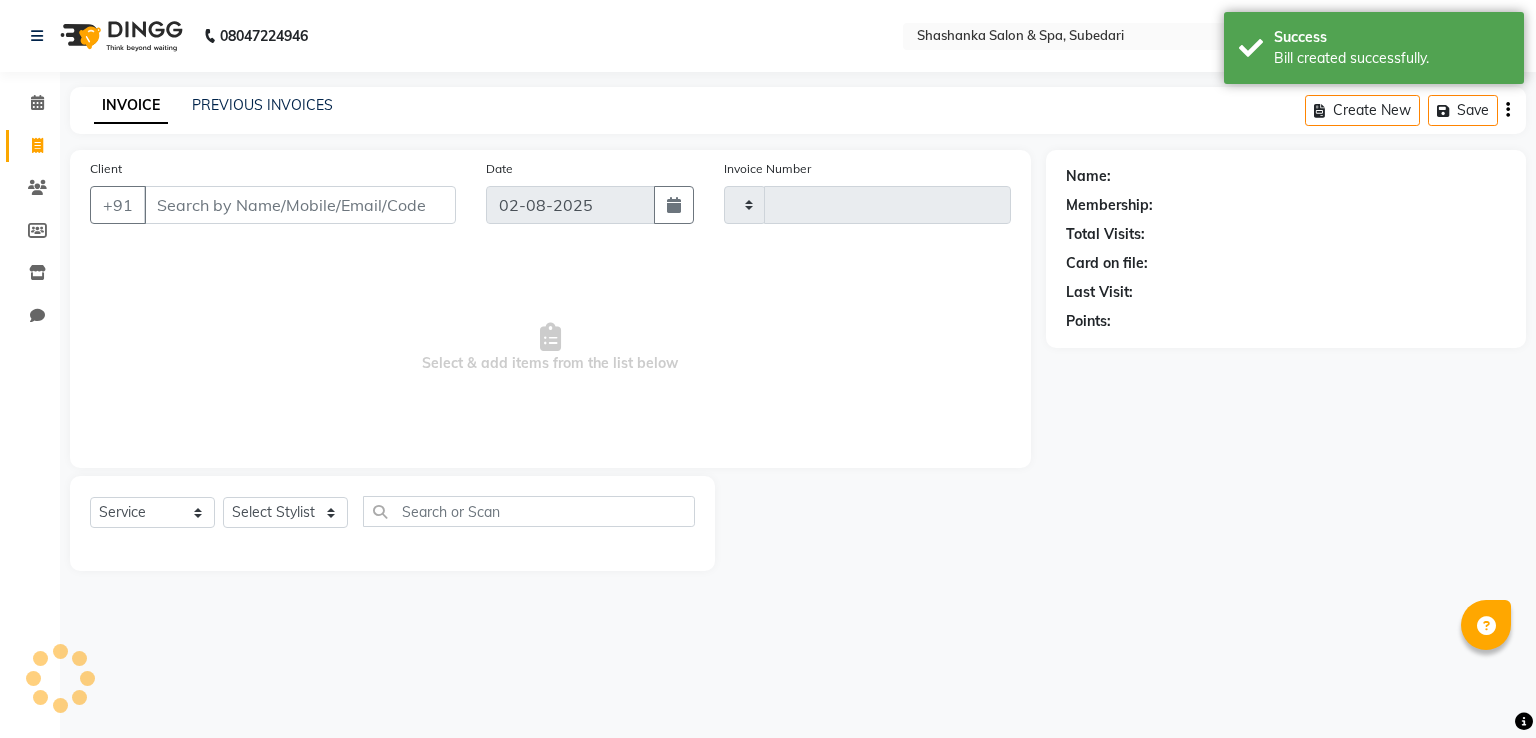type on "1282" 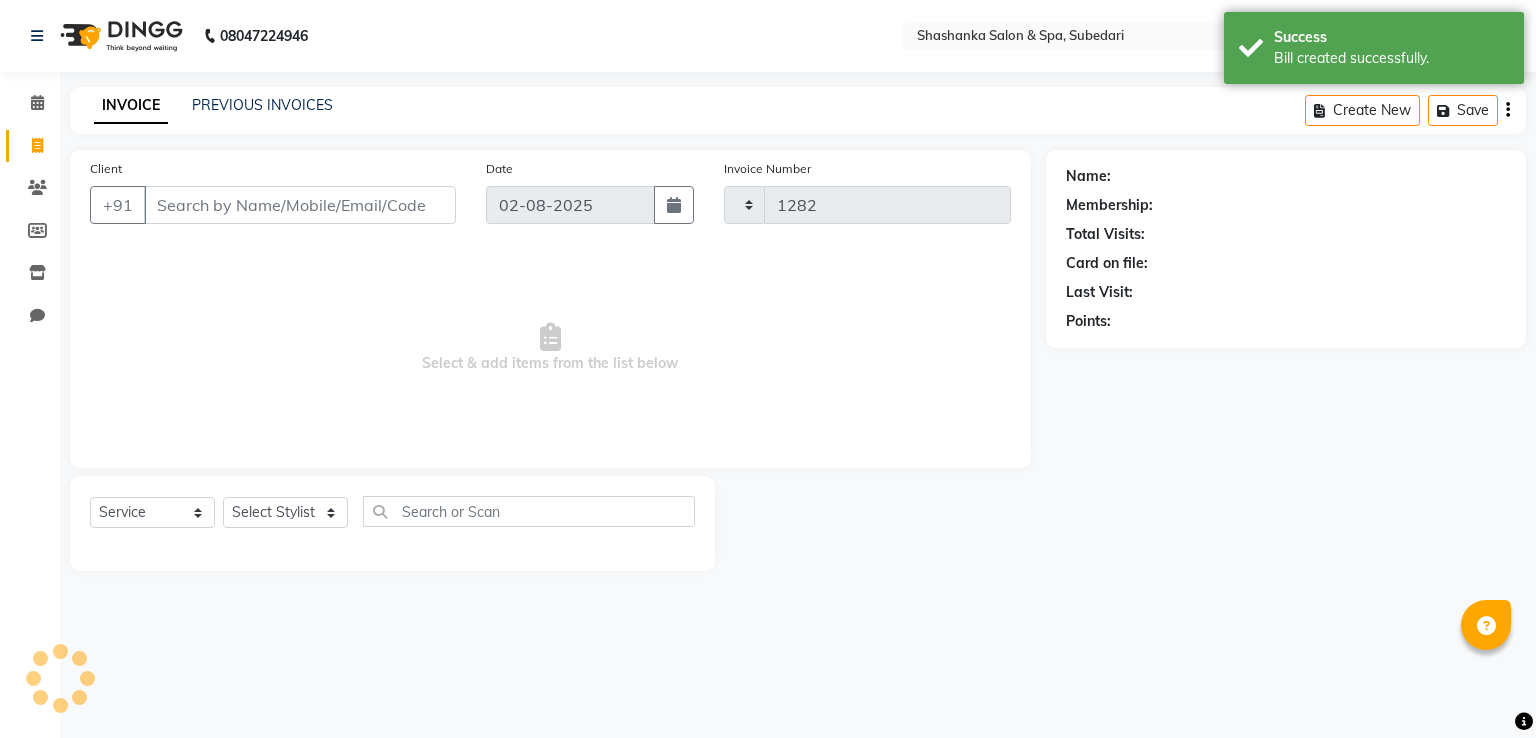 select on "67" 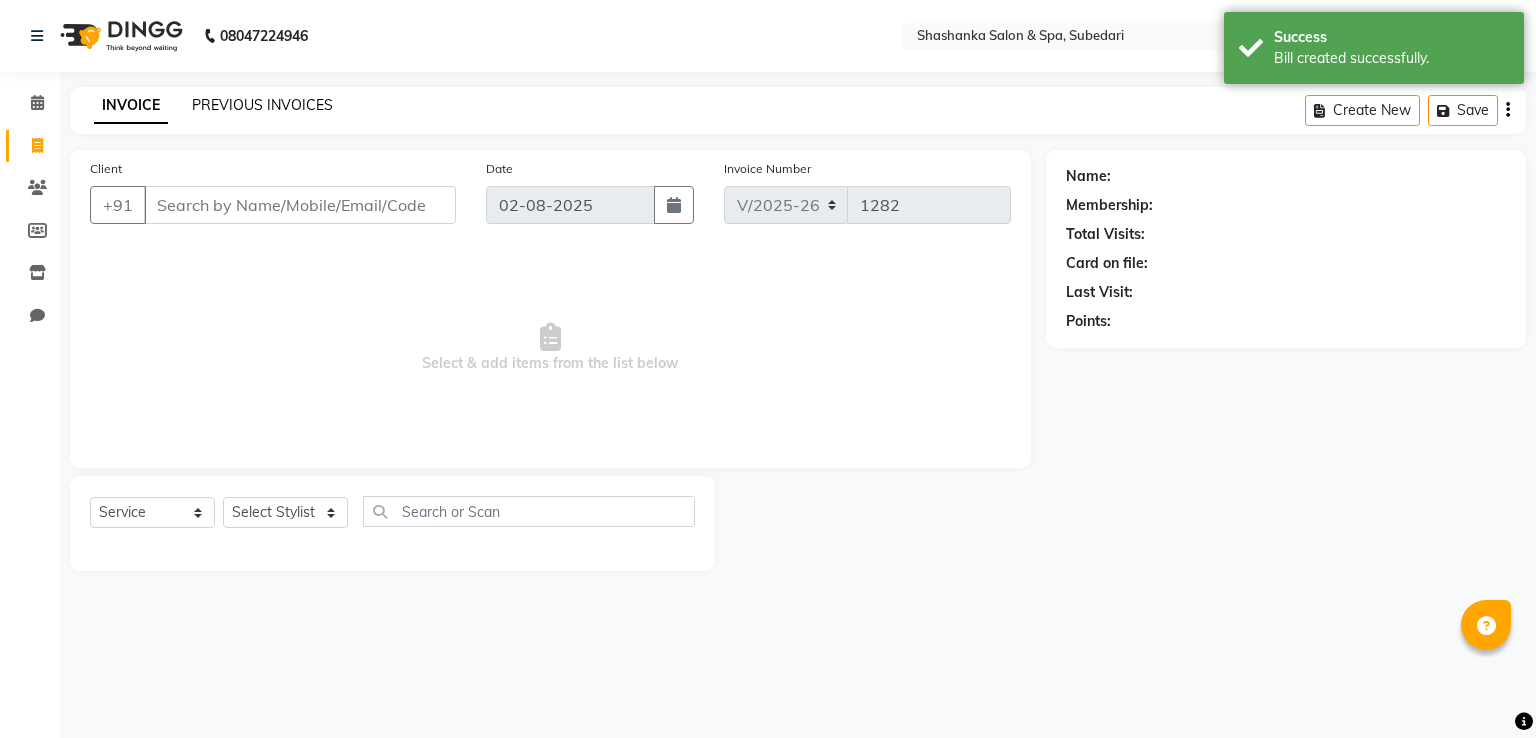 click on "PREVIOUS INVOICES" 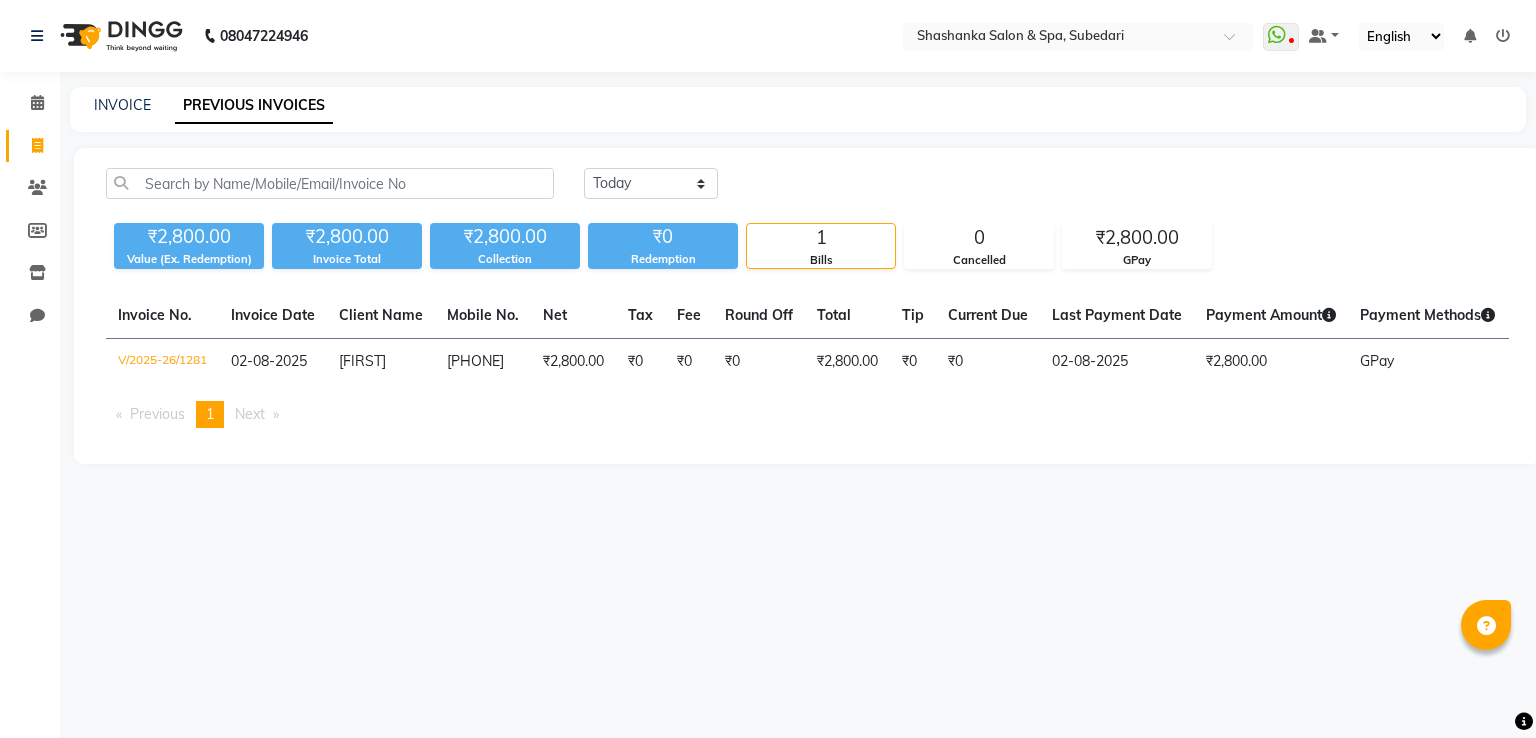click on "[PHONE] Select Location × Shashanka Salon & Spa, Subedari  WhatsApp Status  ✕ Status:  Disconnected Most Recent Message: 25-10-2024     08:25 PM Recent Service Activity: 06-11-2024     05:30 PM  [PHONE] Whatsapp Settings Default Panel My Panel English ENGLISH Español العربية मराठी हिंदी ગુજરાતી தமிழ் 中文 Notifications nothing to show" 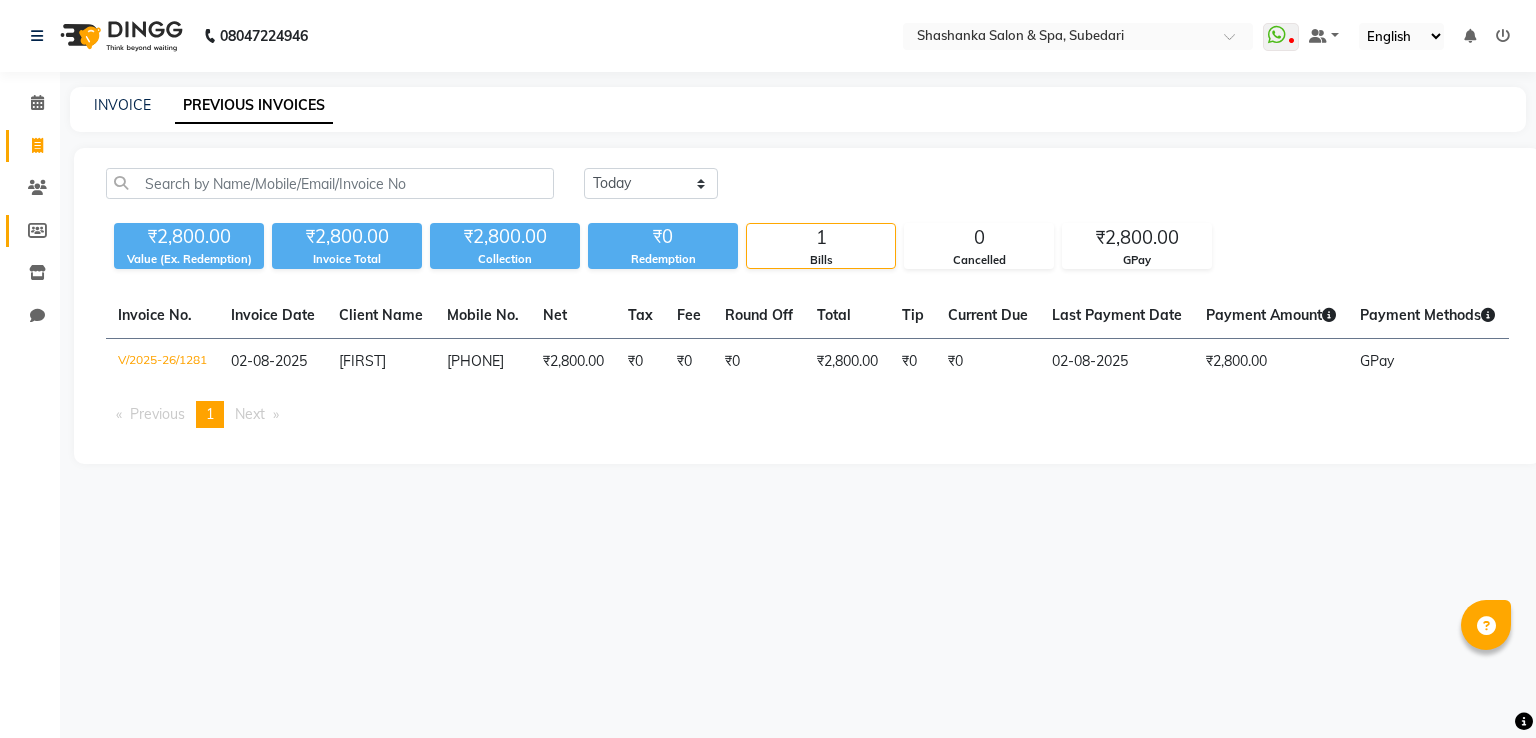 click on "Members" 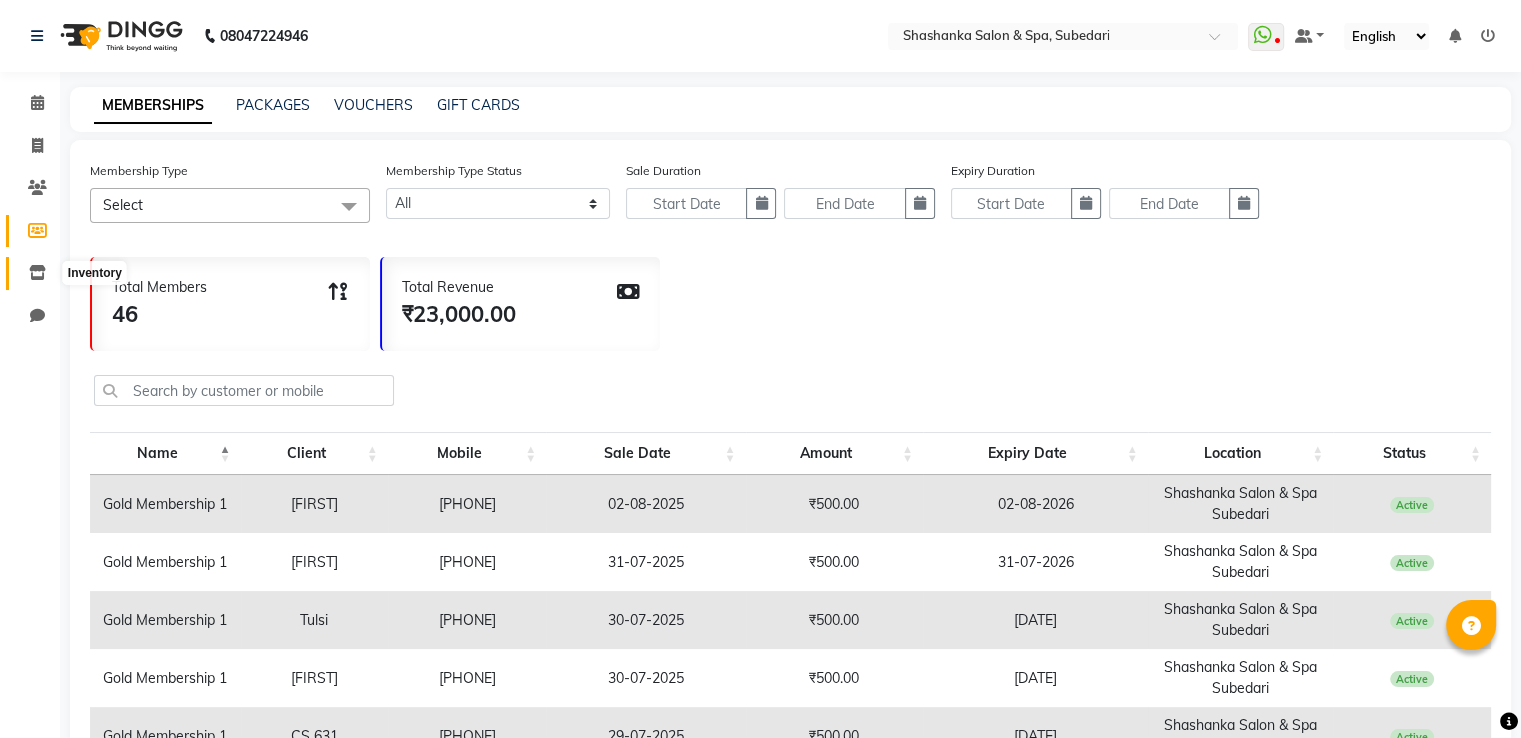 click 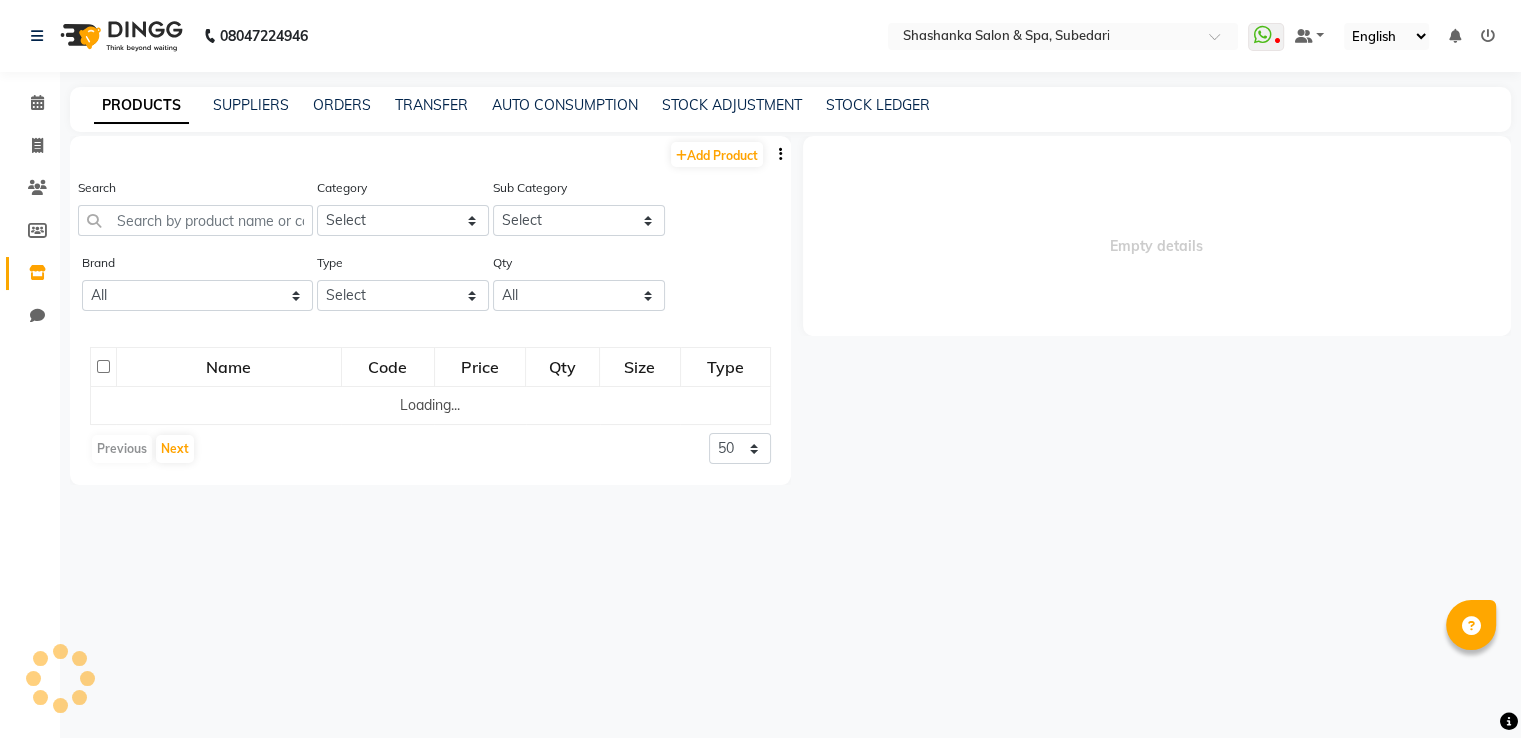select 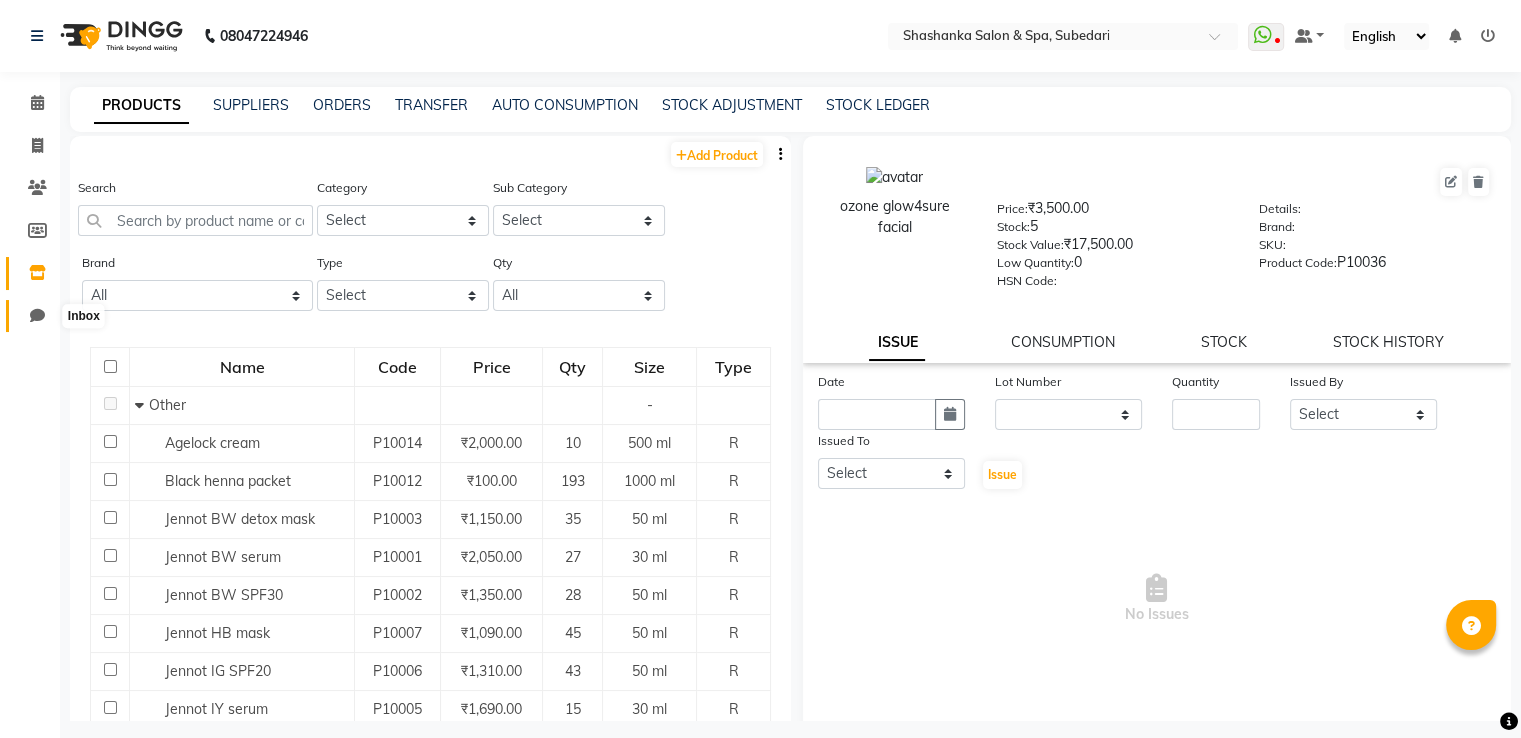 click 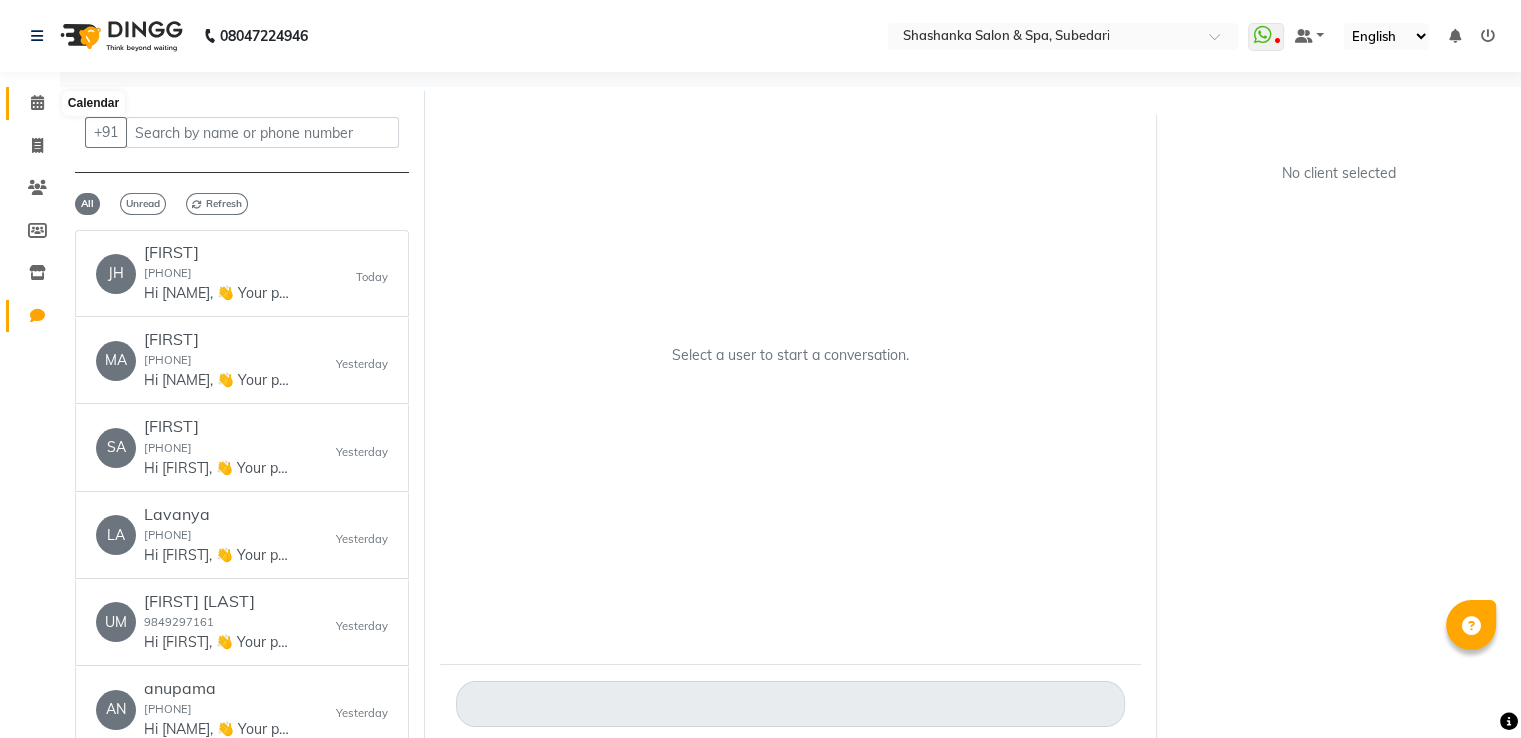 click 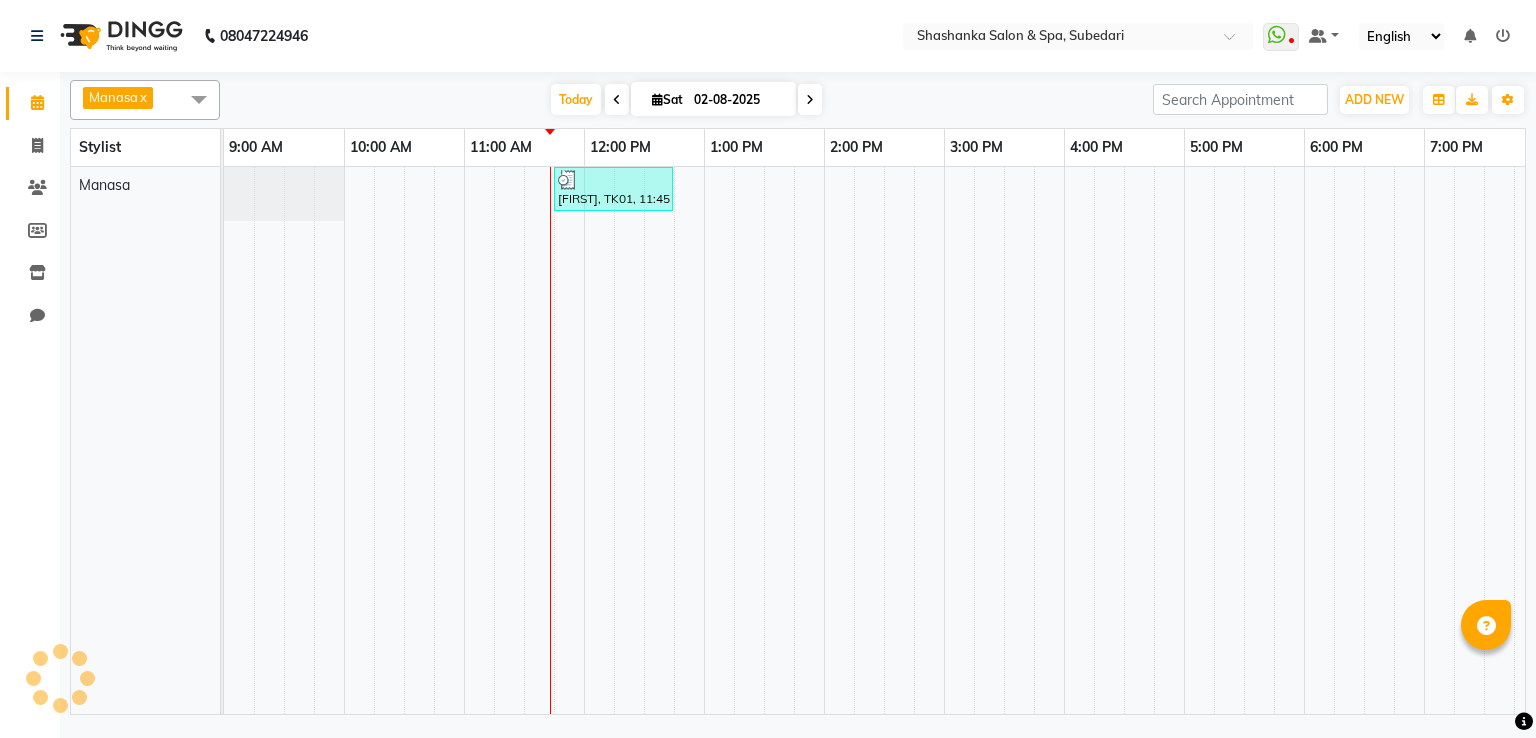scroll, scrollTop: 0, scrollLeft: 0, axis: both 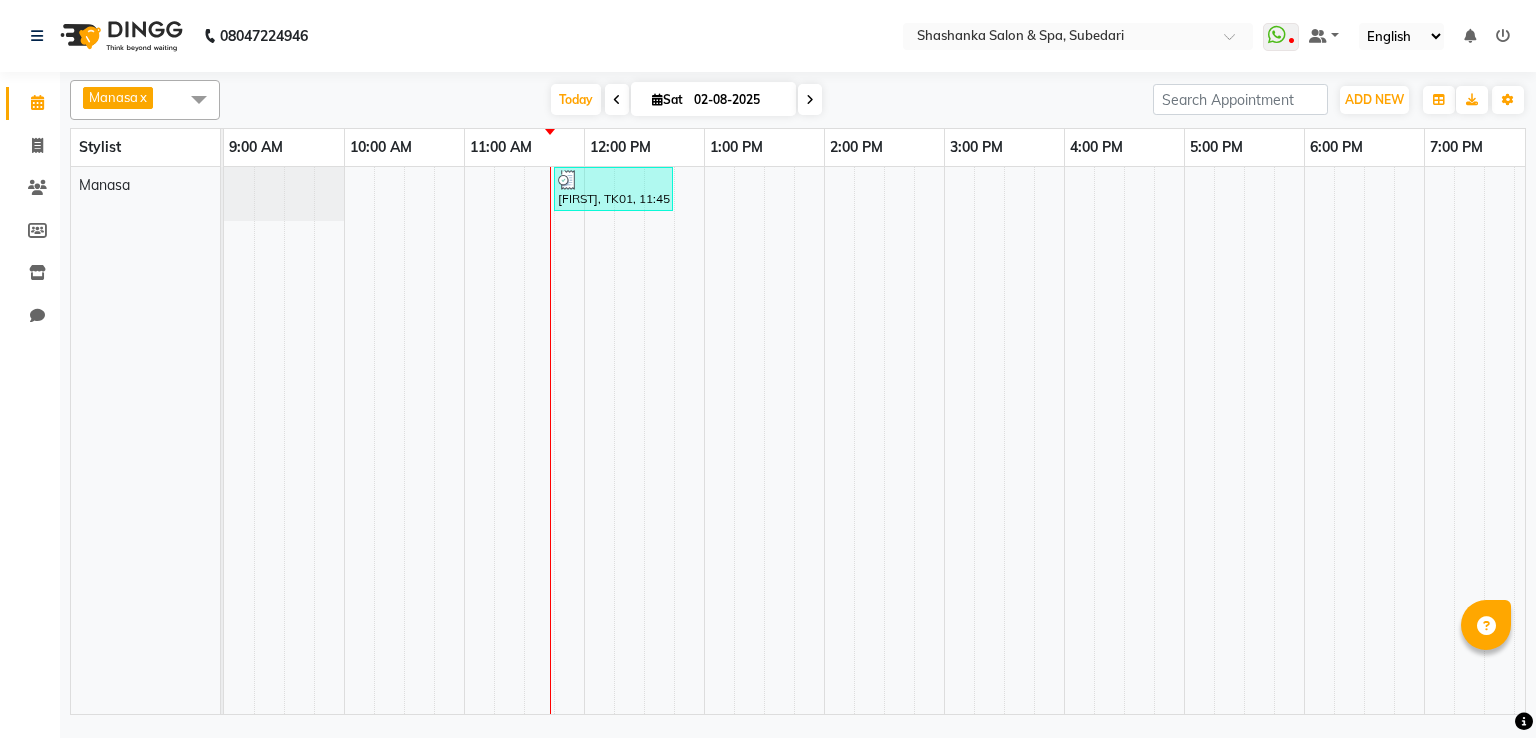click at bounding box center [617, 100] 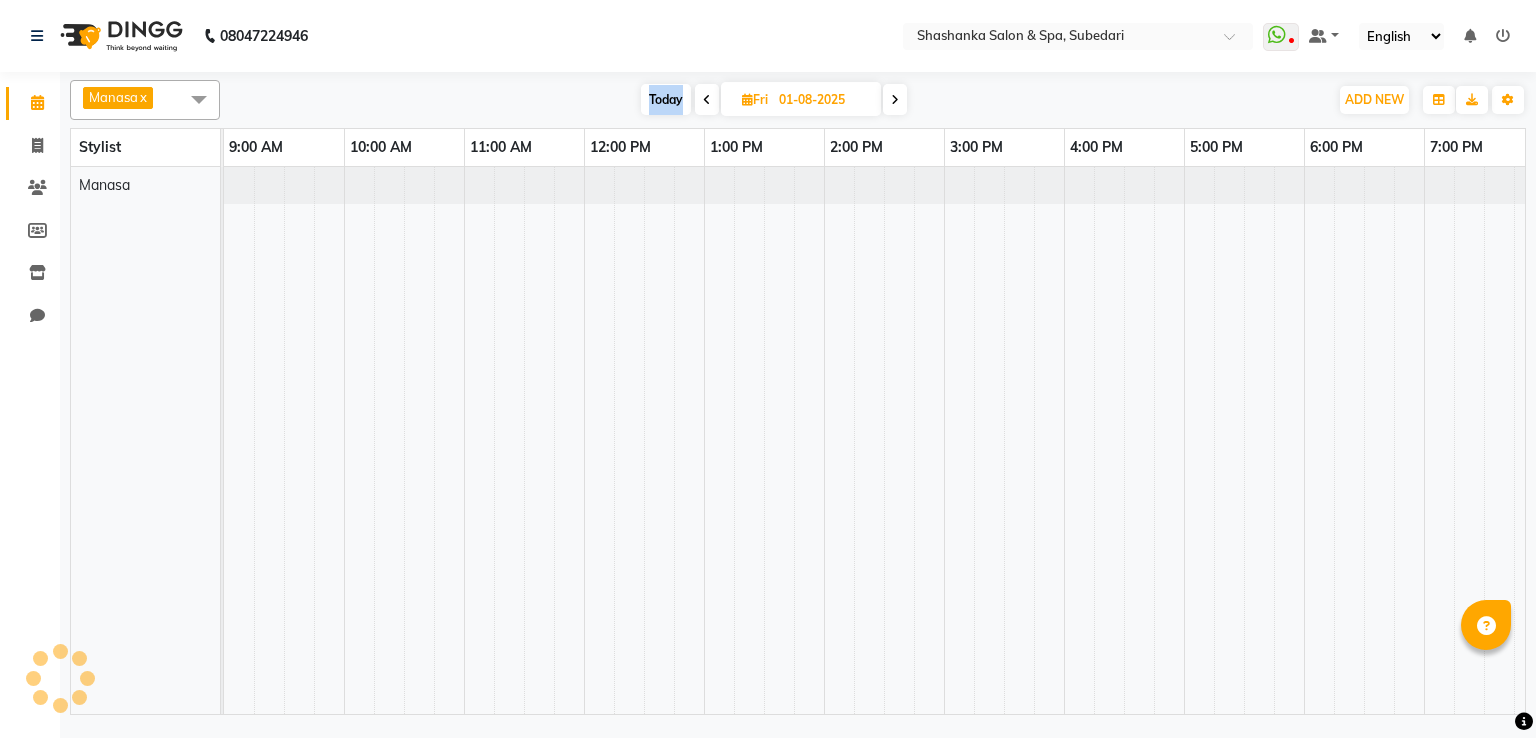 click on "Today  Fri 01-08-2025" at bounding box center (774, 100) 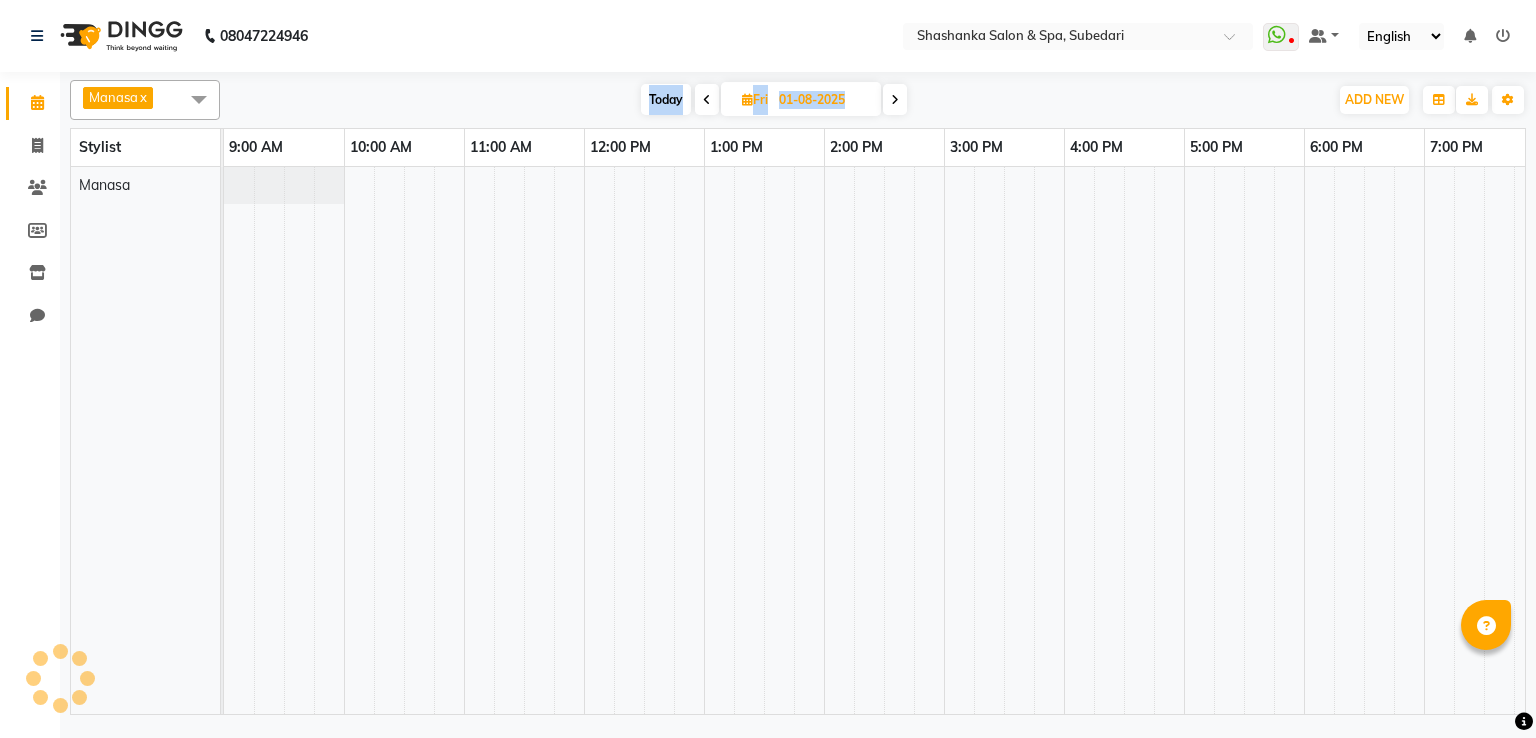 scroll, scrollTop: 0, scrollLeft: 138, axis: horizontal 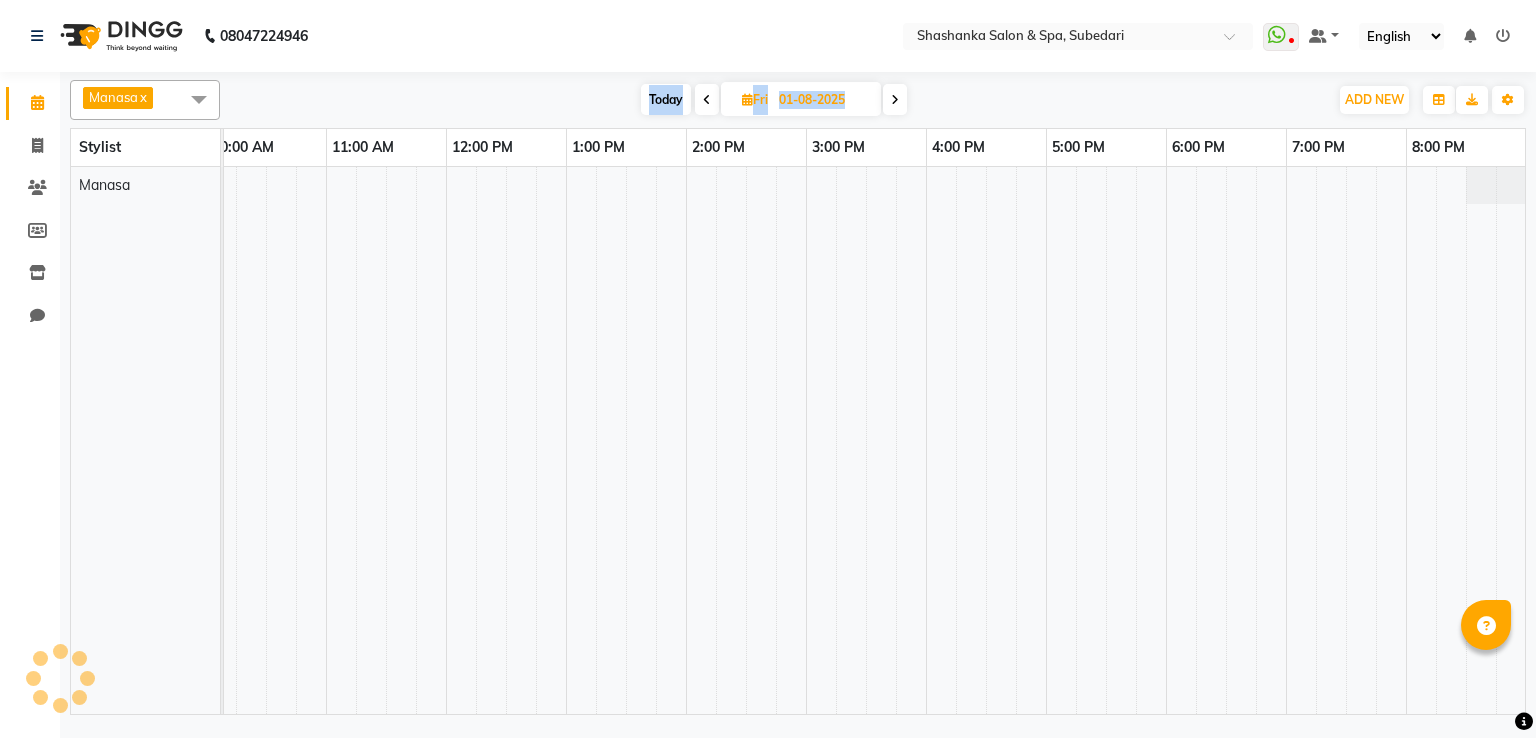 click on "Today  Fri 01-08-2025" at bounding box center [774, 100] 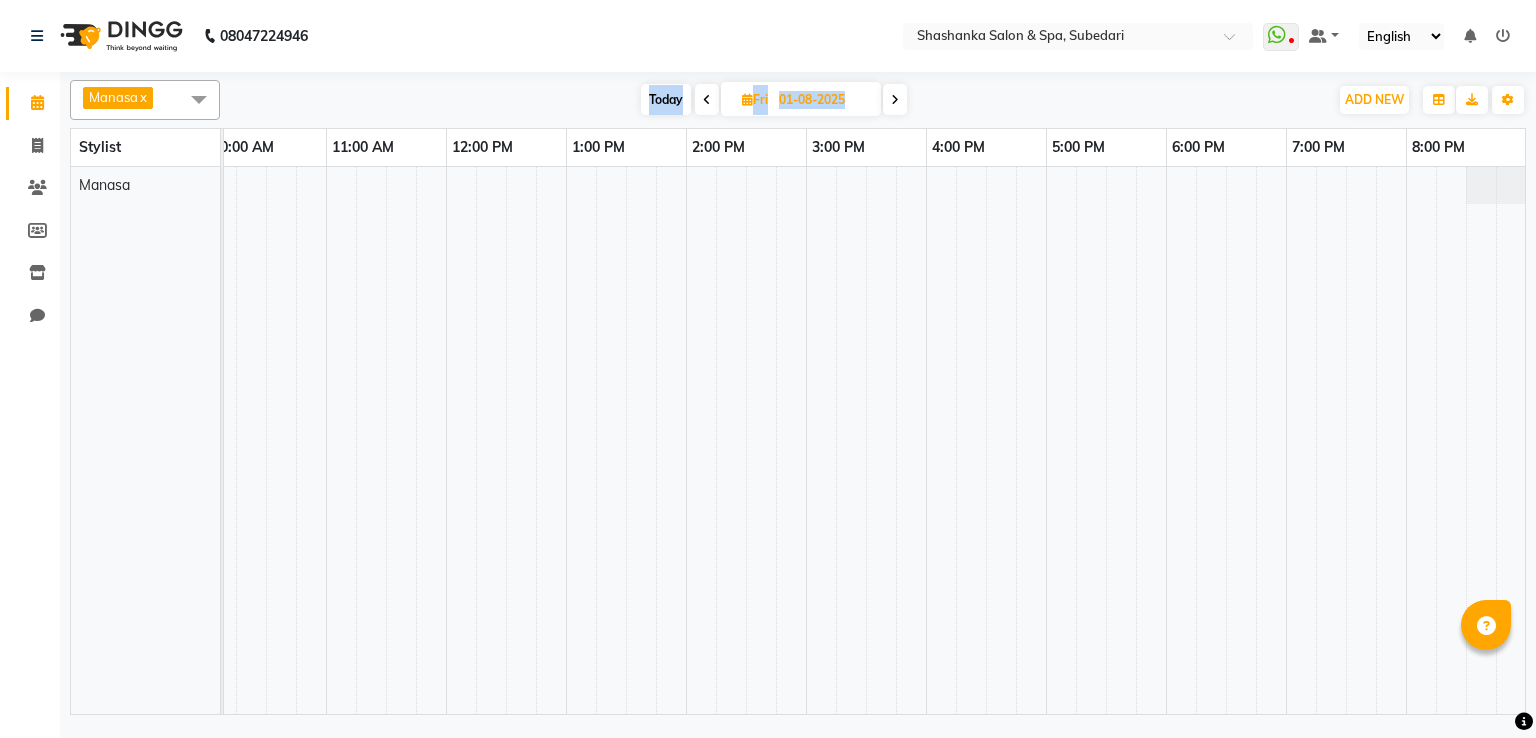 click at bounding box center (707, 100) 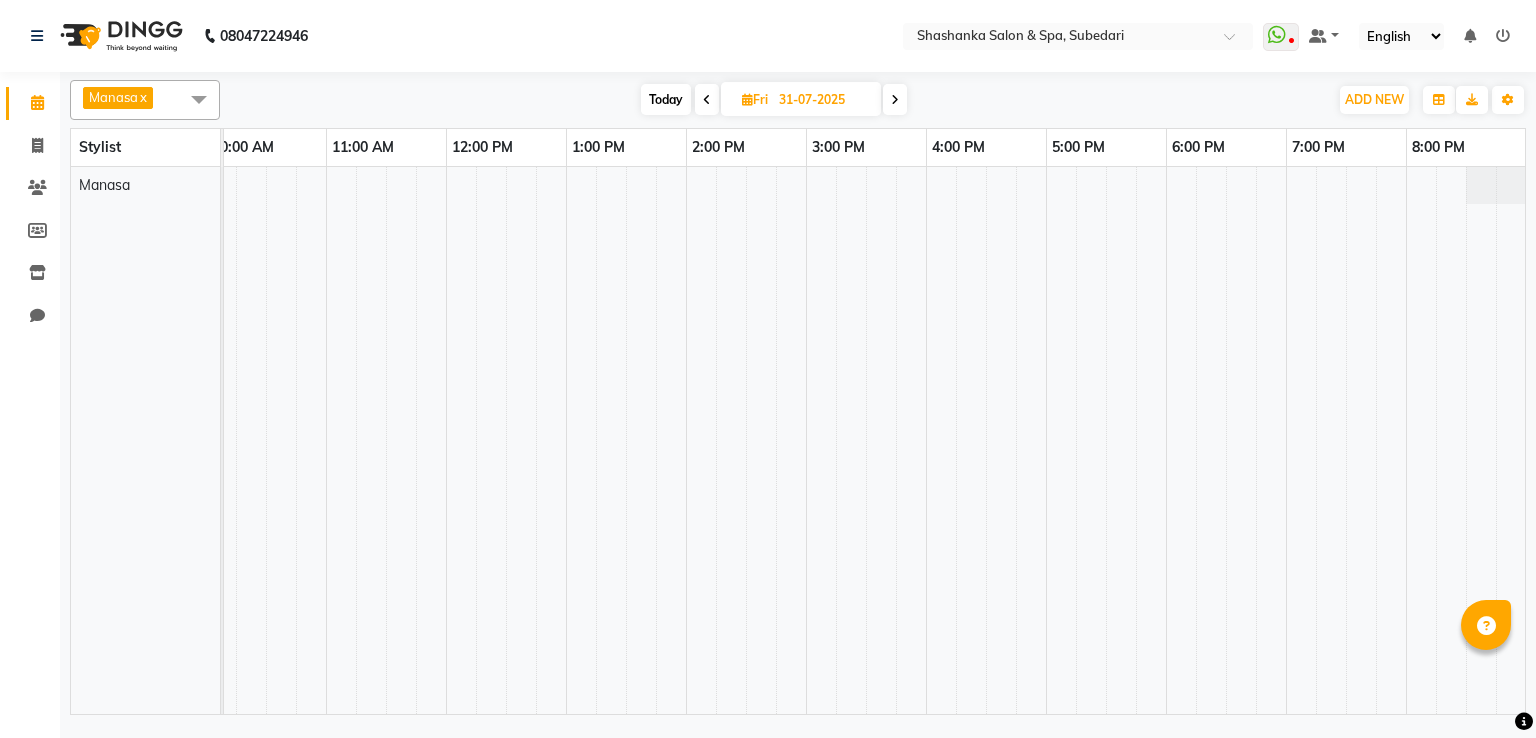 scroll, scrollTop: 0, scrollLeft: 0, axis: both 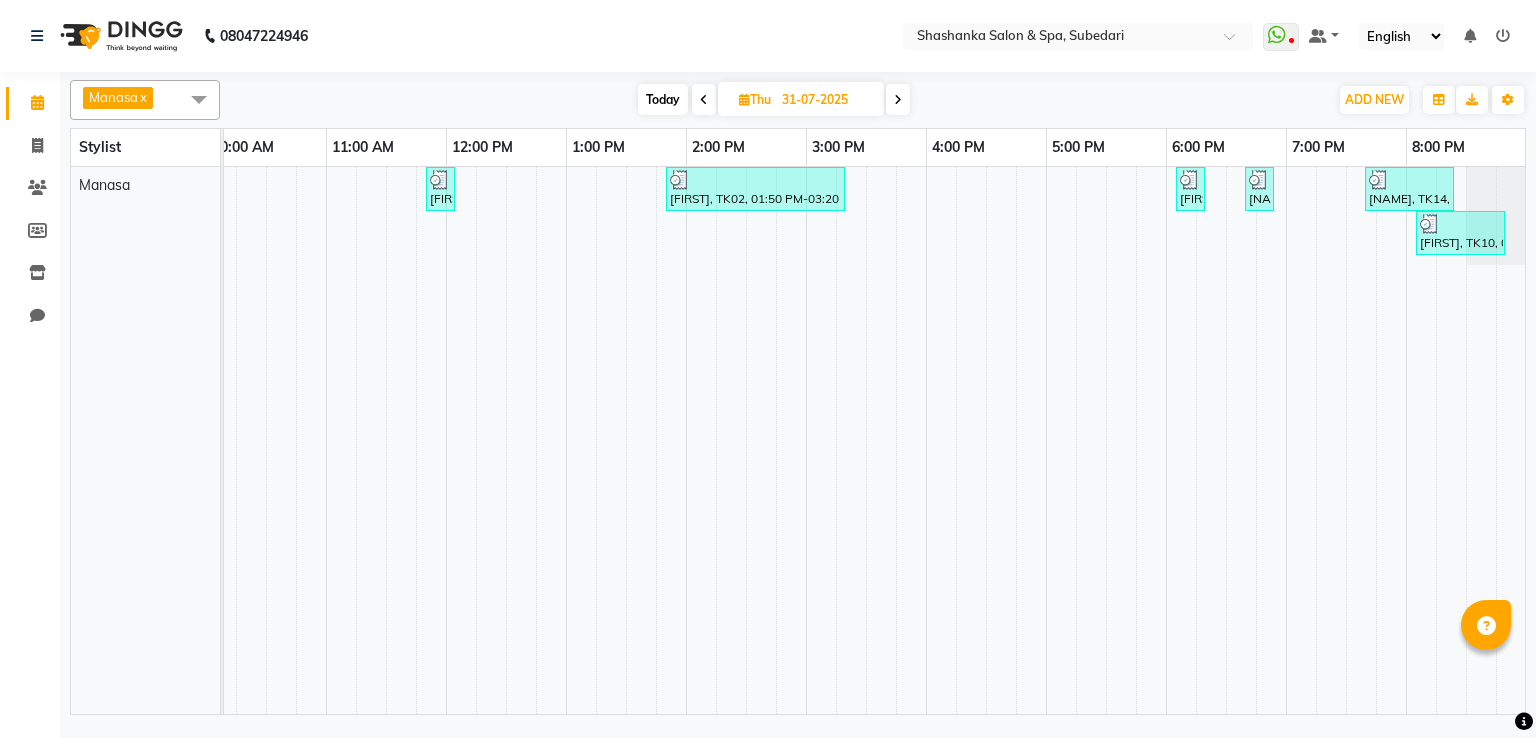 click at bounding box center [704, 100] 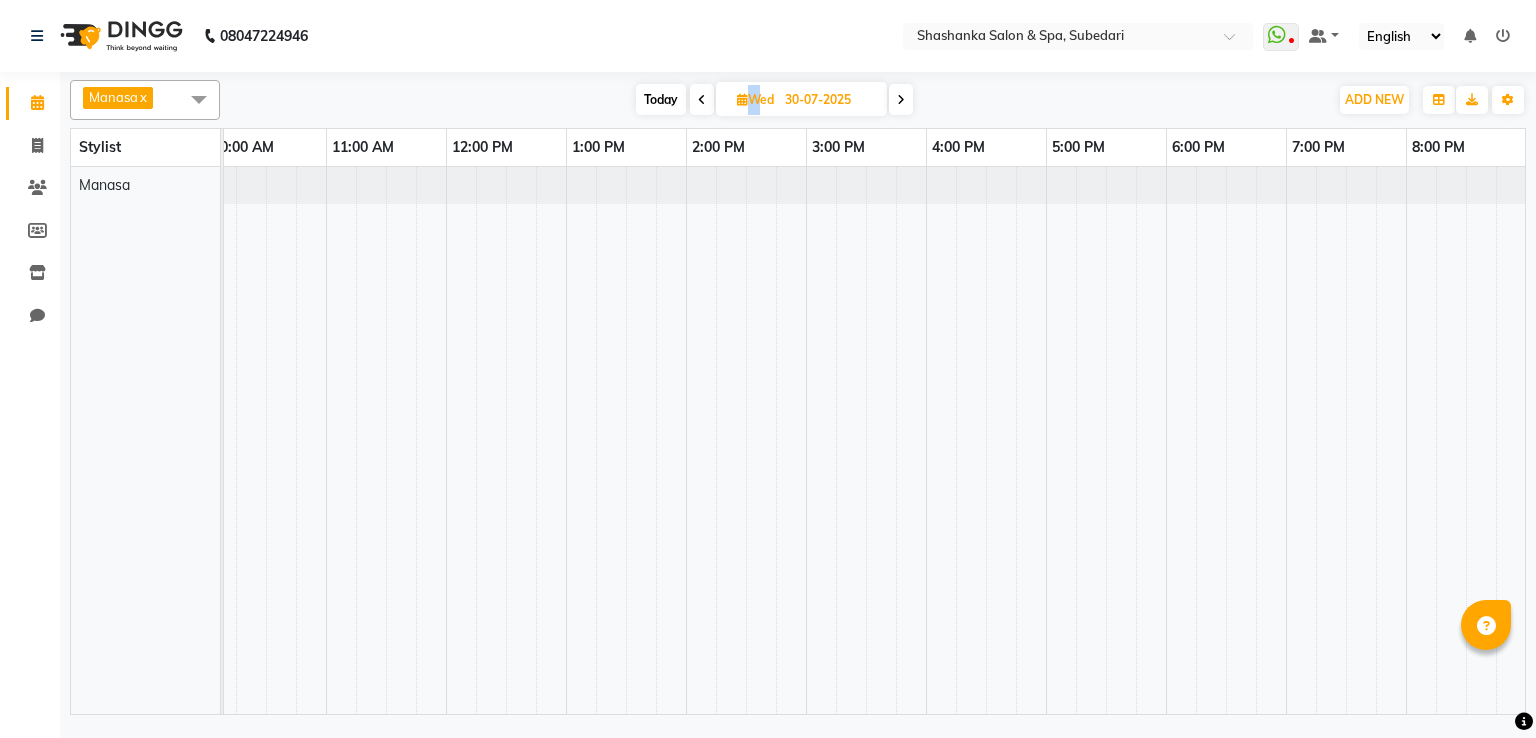 scroll, scrollTop: 0, scrollLeft: 0, axis: both 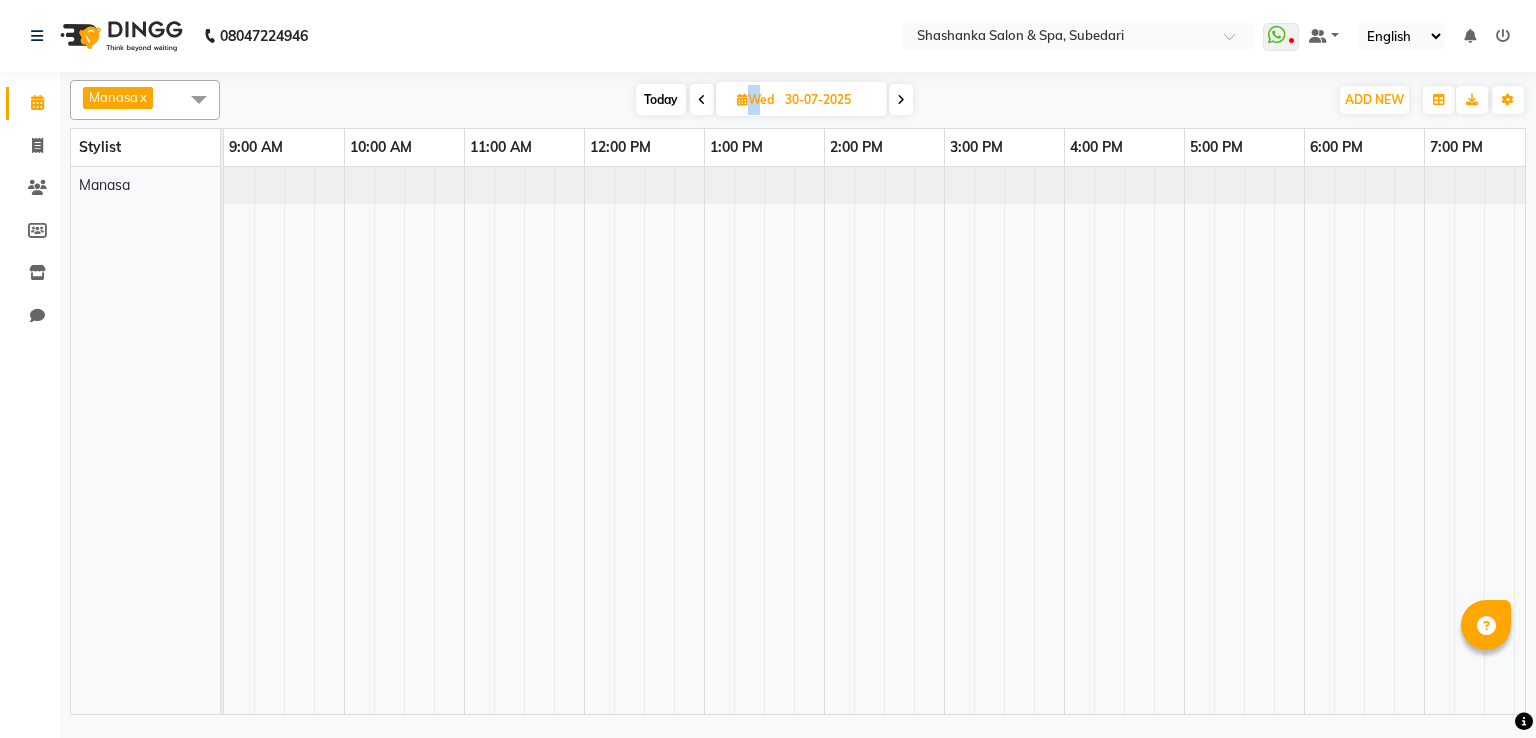 click at bounding box center (702, 99) 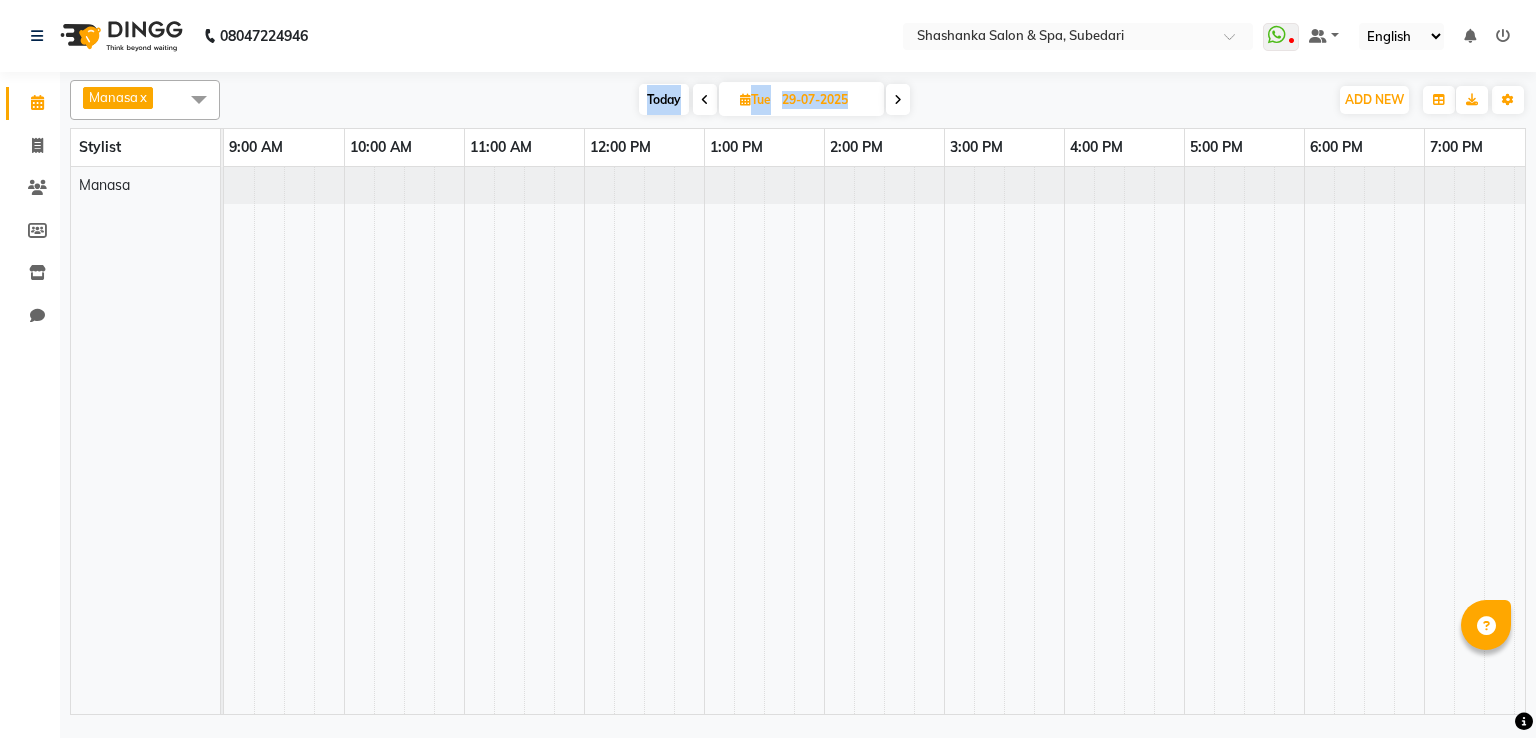 click at bounding box center [705, 100] 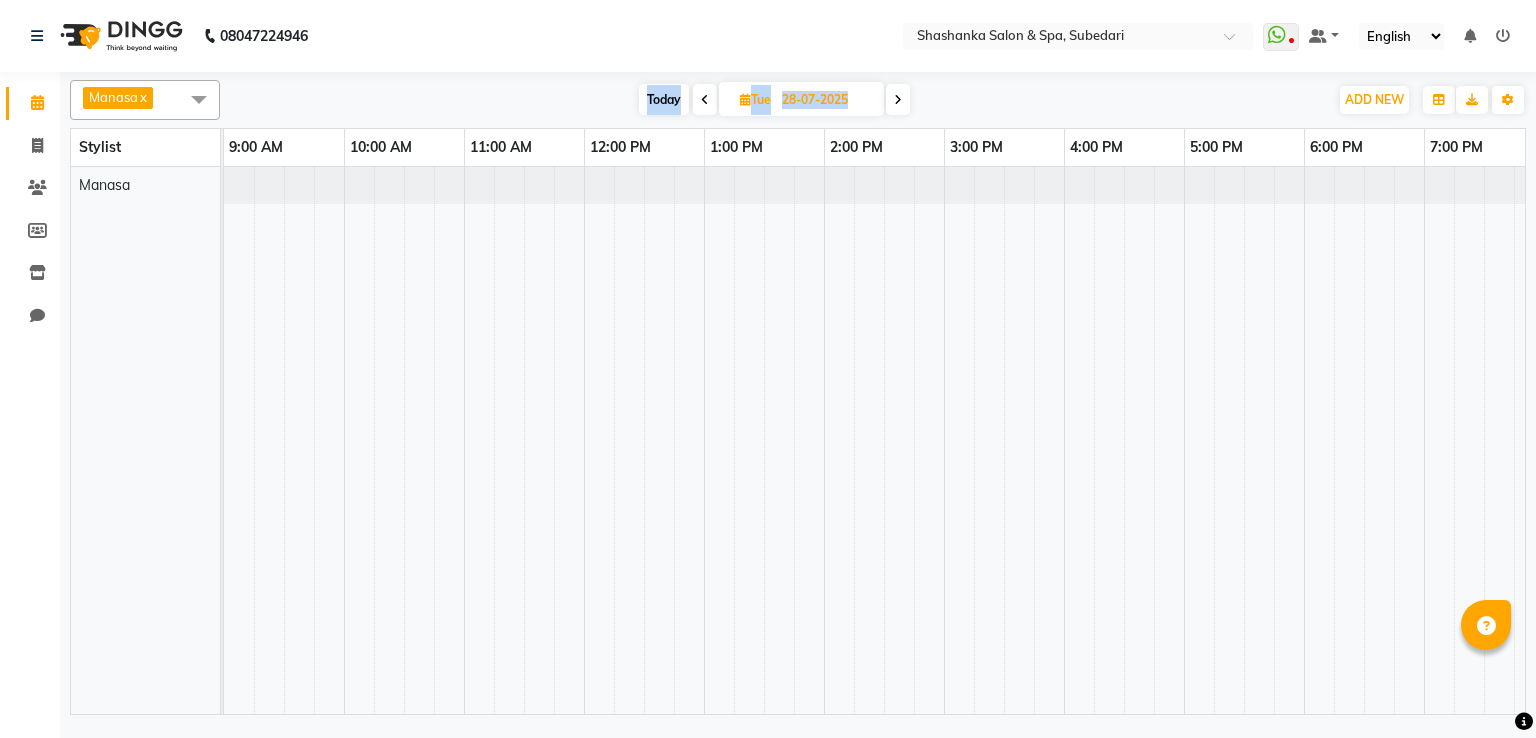 scroll, scrollTop: 0, scrollLeft: 138, axis: horizontal 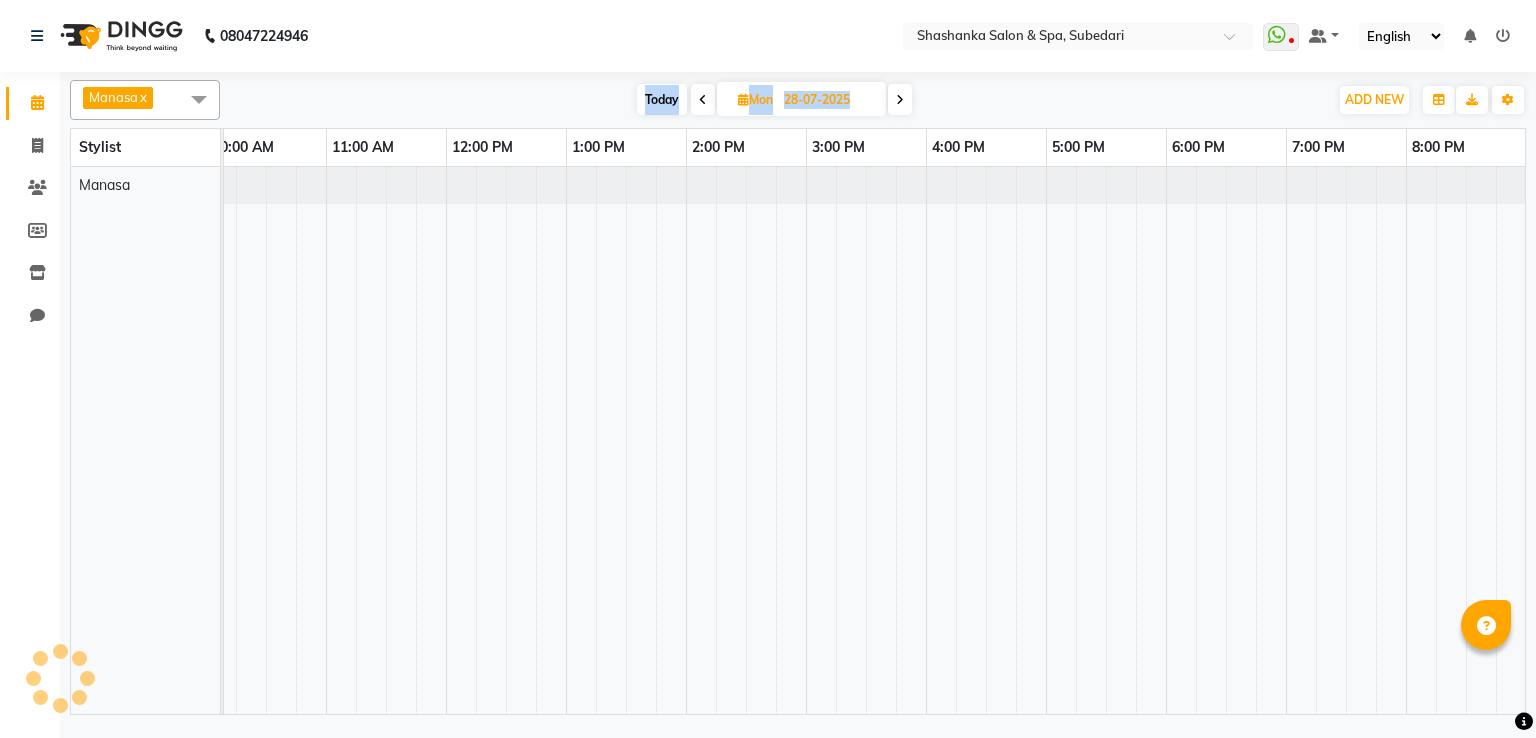 click at bounding box center [703, 99] 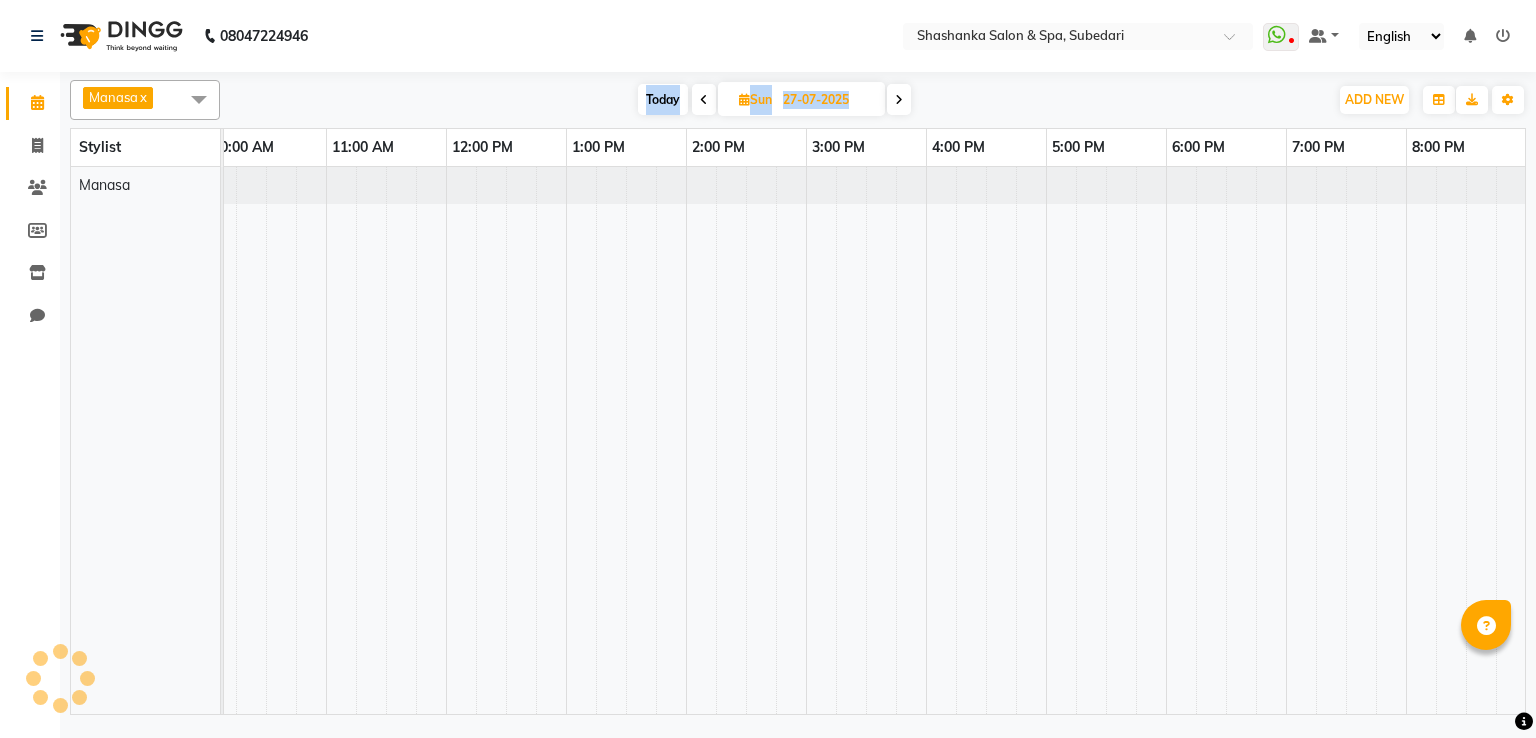 scroll, scrollTop: 0, scrollLeft: 0, axis: both 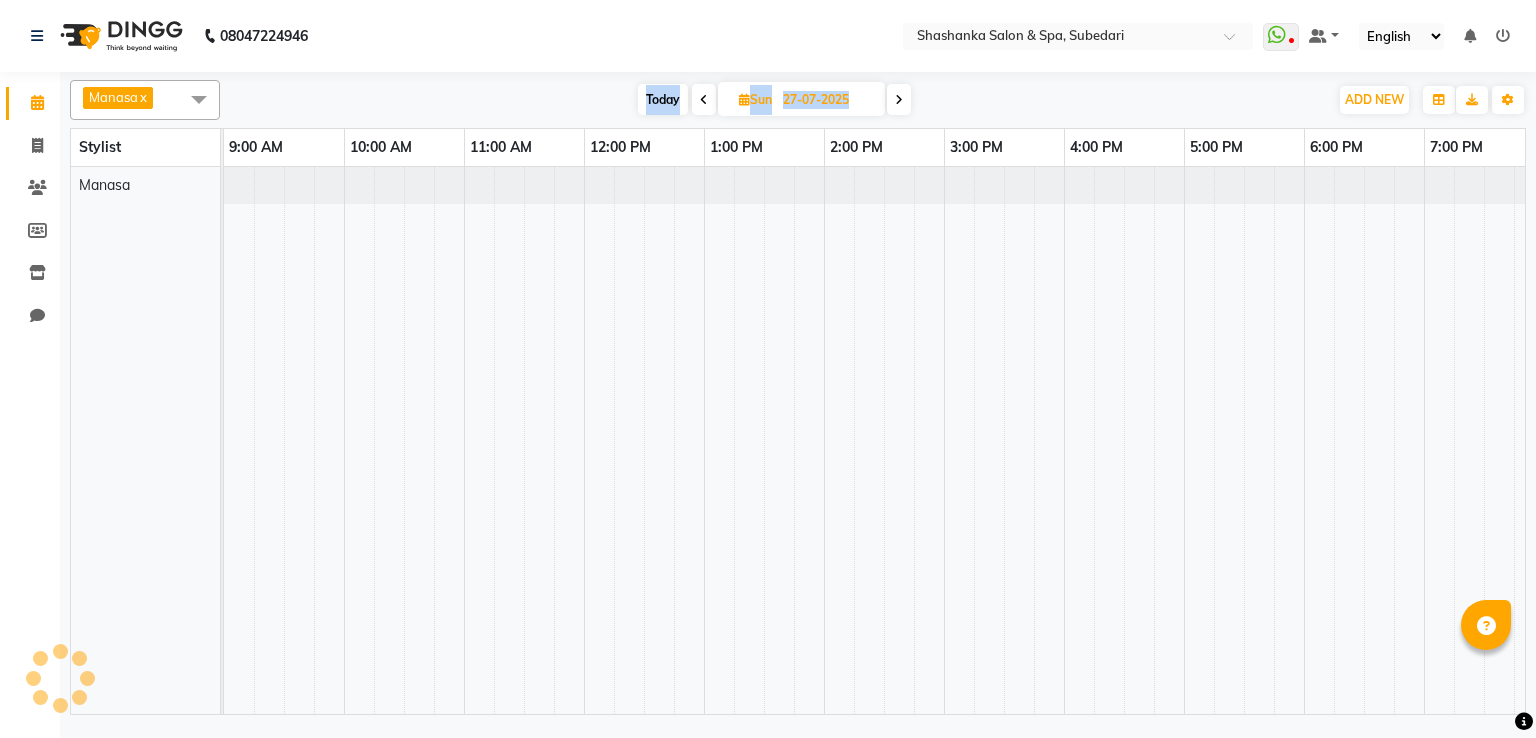 click at bounding box center (704, 100) 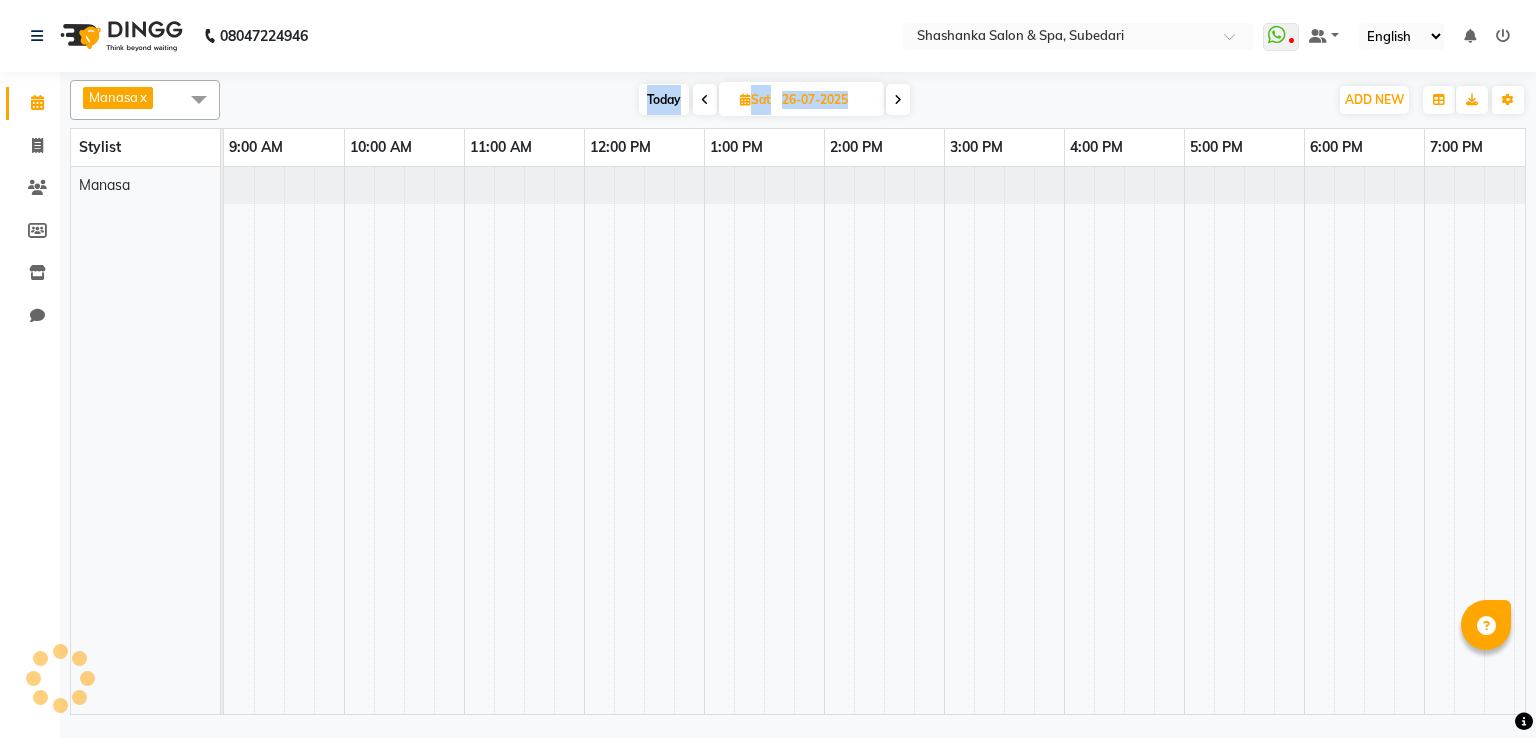 scroll, scrollTop: 0, scrollLeft: 0, axis: both 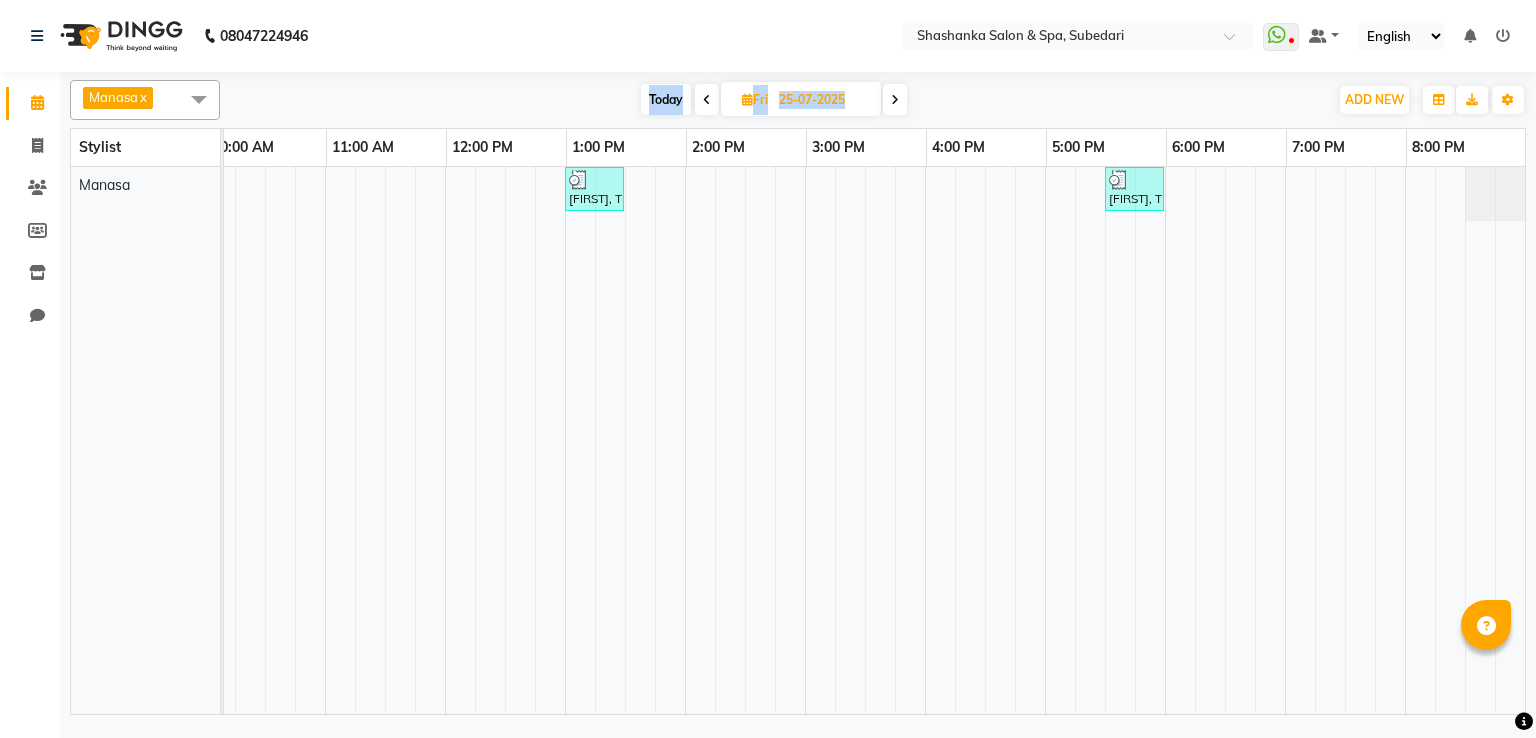 click at bounding box center (895, 99) 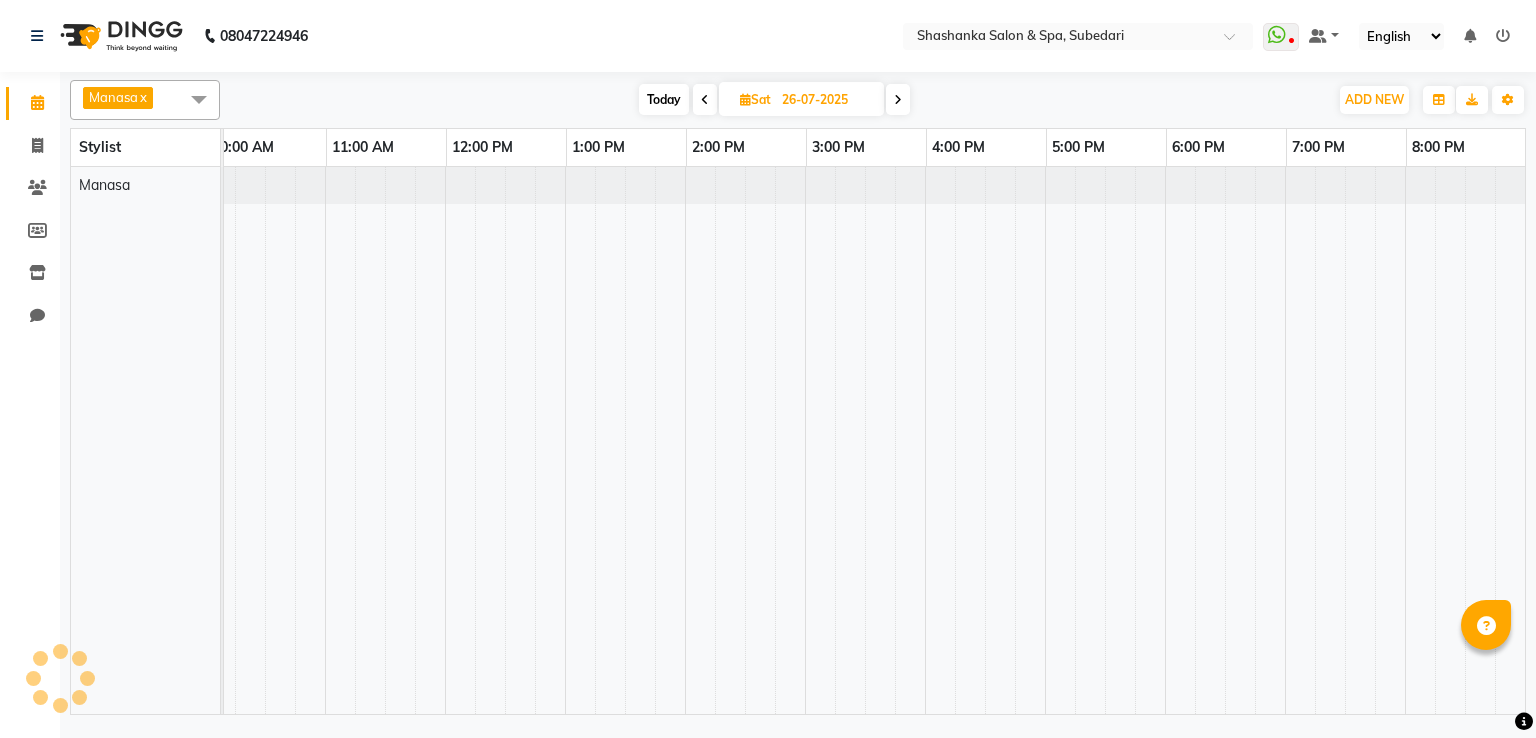 scroll, scrollTop: 0, scrollLeft: 0, axis: both 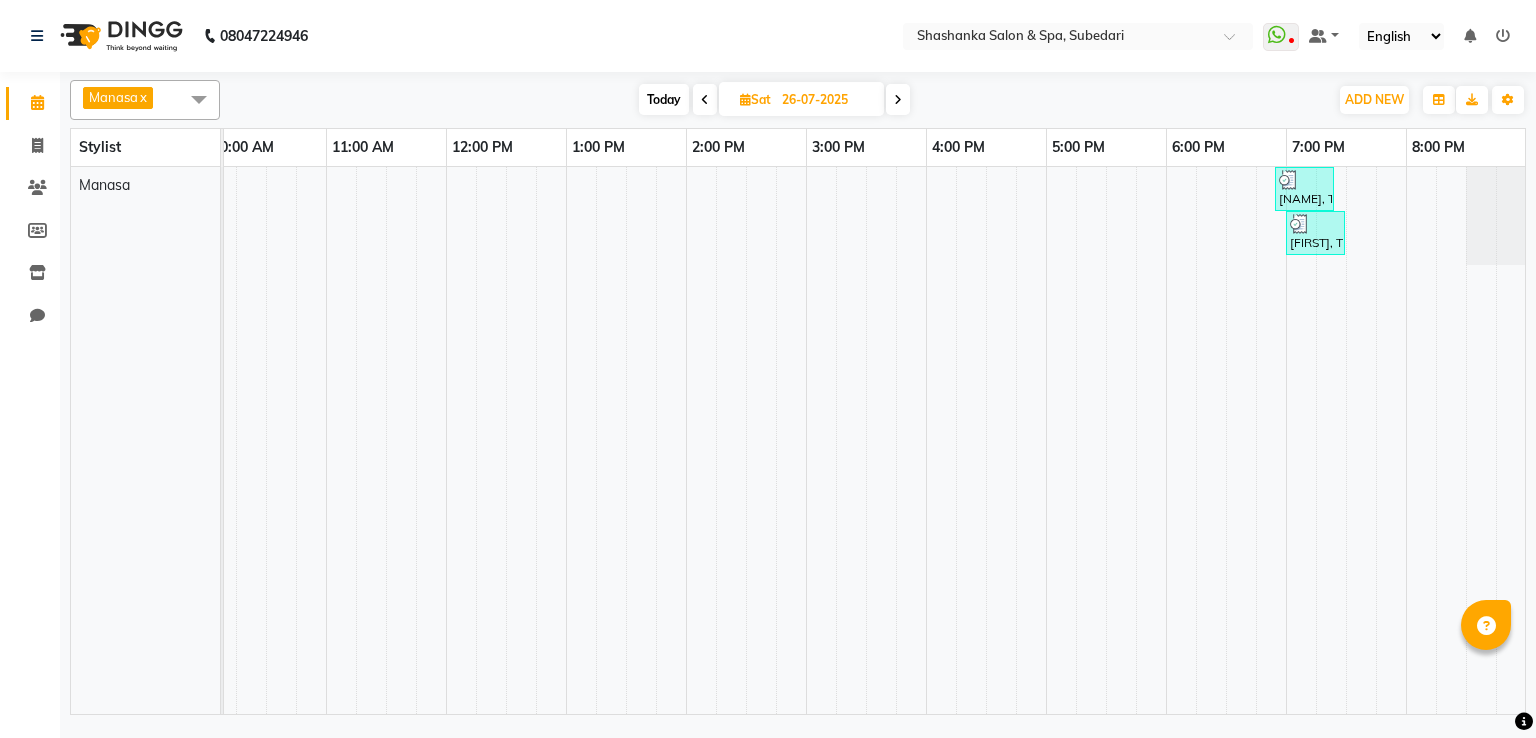 click at bounding box center (898, 99) 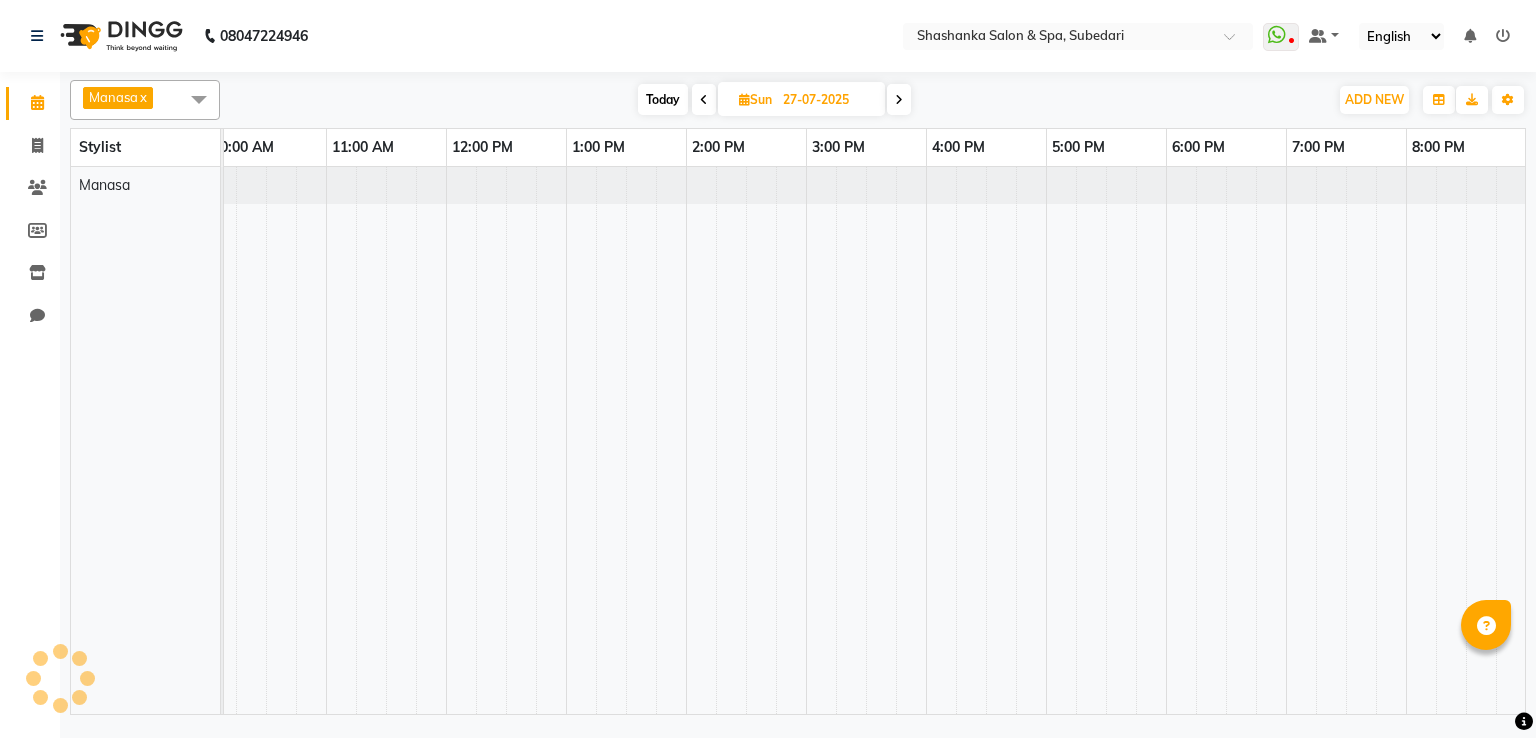 scroll, scrollTop: 0, scrollLeft: 138, axis: horizontal 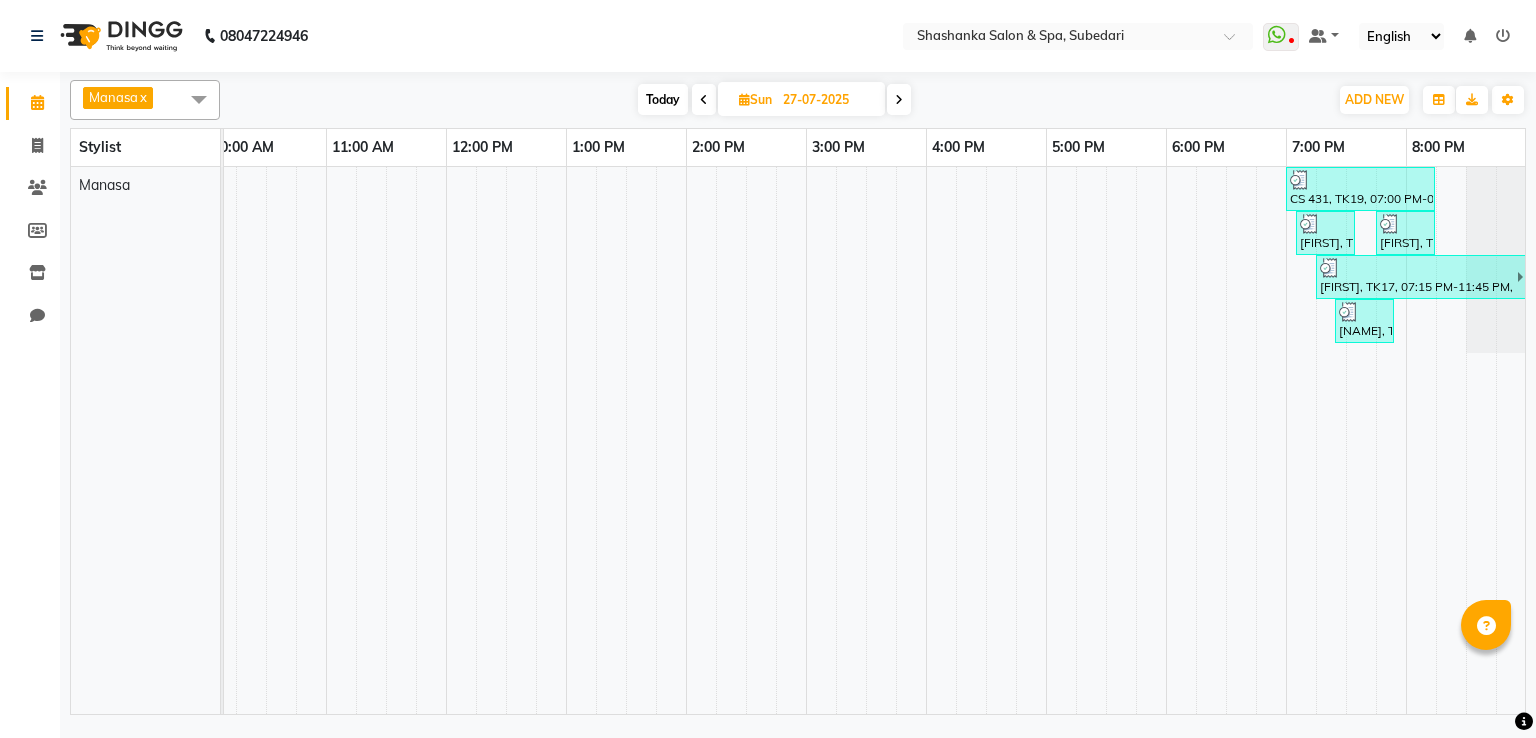 click at bounding box center (199, 99) 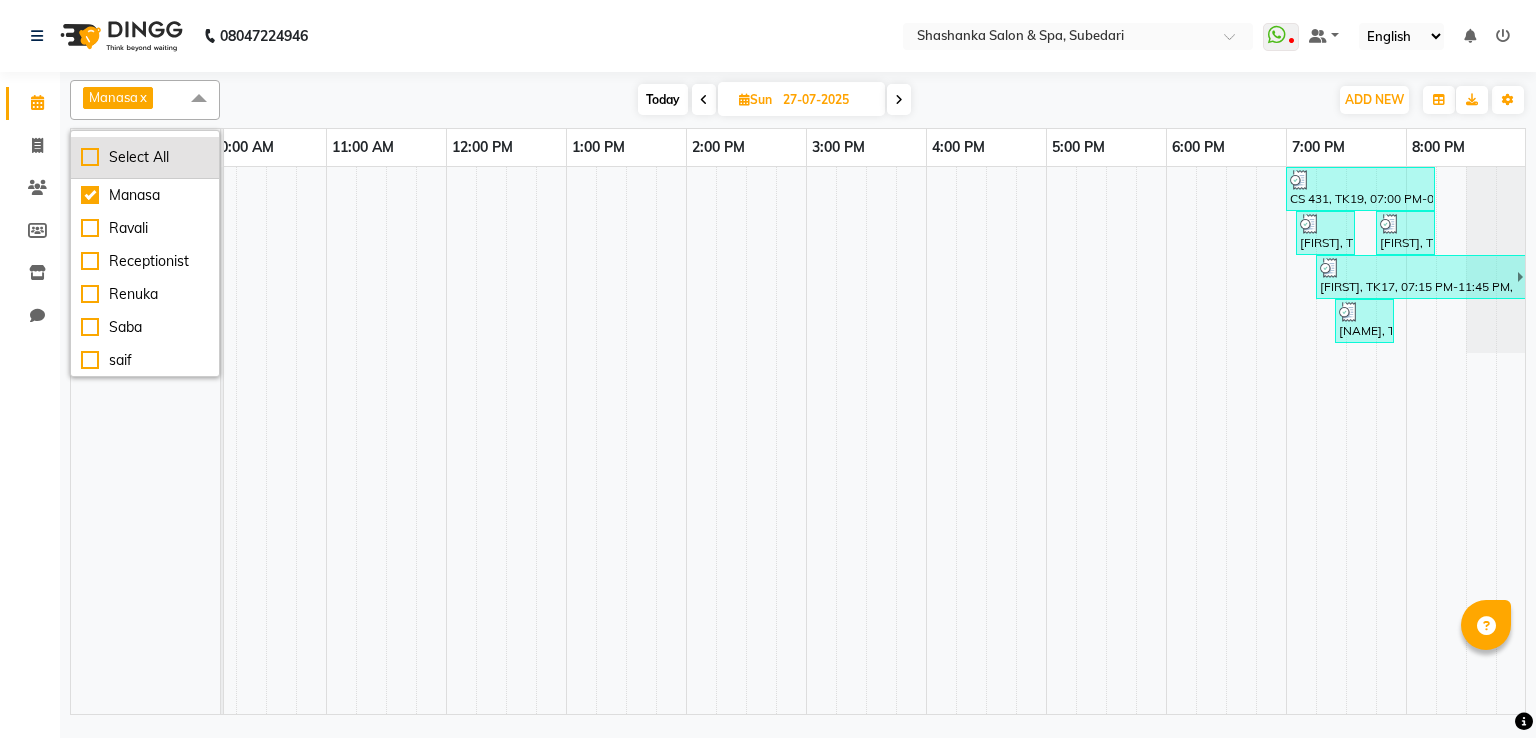 click on "Select All" at bounding box center [145, 157] 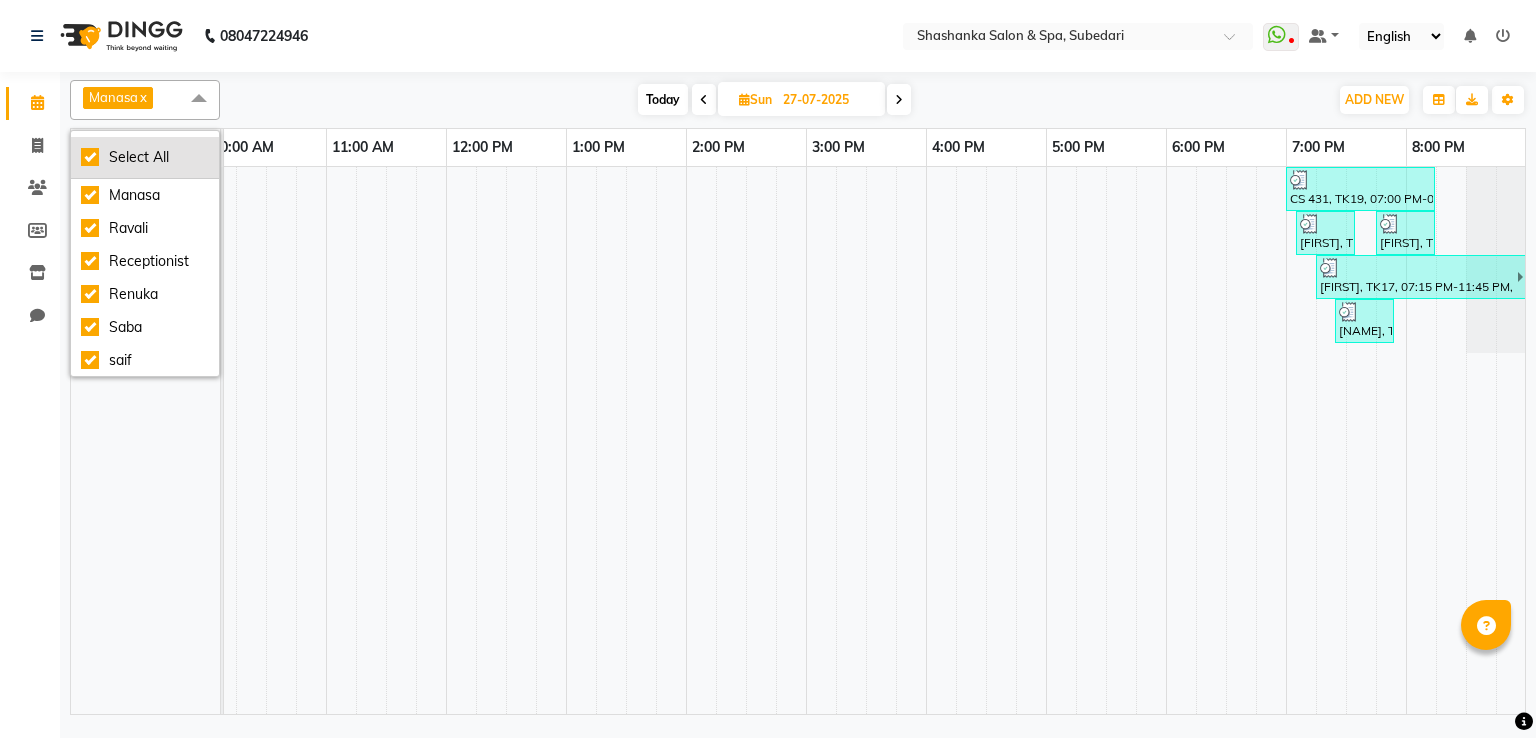 checkbox on "true" 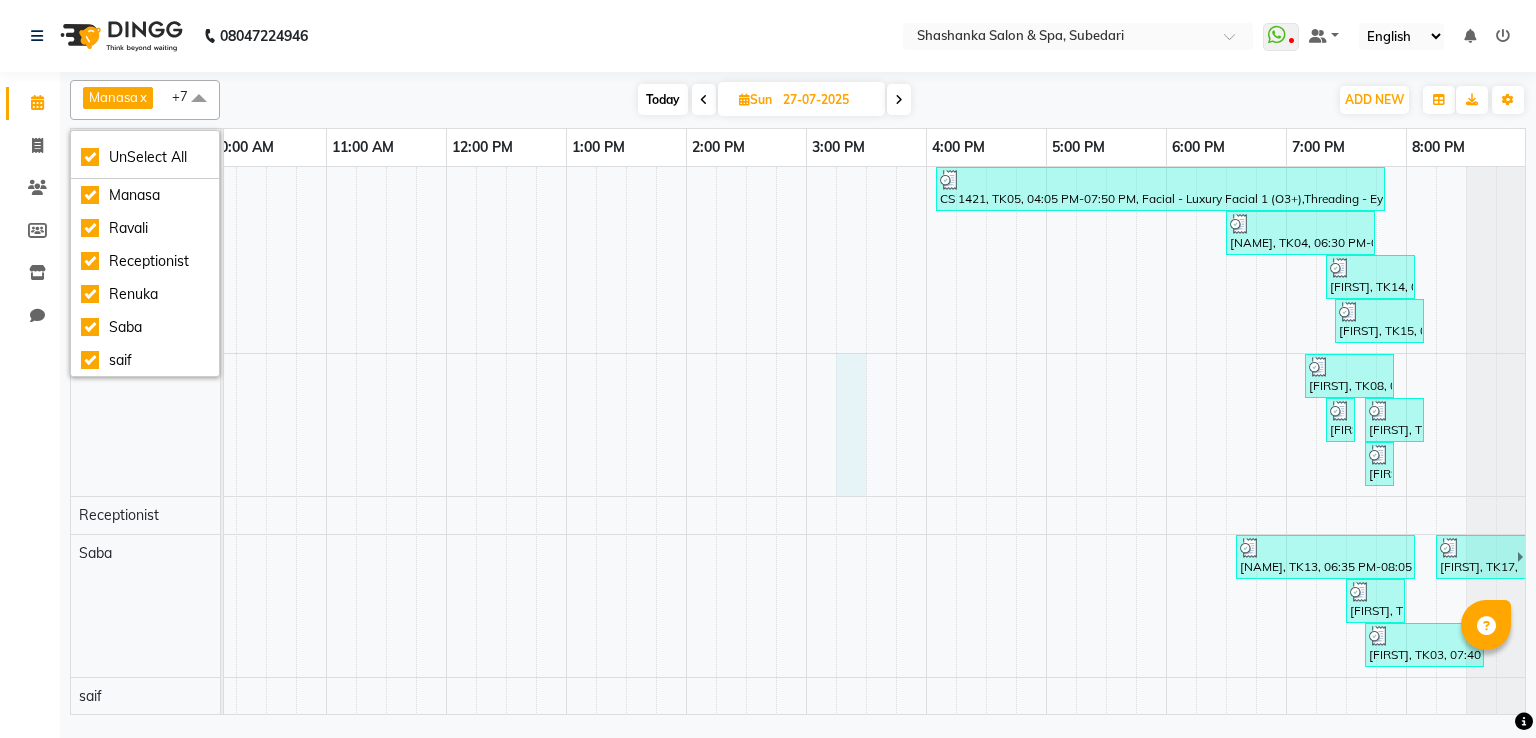 click on "CS 1421, TK05, 04:05 PM-07:50 PM, Facial - Luxury Facial 1 (O3+),Threading - Eyebrows,Hair Colour - Black Henna Root Touch Up     [FIRST], TK04, 06:30 PM-07:45 PM, Threading - Eyebrows,Threading - Upper Lip,Hair Cut - Deep U Cut     [FIRST], TK14, 07:20 PM-08:05 PM, Waxing - Arms (Rica)     [FIRST], TK15, 07:25 PM-08:10 PM, Threading - Eyebrows,Threading - Upper Lip,Threading - Lower Lip     [FIRST], TK08, 07:10 PM-07:55 PM, Threading - Eyebrows,Hair Setting - Blow Straight Shoulder     [FIRST], TK02, 07:20 PM-07:35 PM, Threading - Eyebrows     [FIRST], TK16, 07:40 PM-08:10 PM, Threading - Eyebrows,Threading - Upper Lip     [FIRST], TK06, 07:40 PM-07:55 PM, Threading - Eyebrows     [FIRST], TK13, 06:35 PM-08:05 PM, Pedicure - Bamboo Pedicure     [FIRST], TK17, 08:15 PM-11:30 PM, Facial  - Gold,Waxing - Arms (Rica),Waxing - Under arm (Rica)     [FIRST], TK12, 07:30 PM-08:00 PM, Threading - Eyebrows,Threading - Upper Lip     [FIRST], TK03, 07:40 PM-08:40 PM, Waxing - Arms (Rica),Threading - Eyebrows" at bounding box center (806, 647) 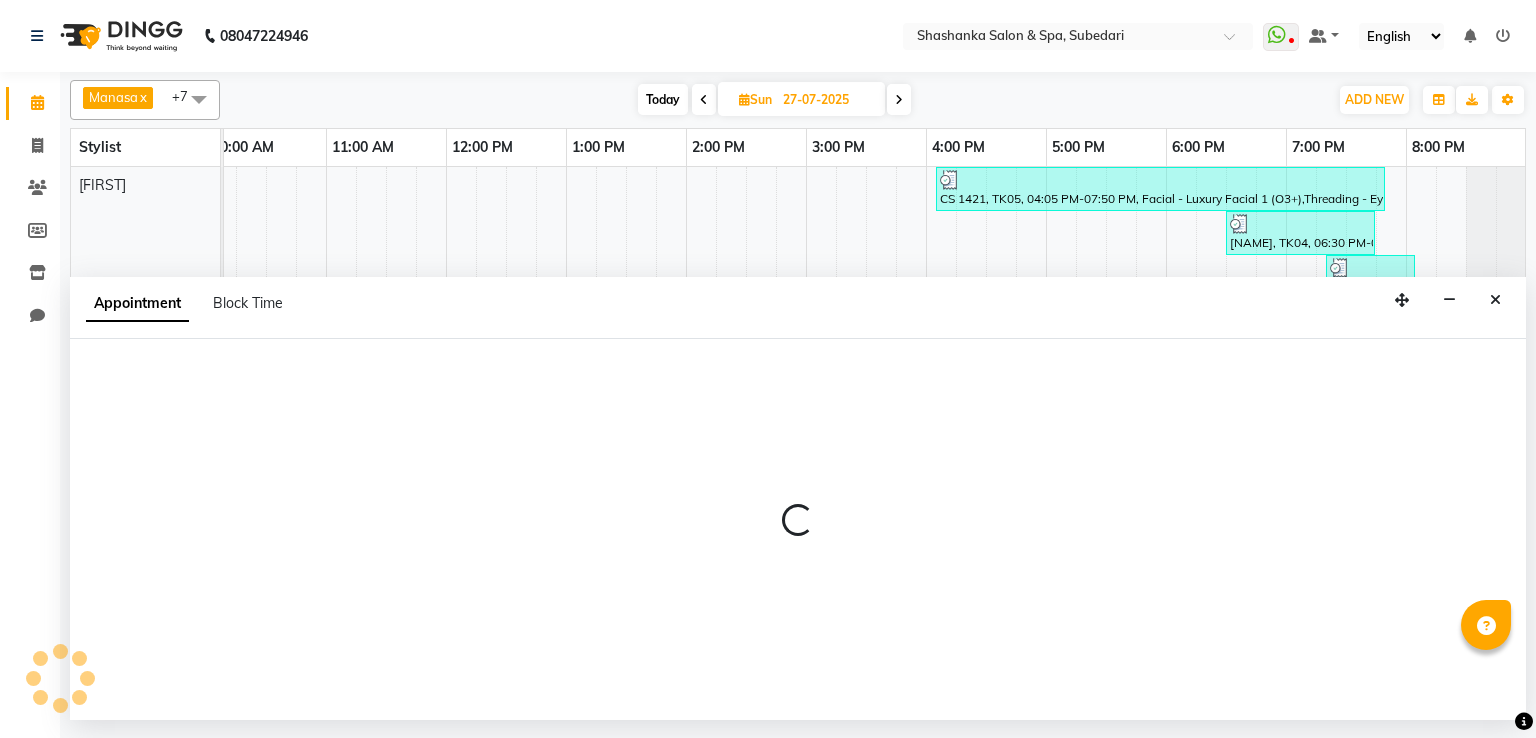 select on "2482" 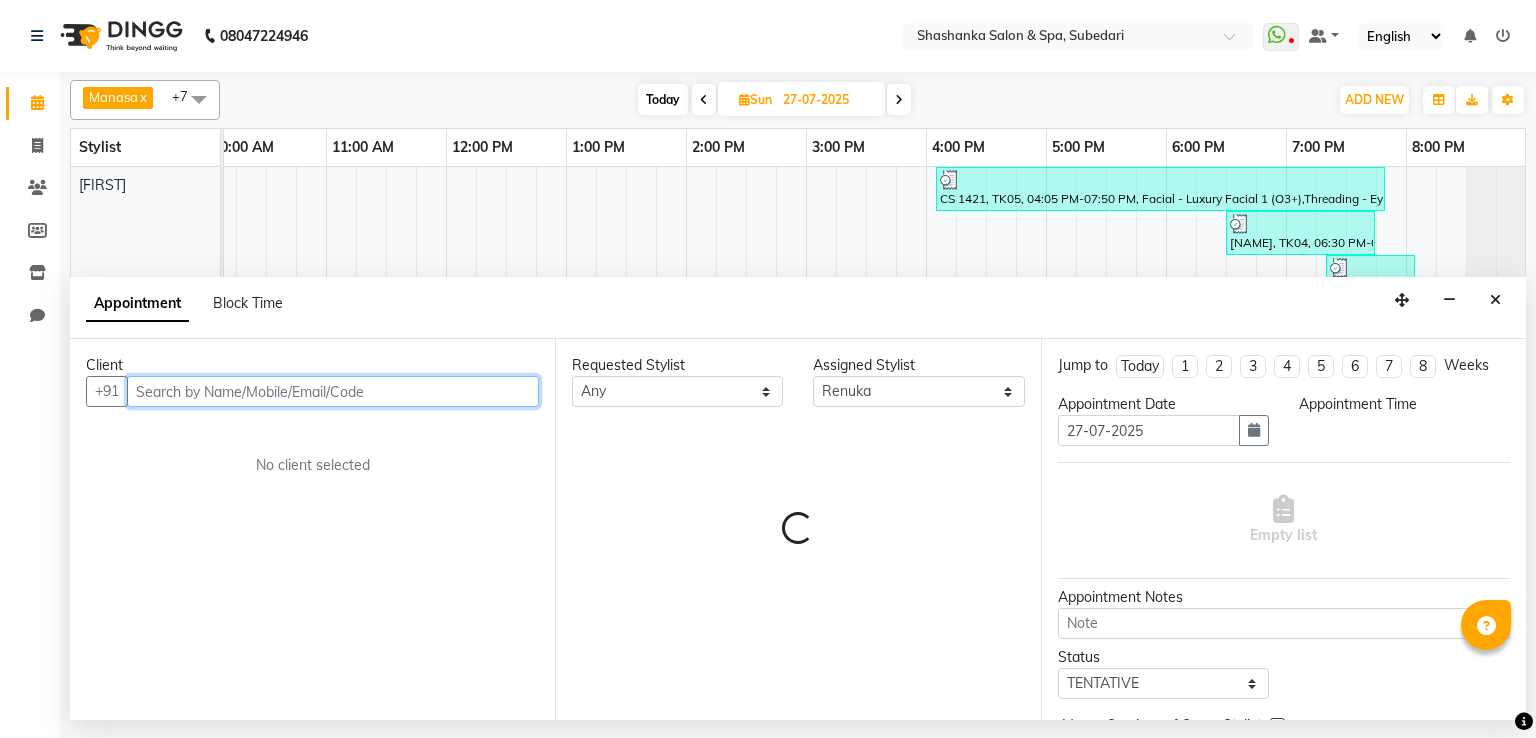 select on "915" 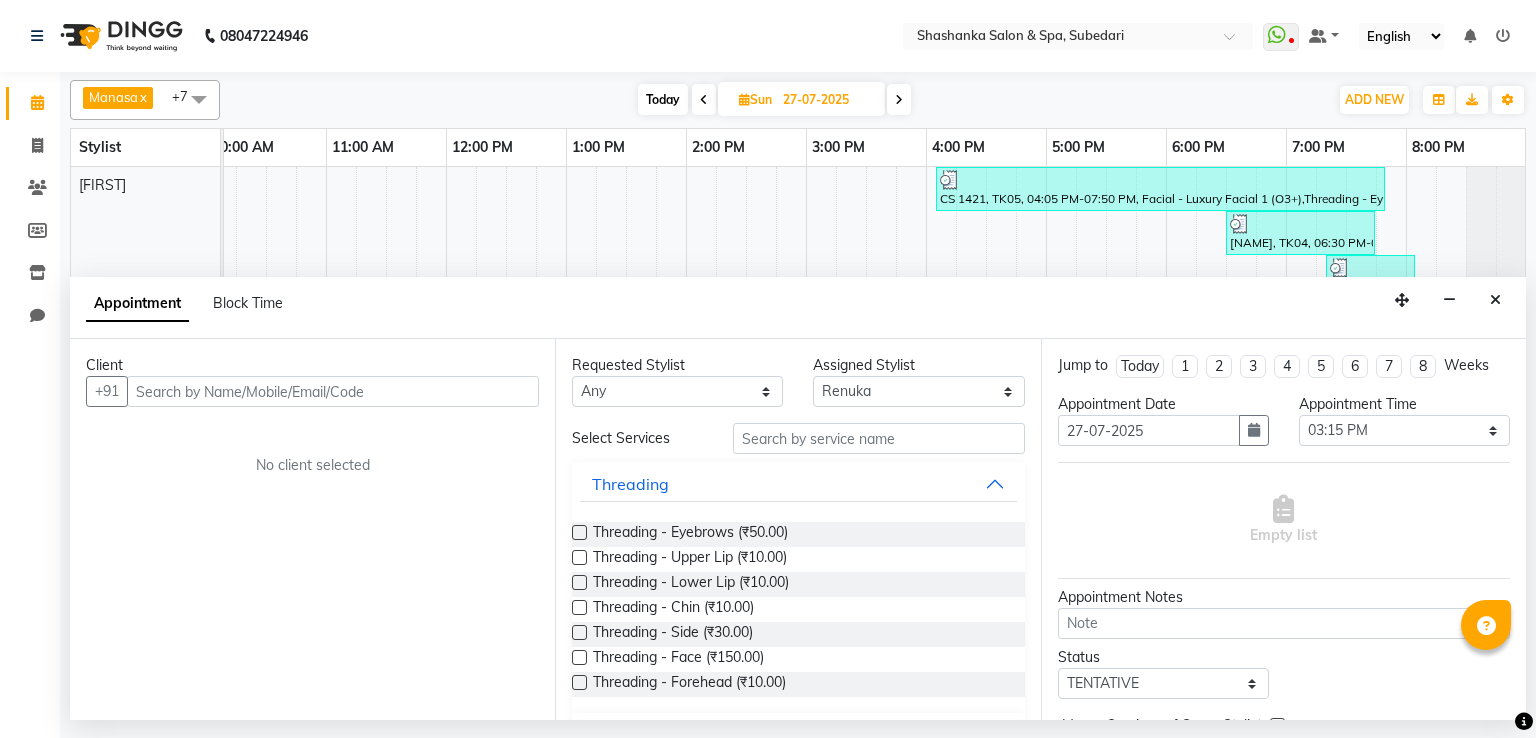 click on "x" at bounding box center [142, 97] 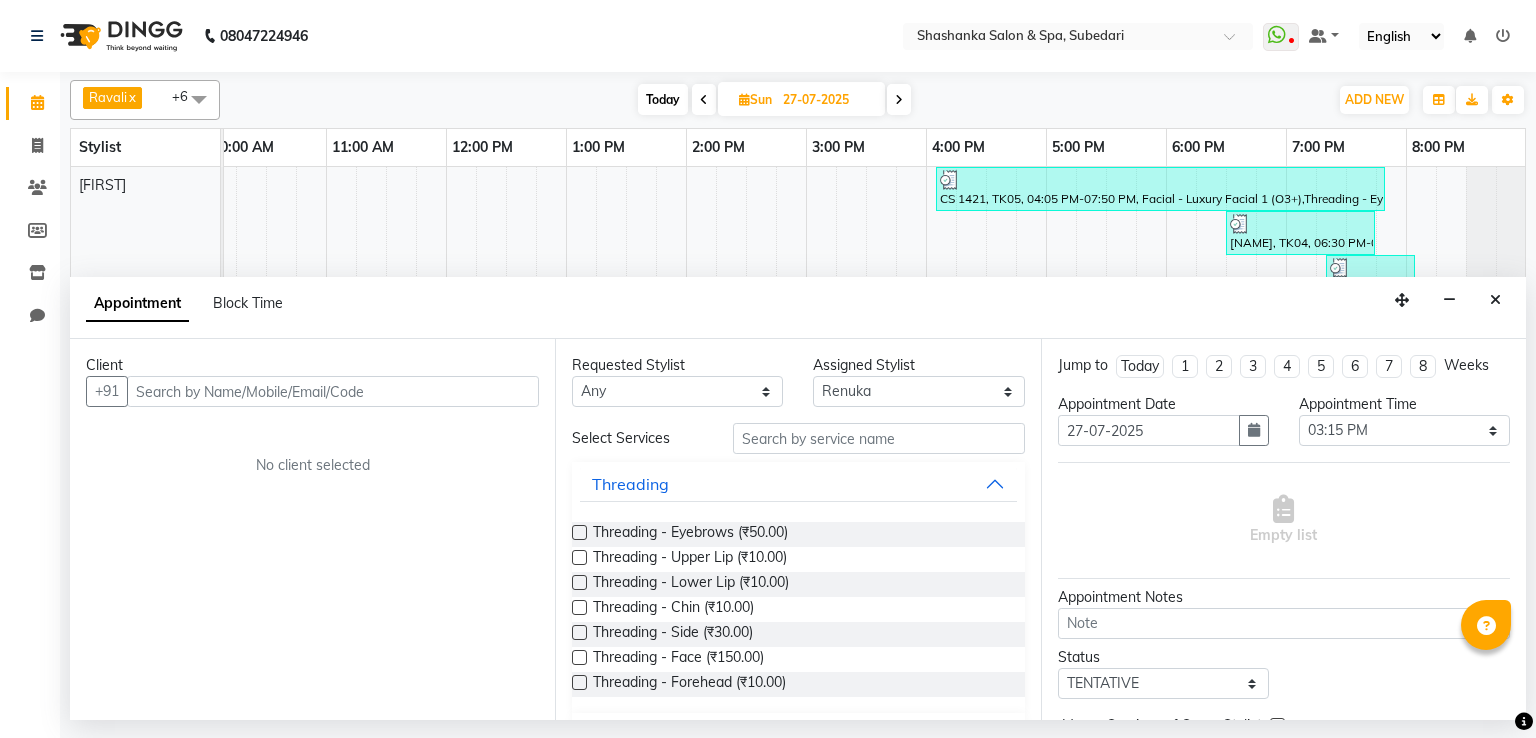 click at bounding box center (199, 99) 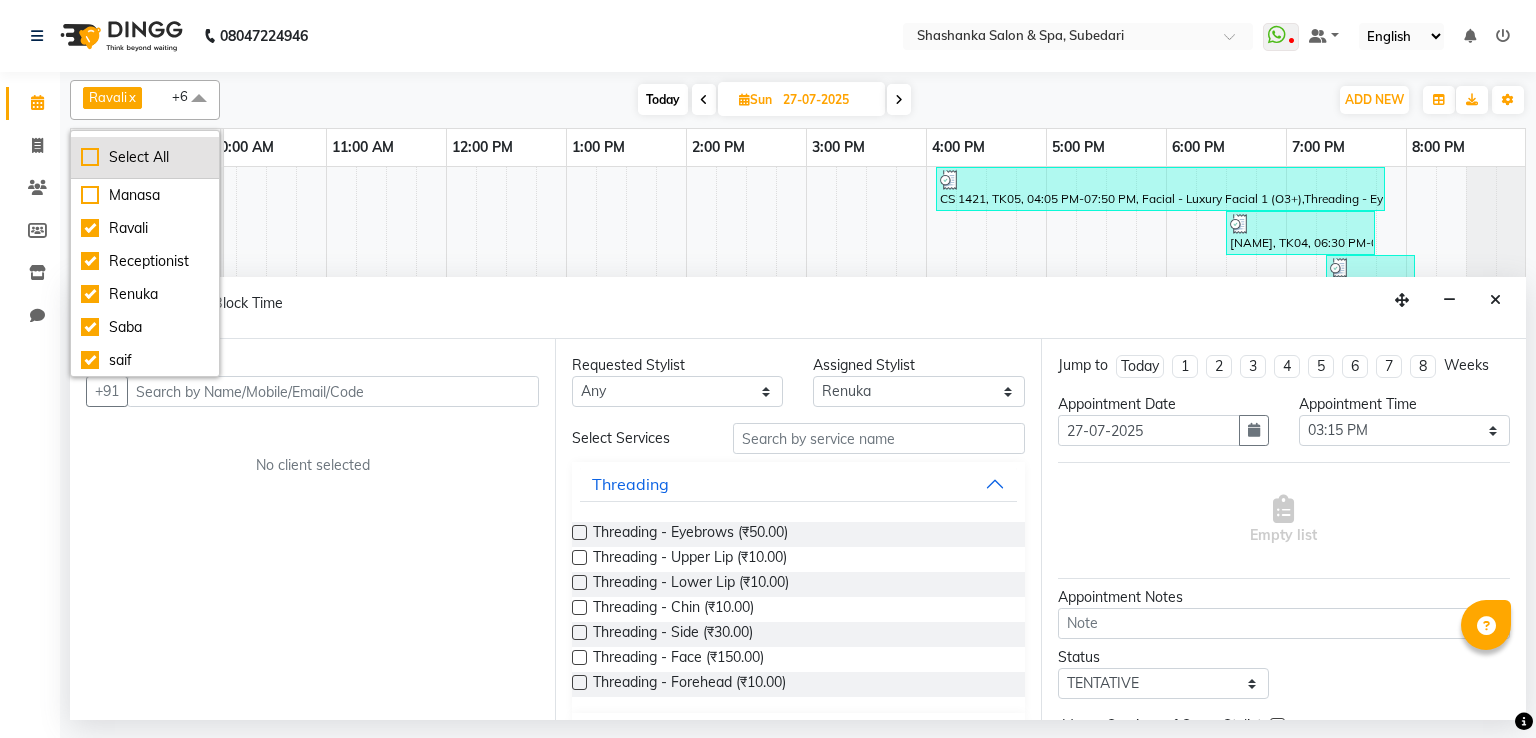 click on "Select All" at bounding box center (145, 157) 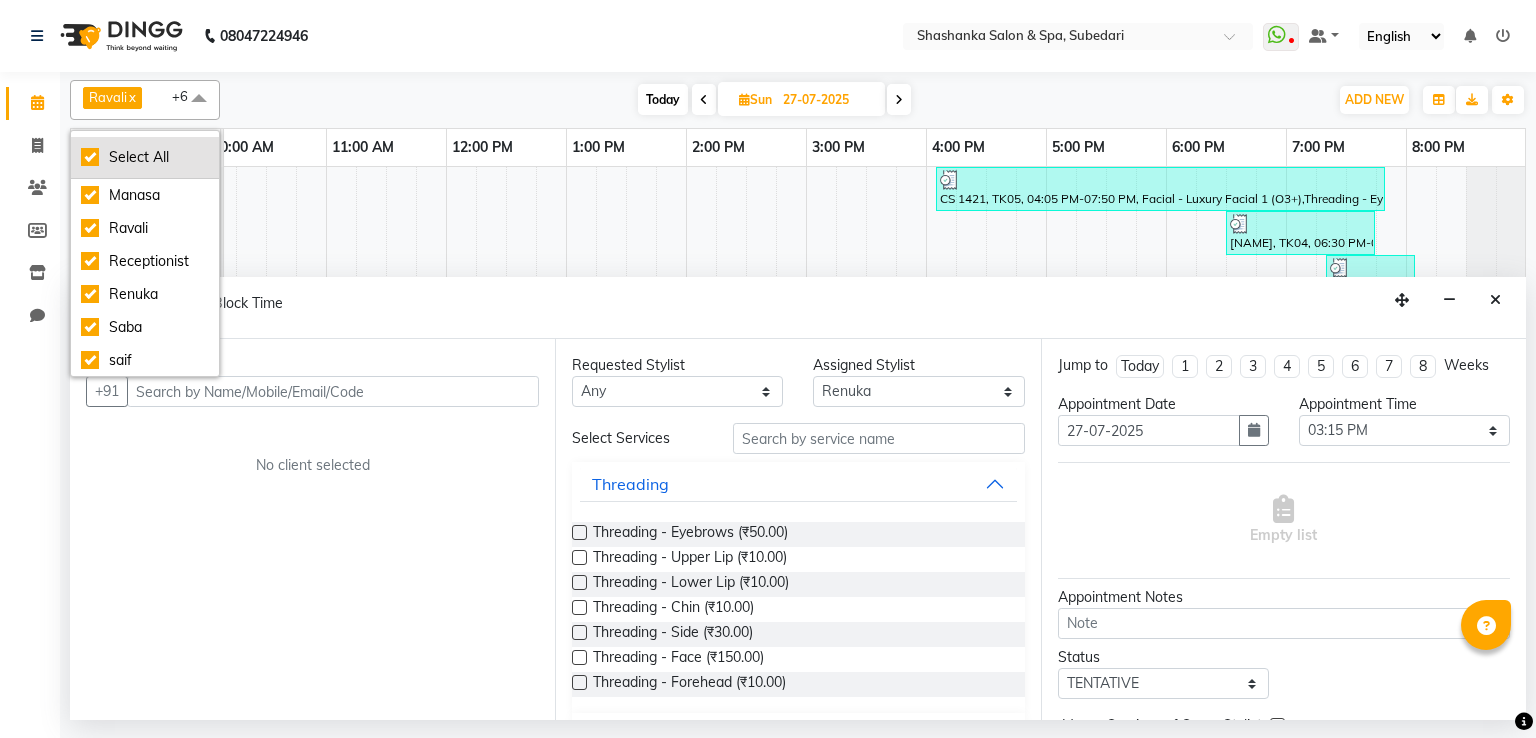 checkbox on "true" 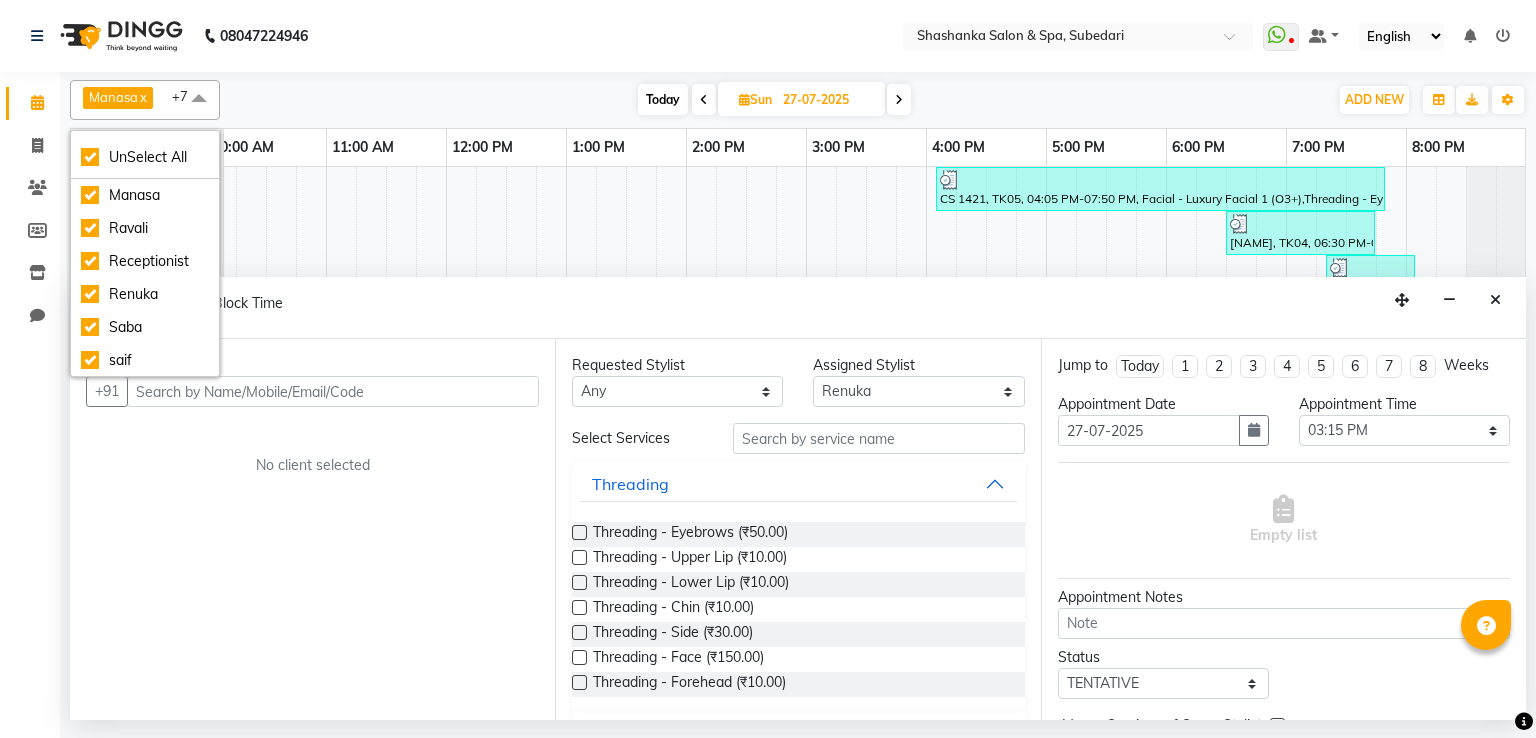 click on "Client +91  No client selected" at bounding box center (312, 529) 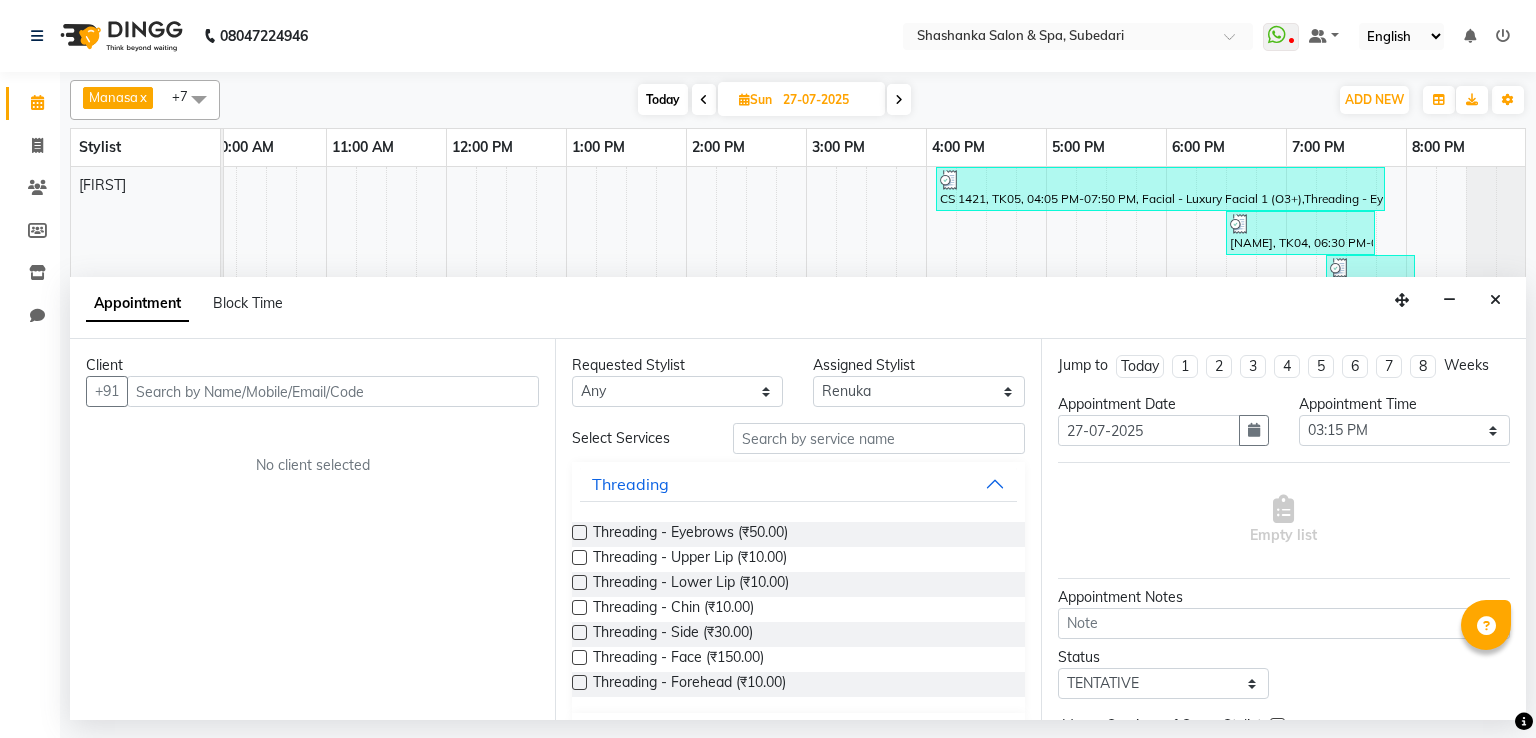 click at bounding box center [199, 99] 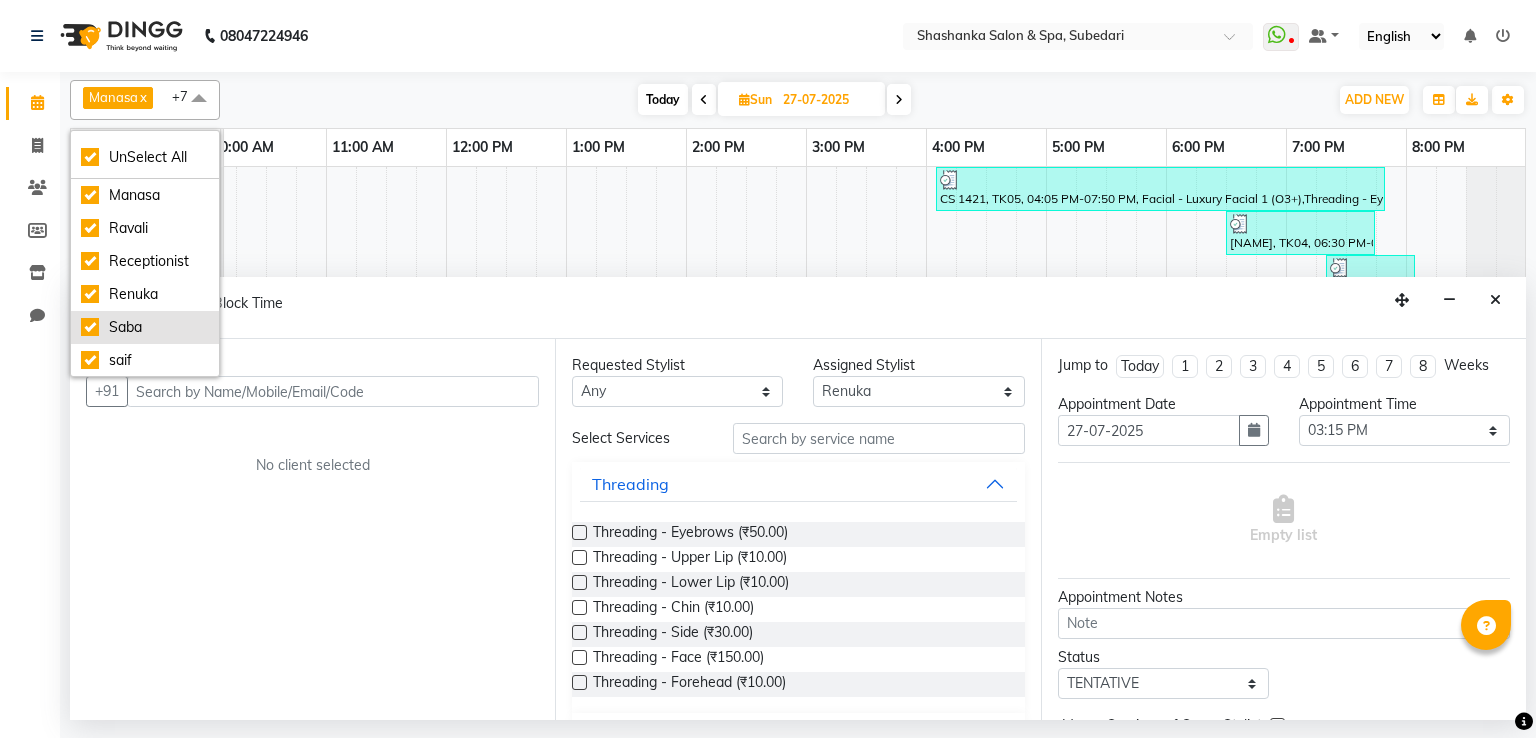 click on "Saba" at bounding box center [145, 327] 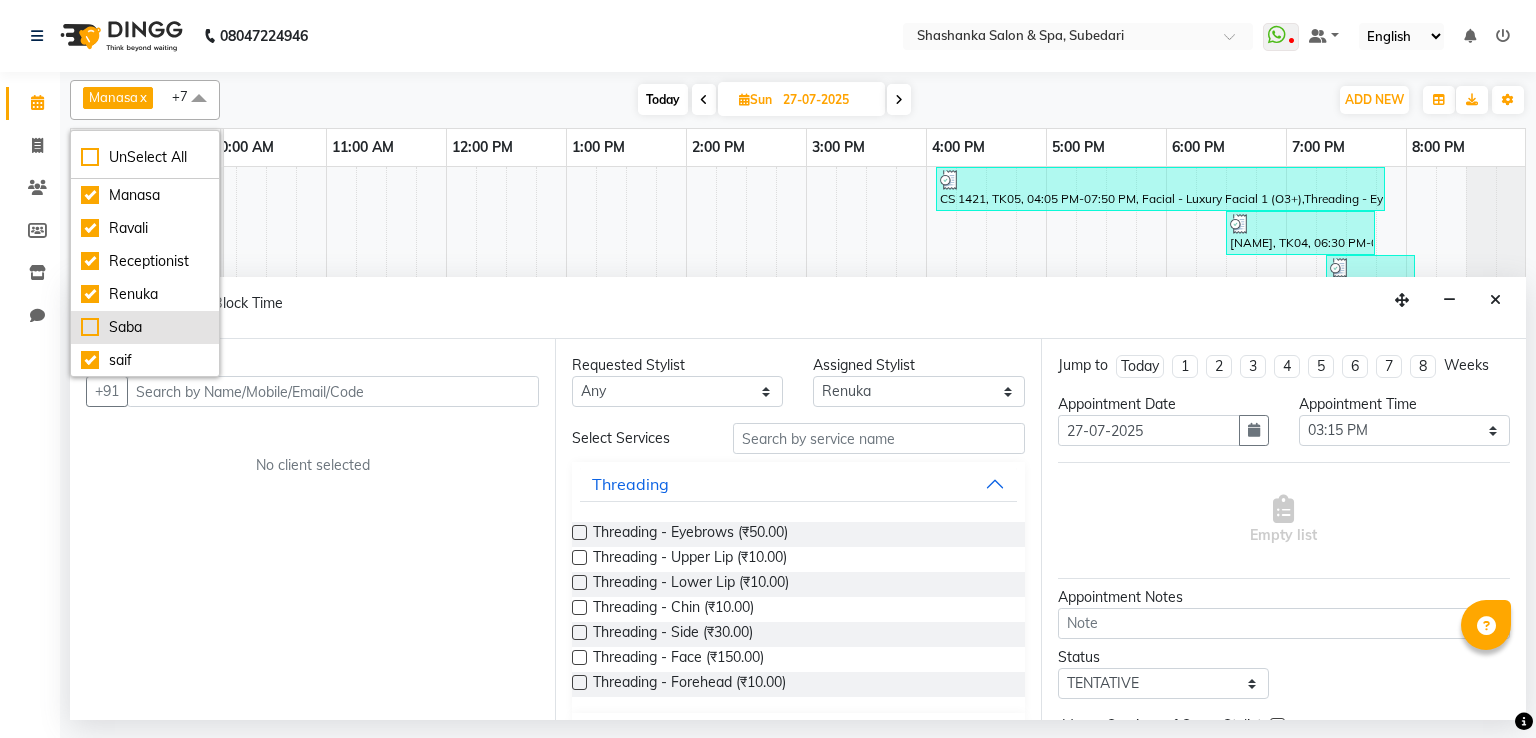checkbox on "false" 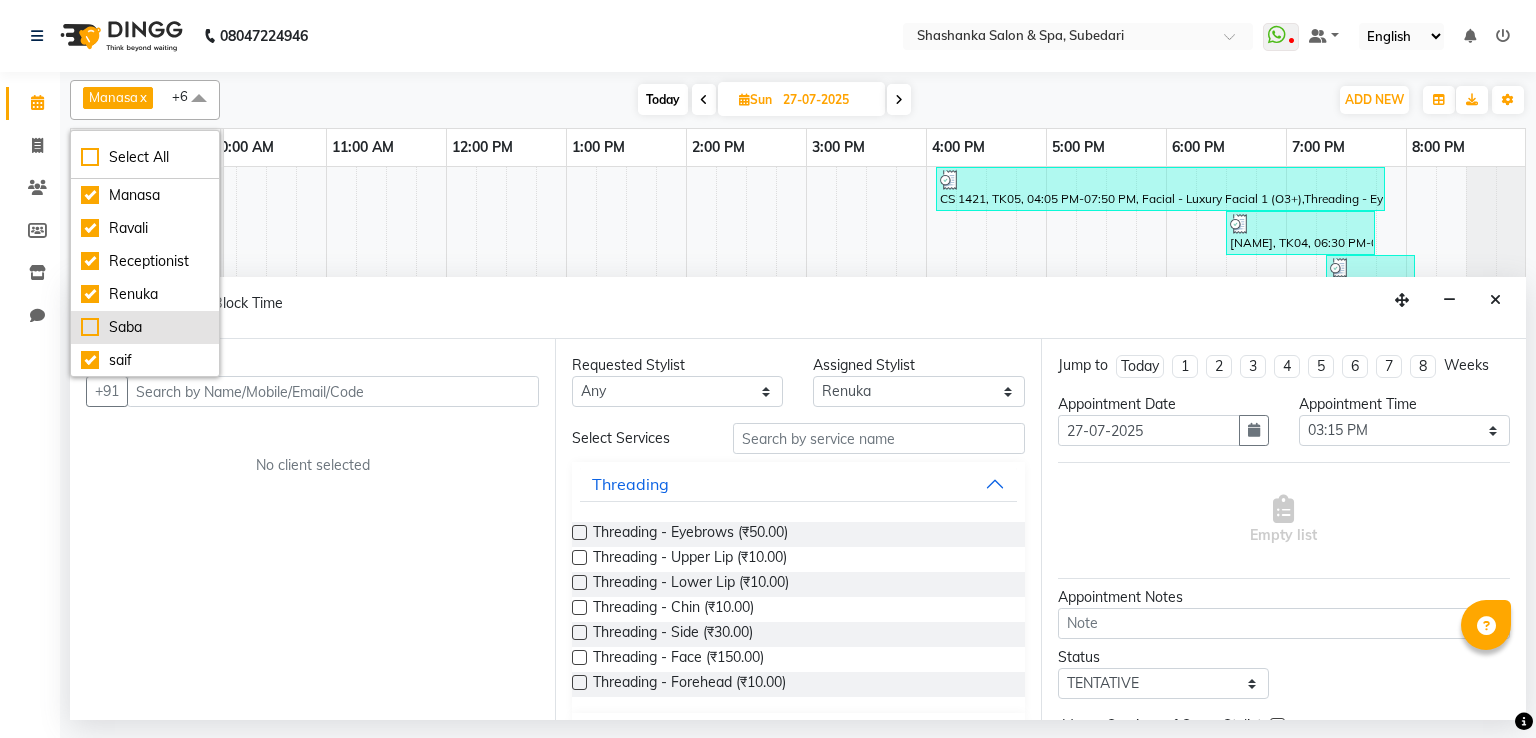 click on "Saba" at bounding box center (145, 327) 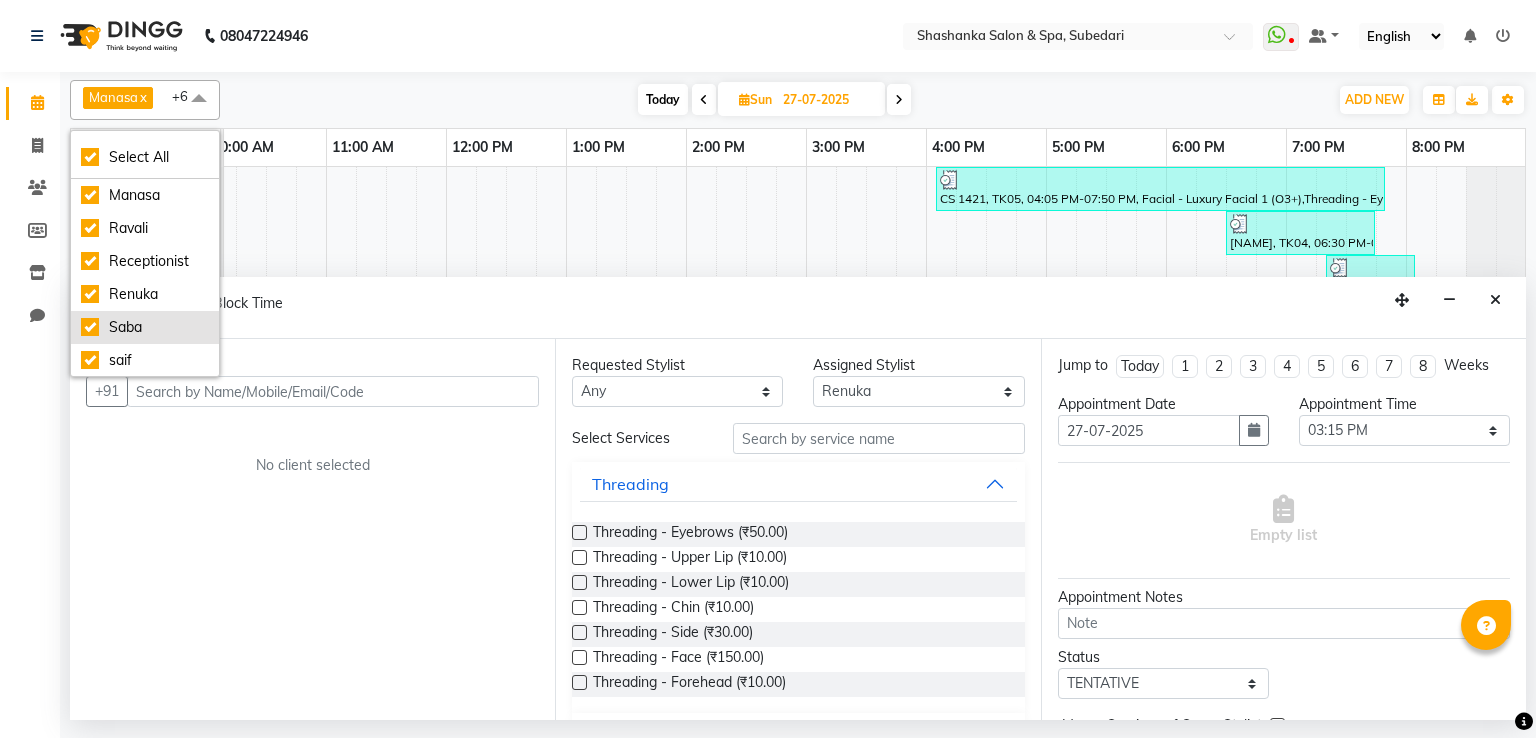 checkbox on "true" 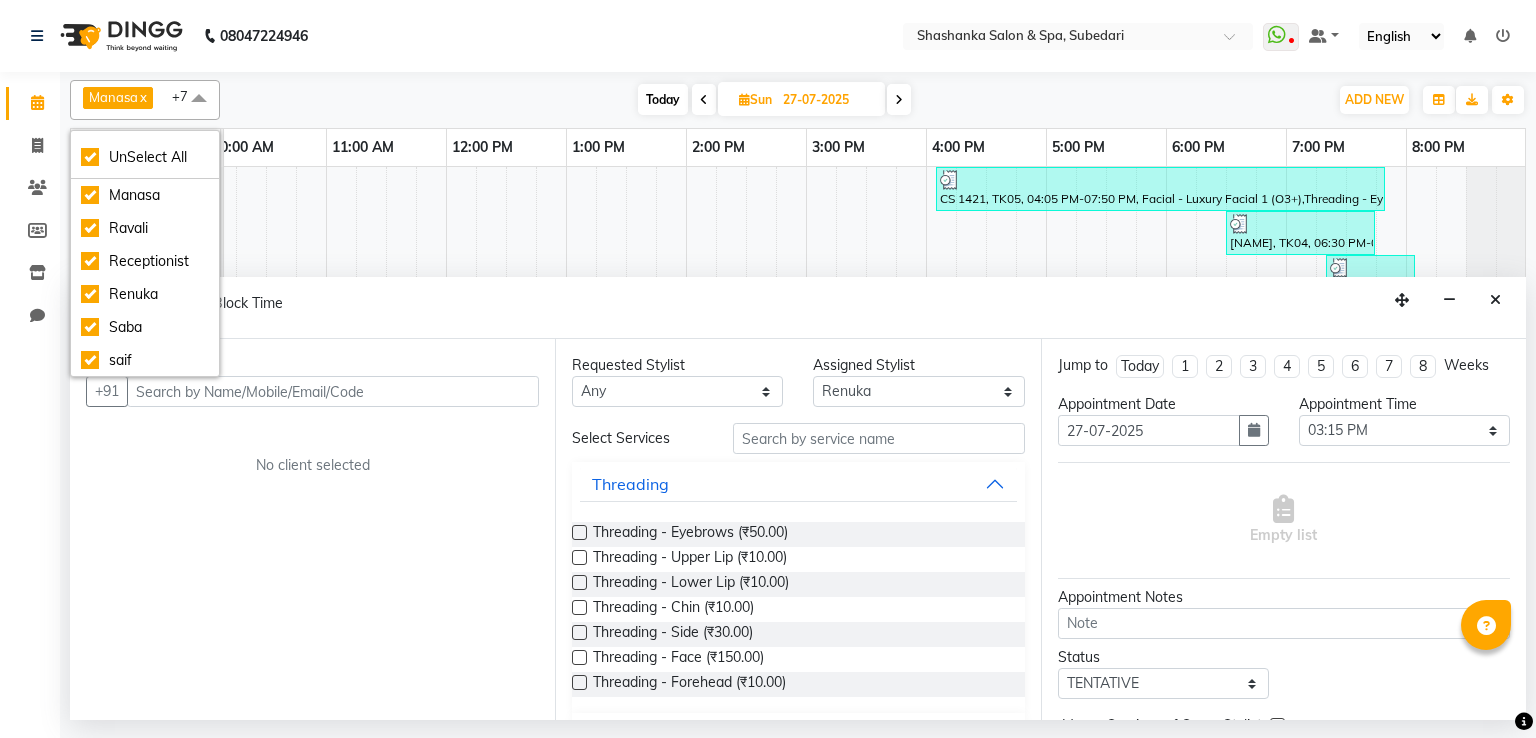 click on "Client +91  No client selected" at bounding box center [312, 529] 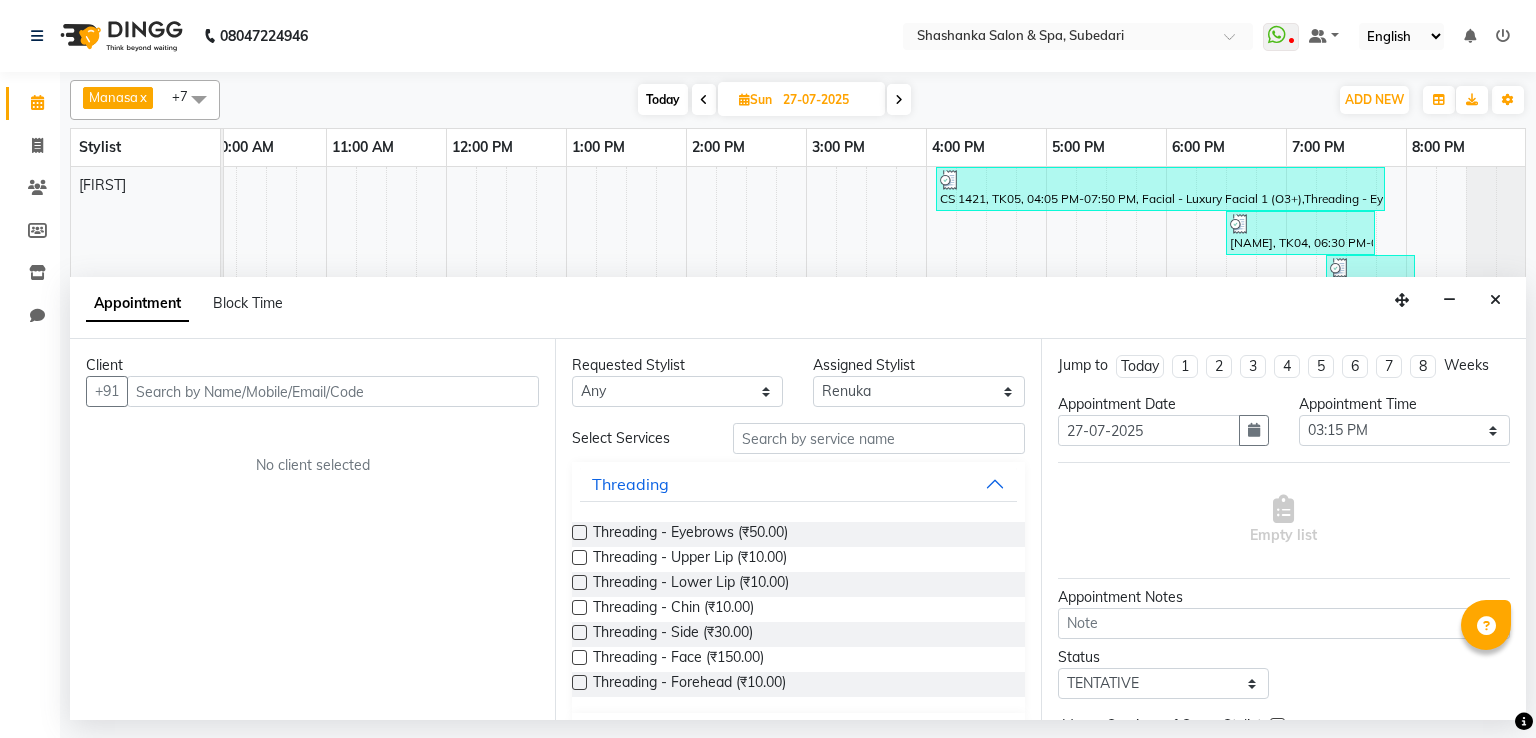 click on "Client +91  No client selected" at bounding box center [312, 529] 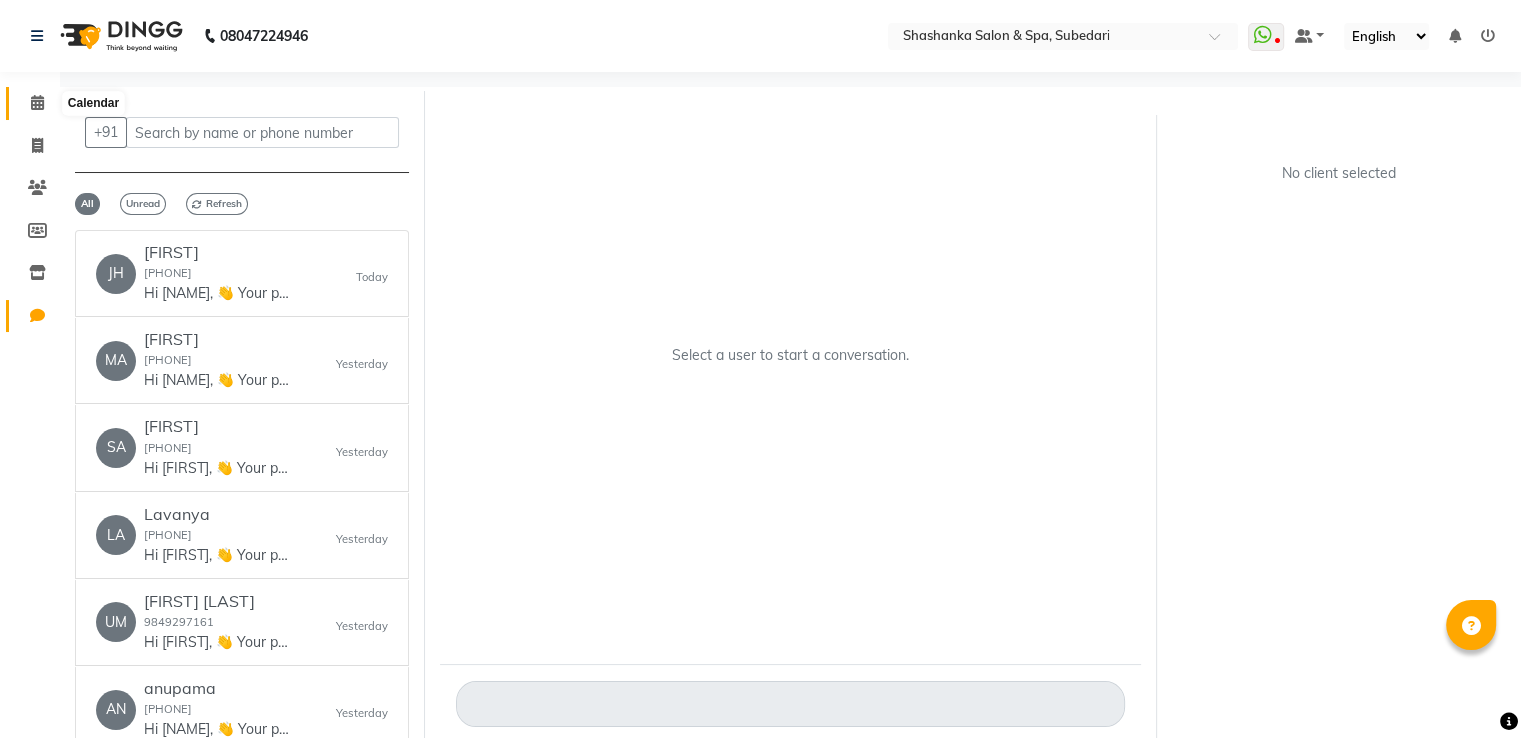 click 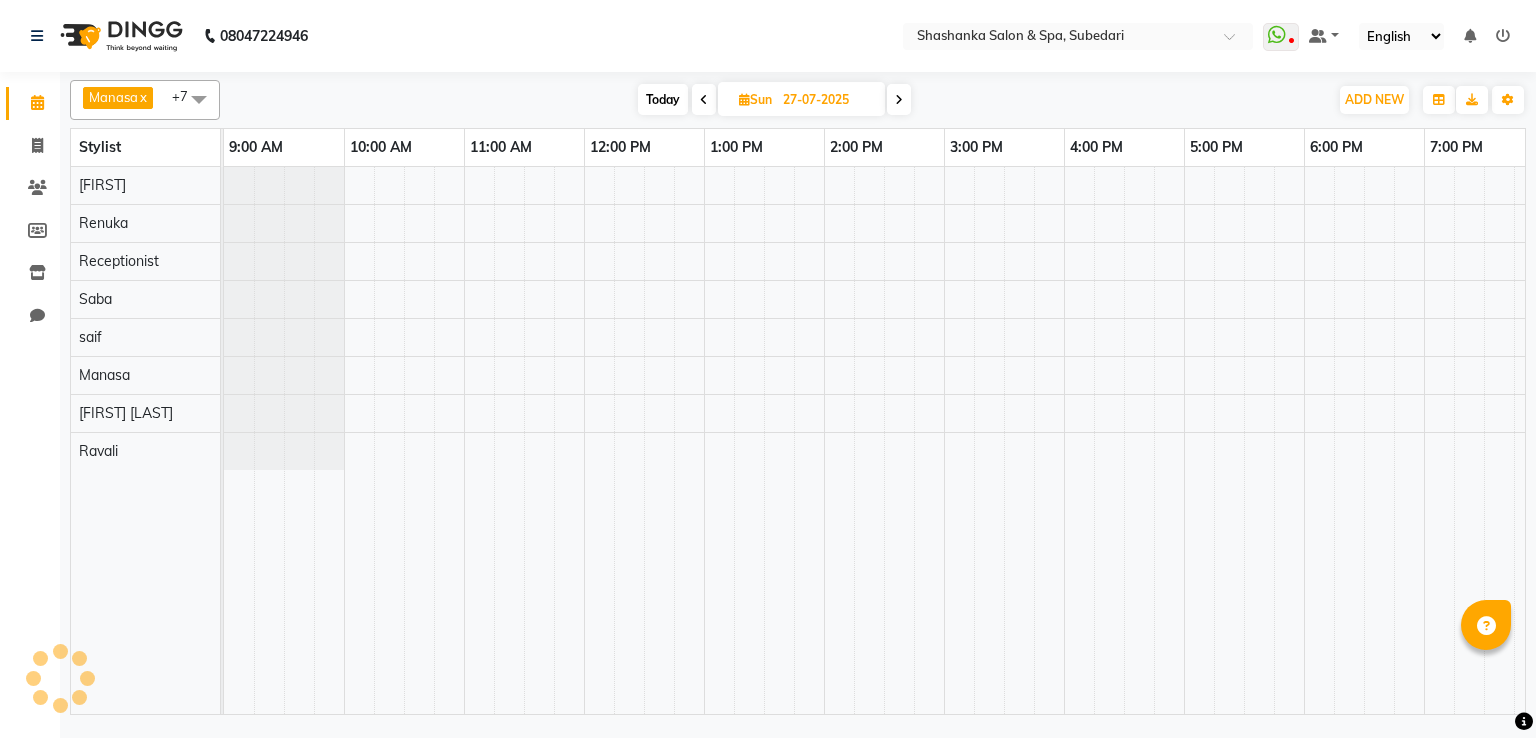 scroll, scrollTop: 0, scrollLeft: 0, axis: both 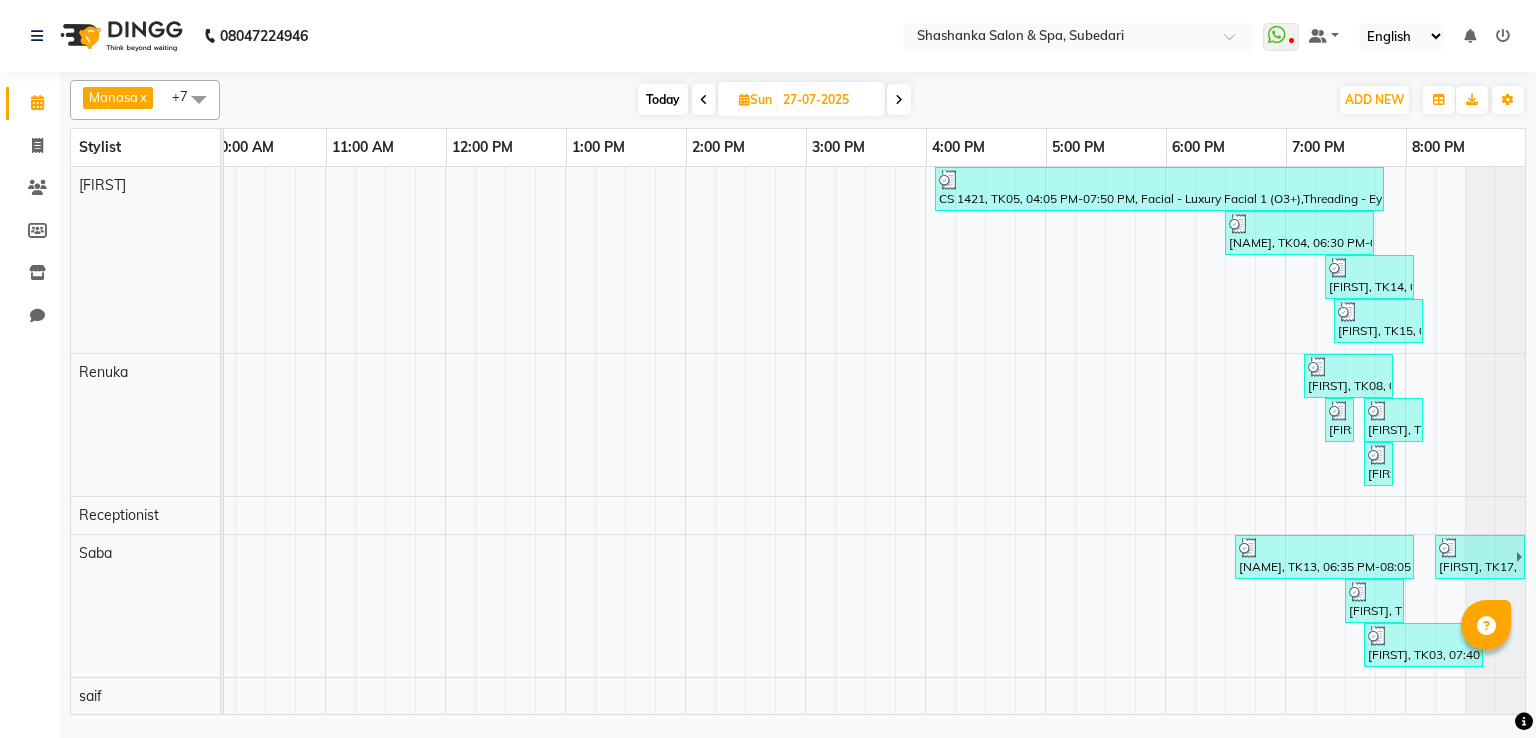 click at bounding box center (899, 100) 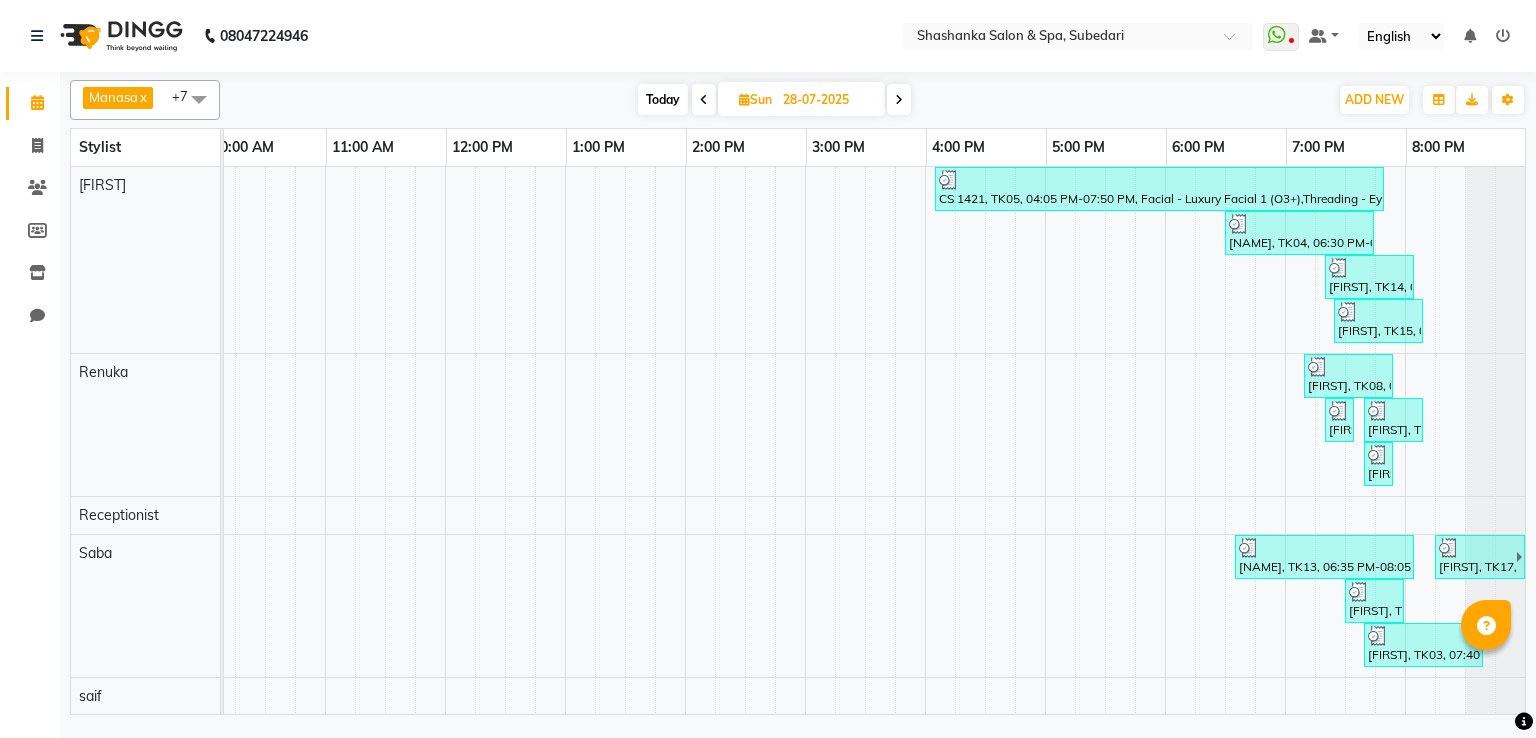 scroll, scrollTop: 0, scrollLeft: 0, axis: both 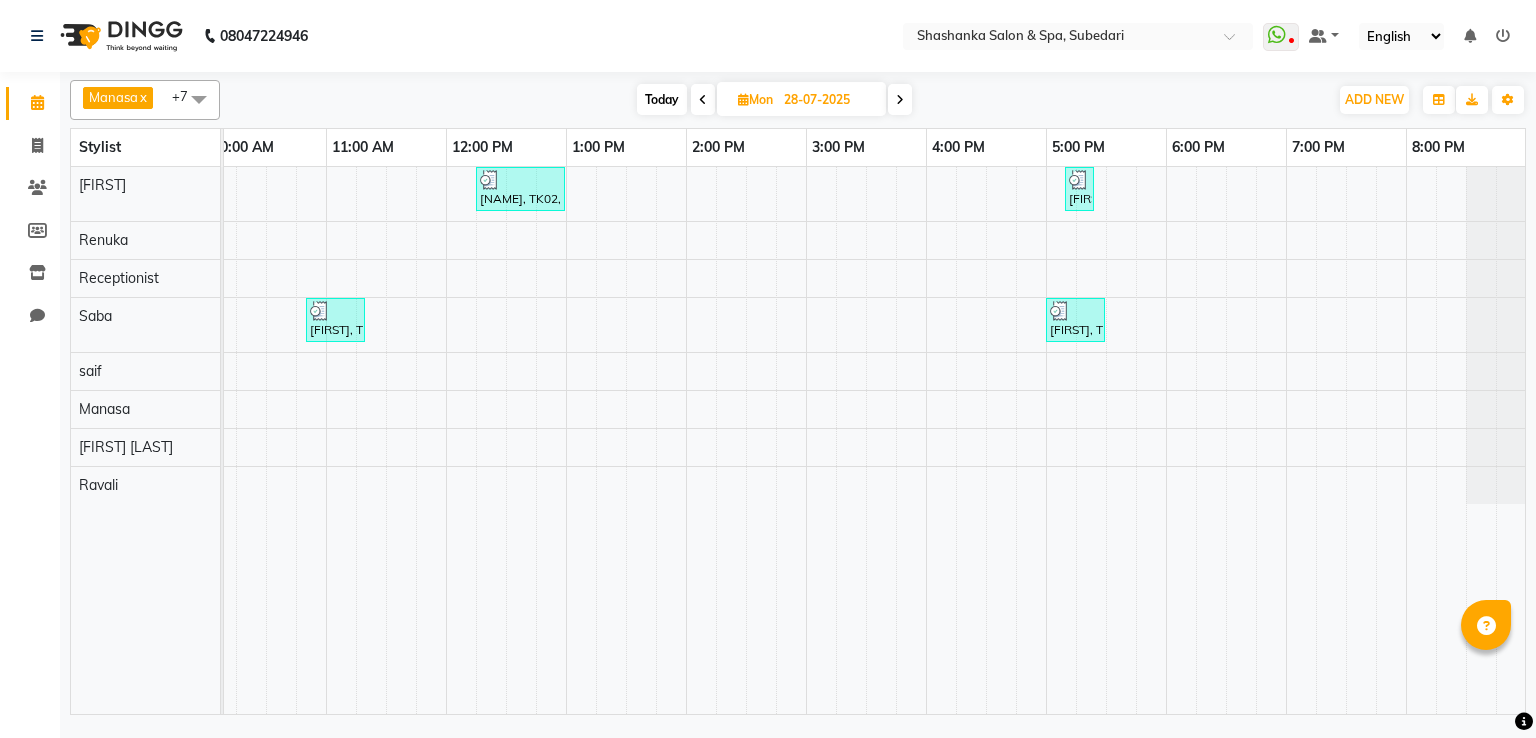 click at bounding box center (900, 100) 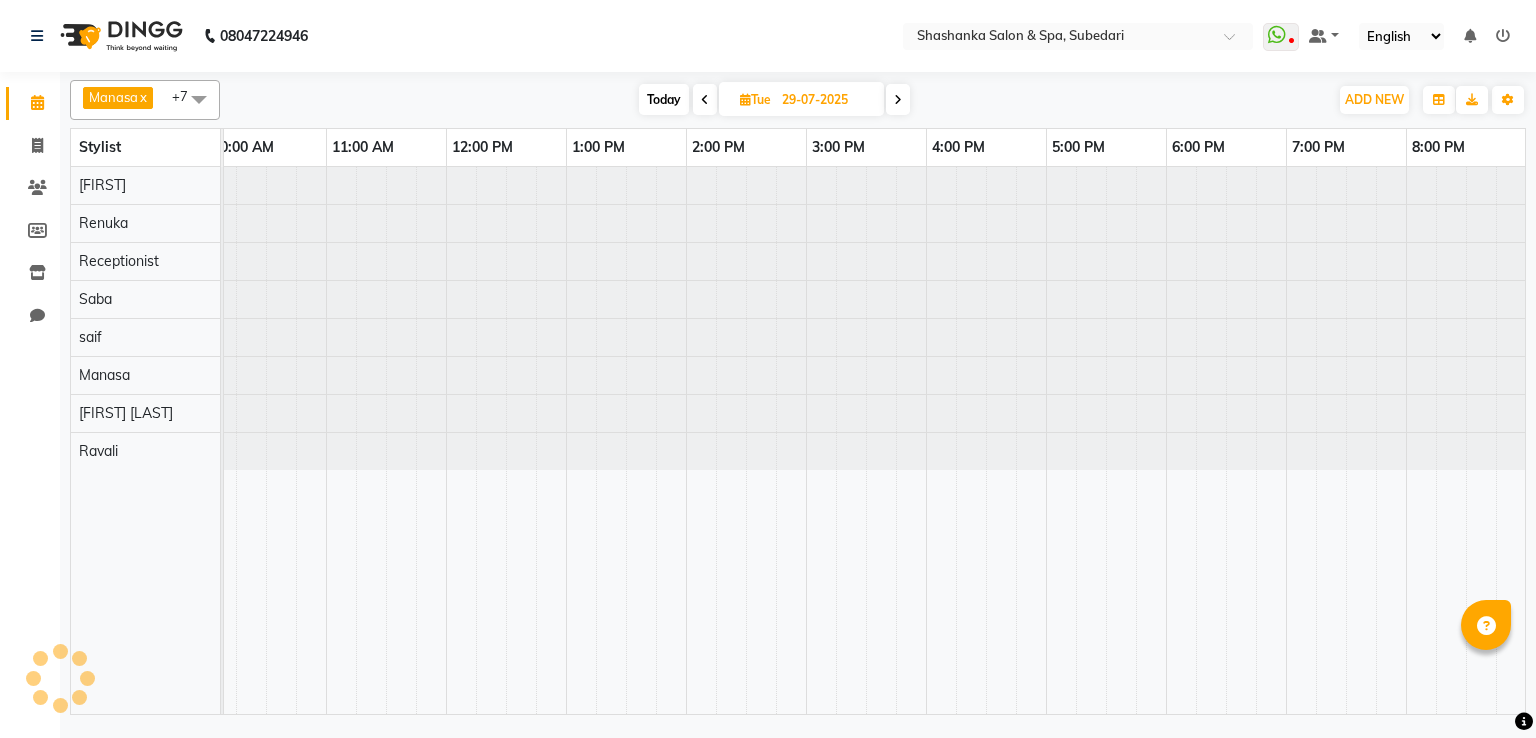 scroll, scrollTop: 0, scrollLeft: 0, axis: both 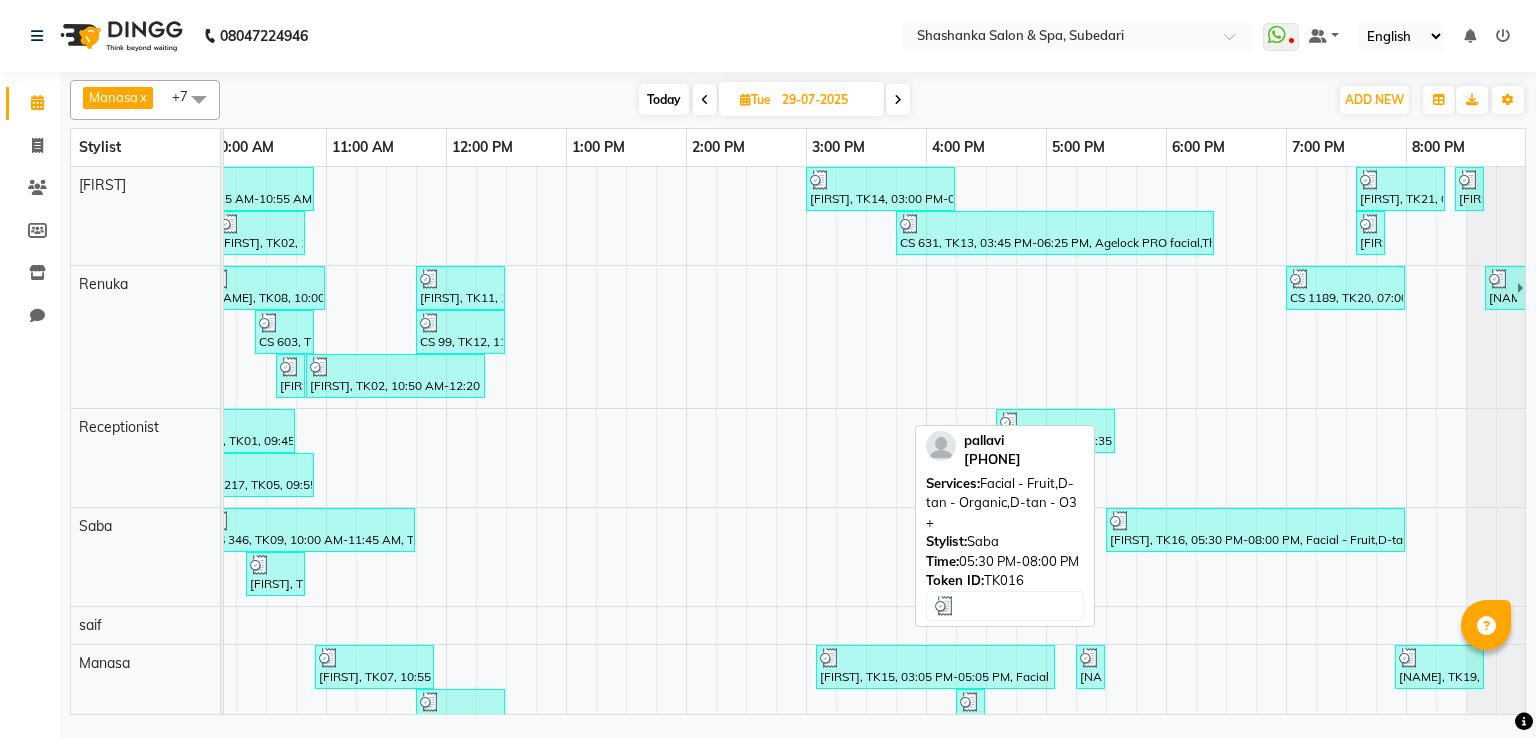 drag, startPoint x: 1217, startPoint y: 543, endPoint x: 1233, endPoint y: 530, distance: 20.615528 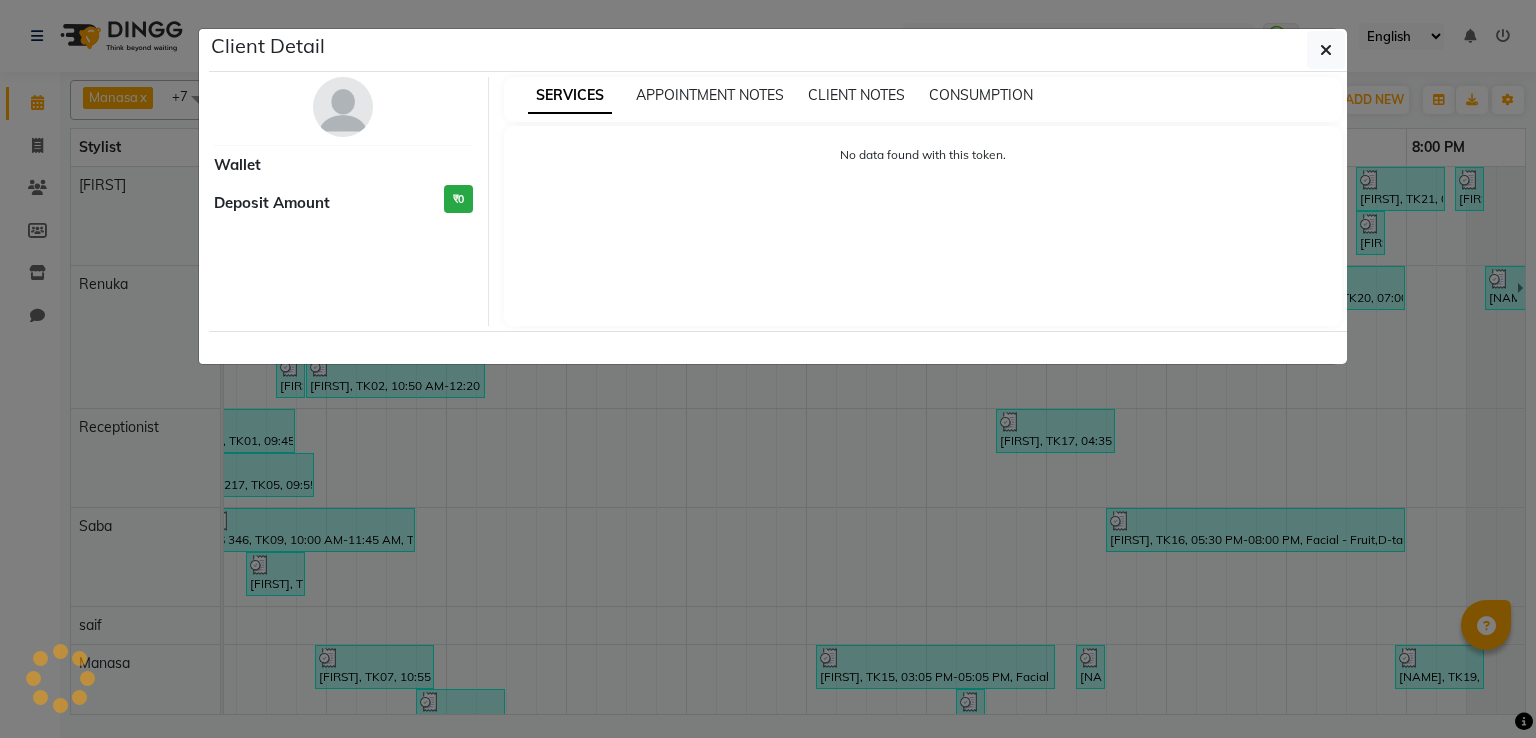 select on "3" 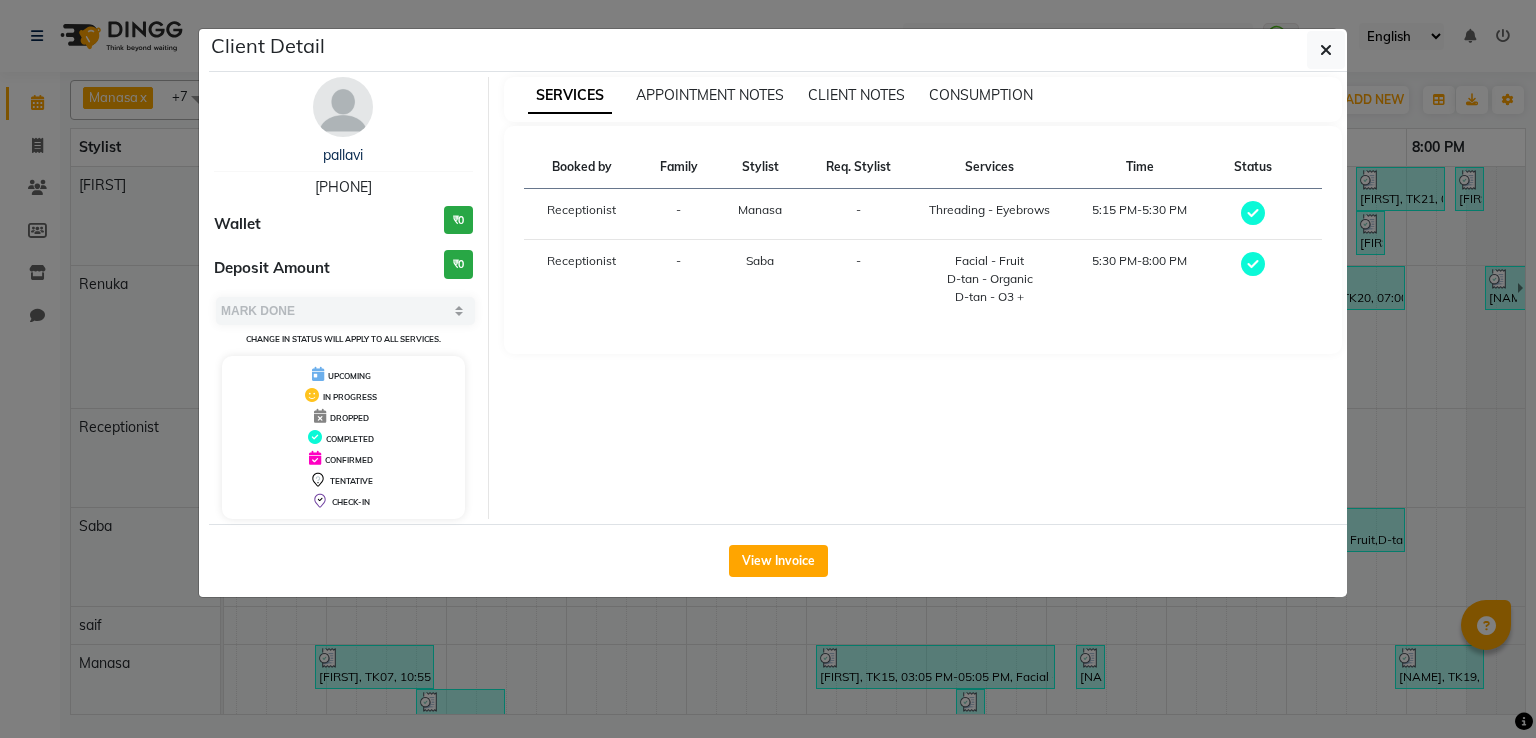 click on "View Invoice" 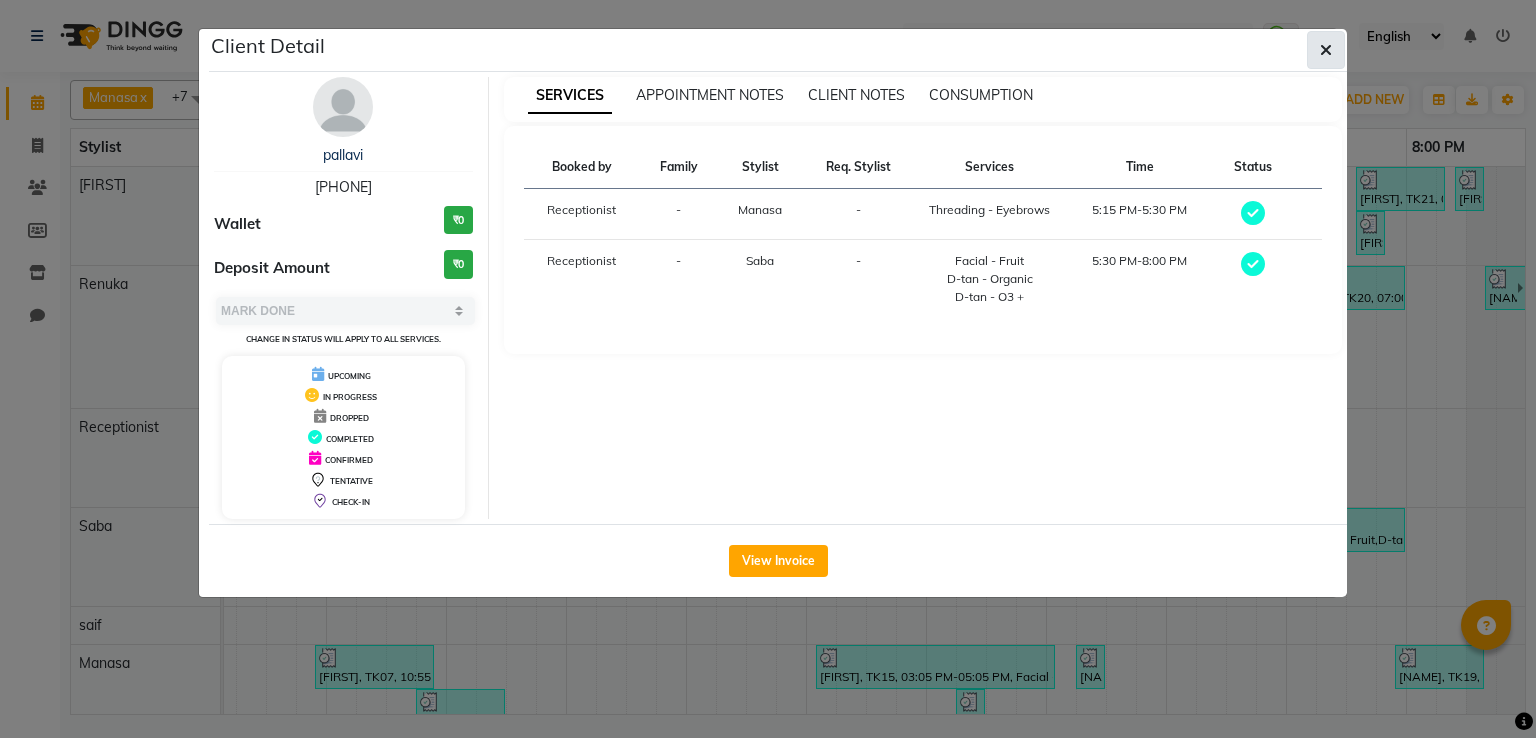 click 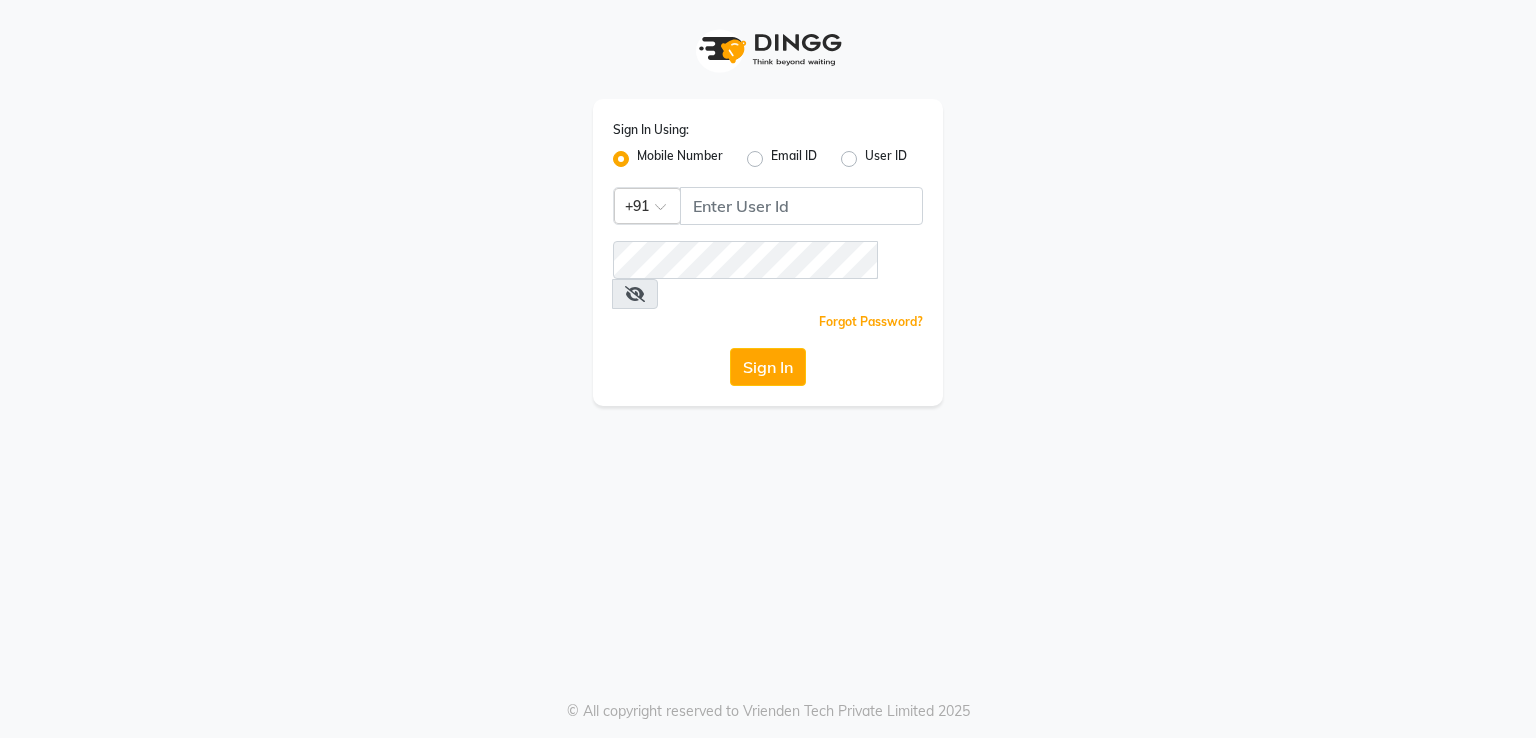 scroll, scrollTop: 0, scrollLeft: 0, axis: both 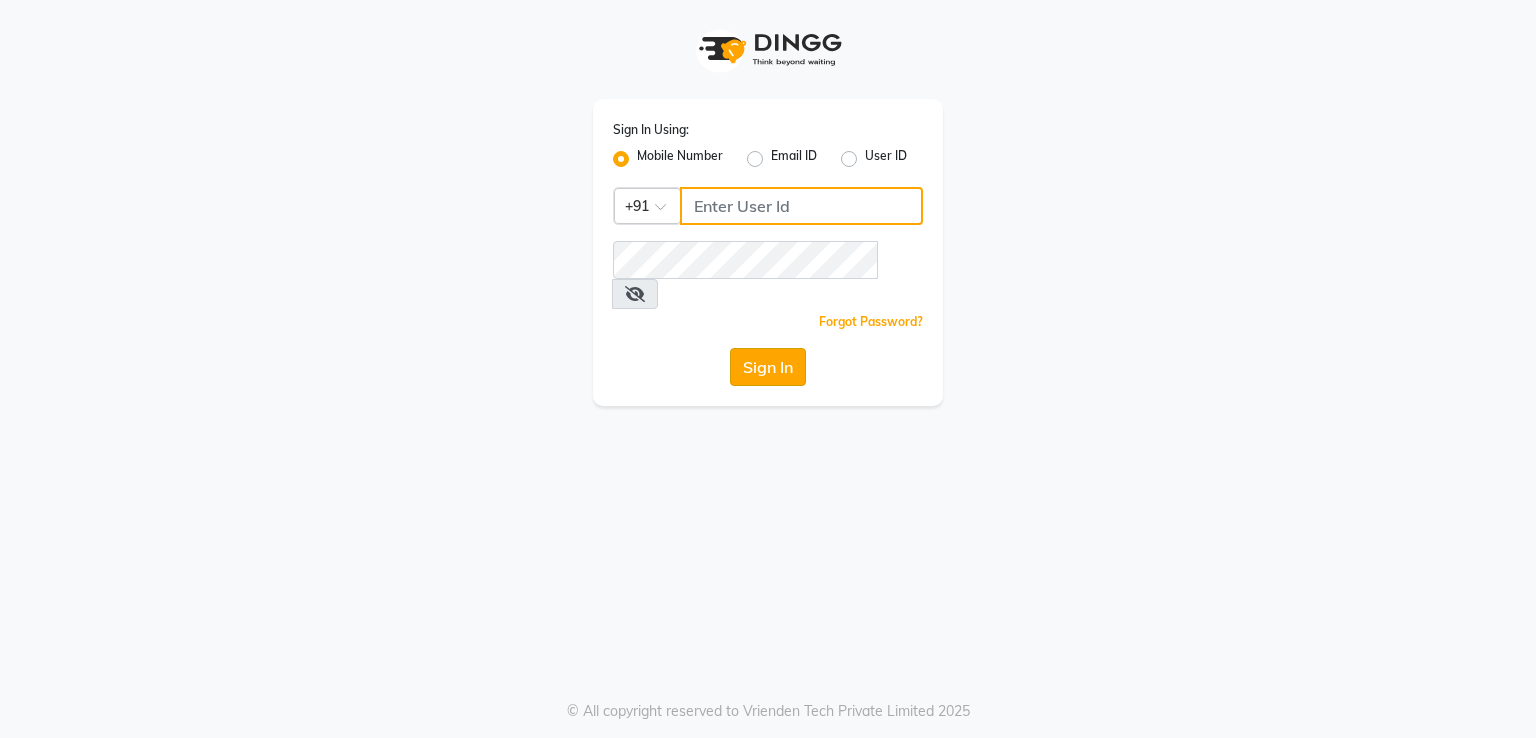 type on "9849297161" 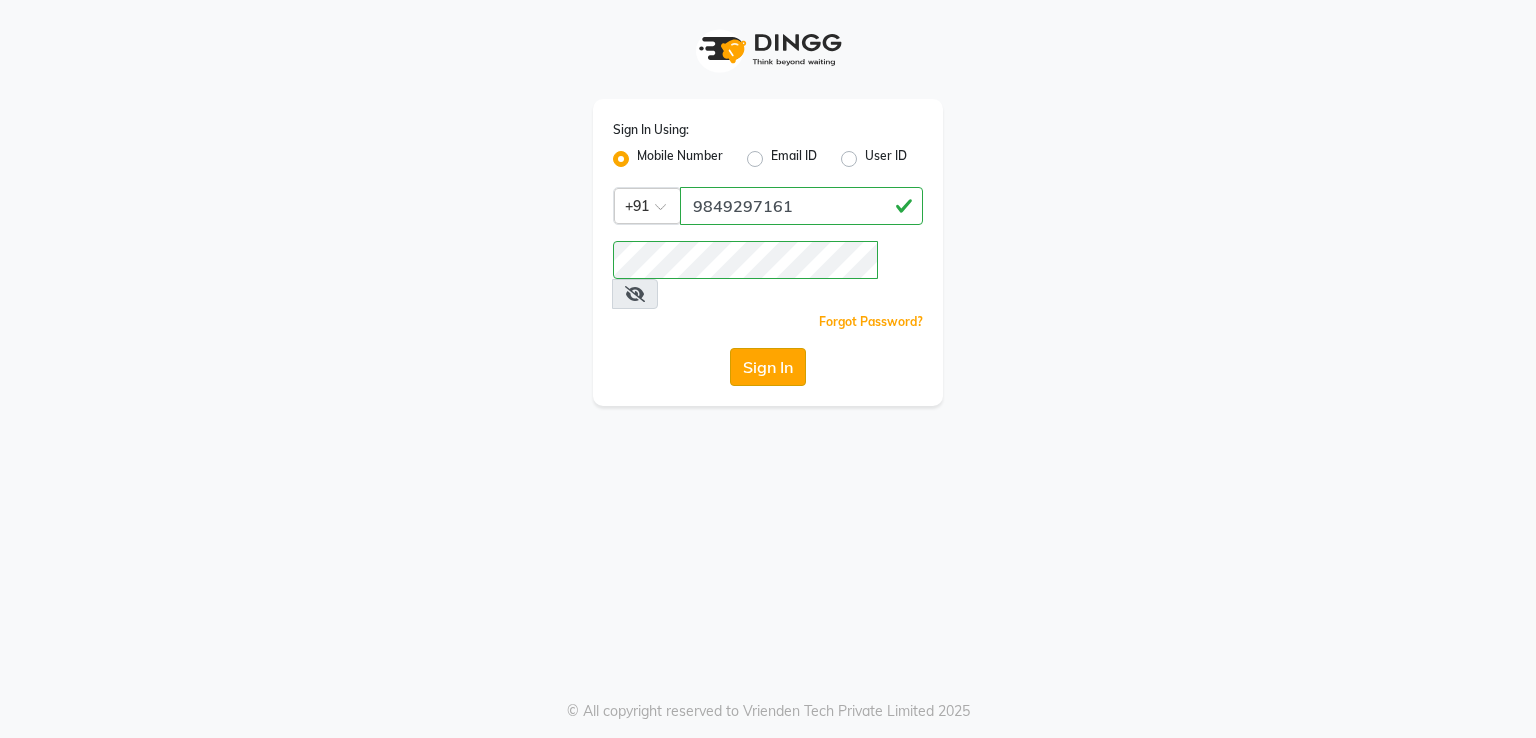 click on "Sign In" 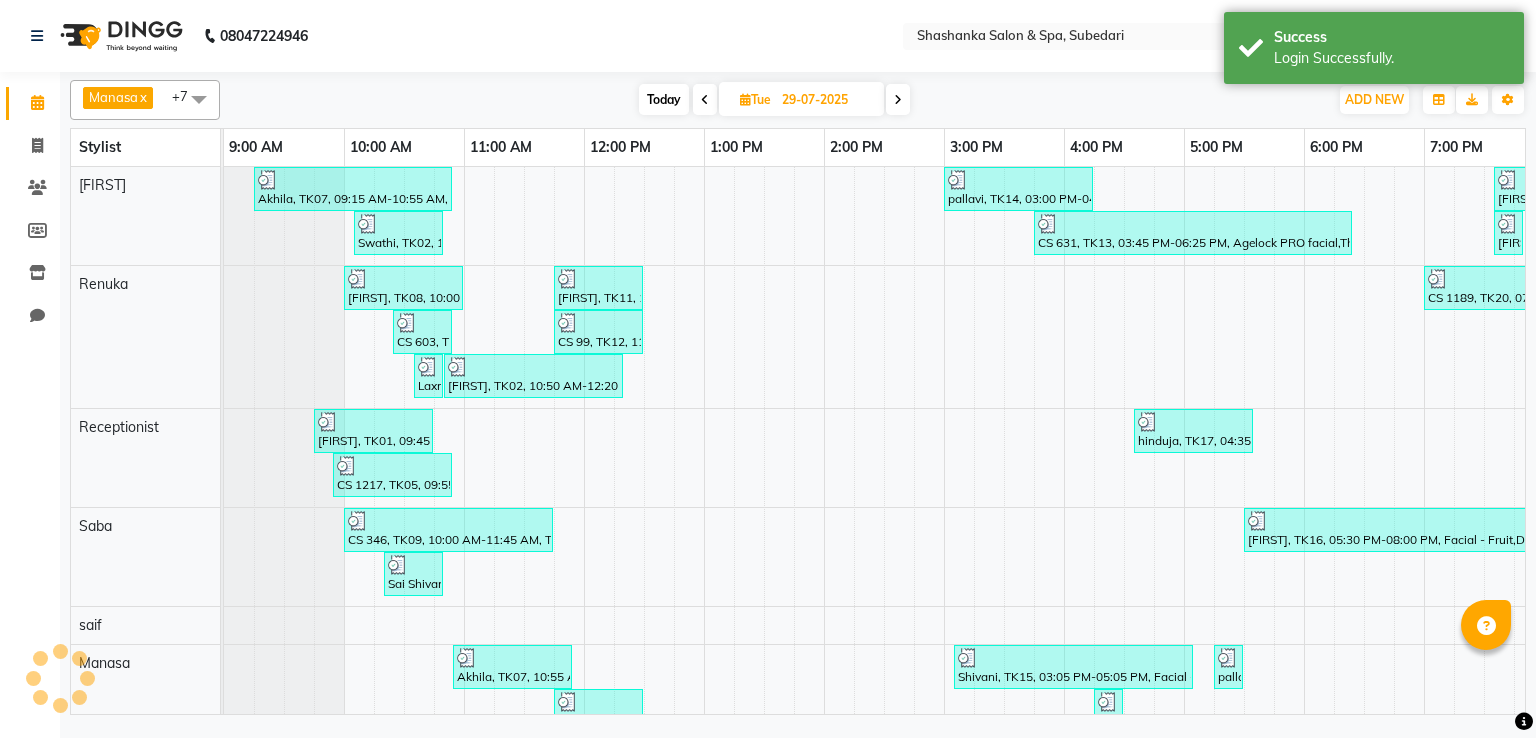 scroll, scrollTop: 0, scrollLeft: 0, axis: both 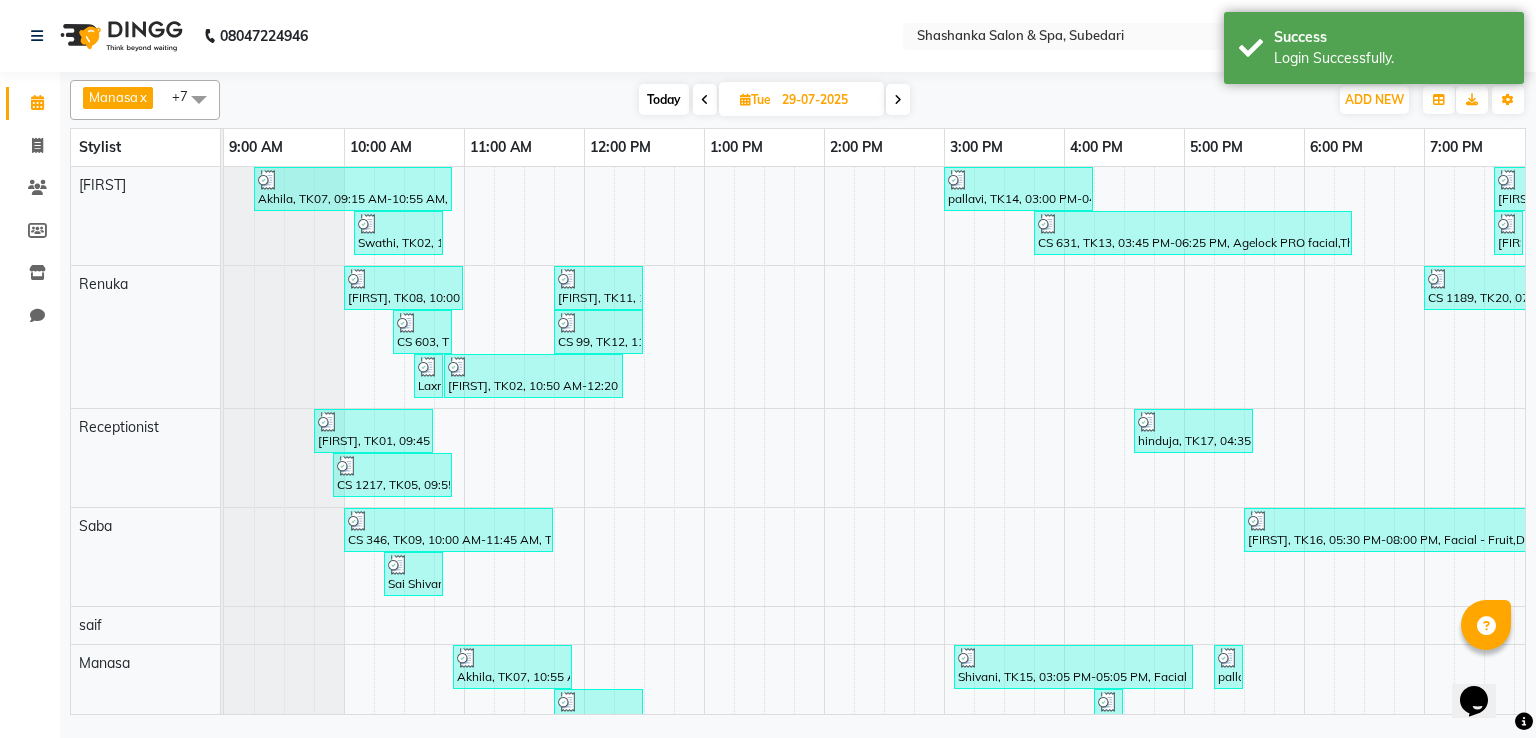 click at bounding box center (898, 100) 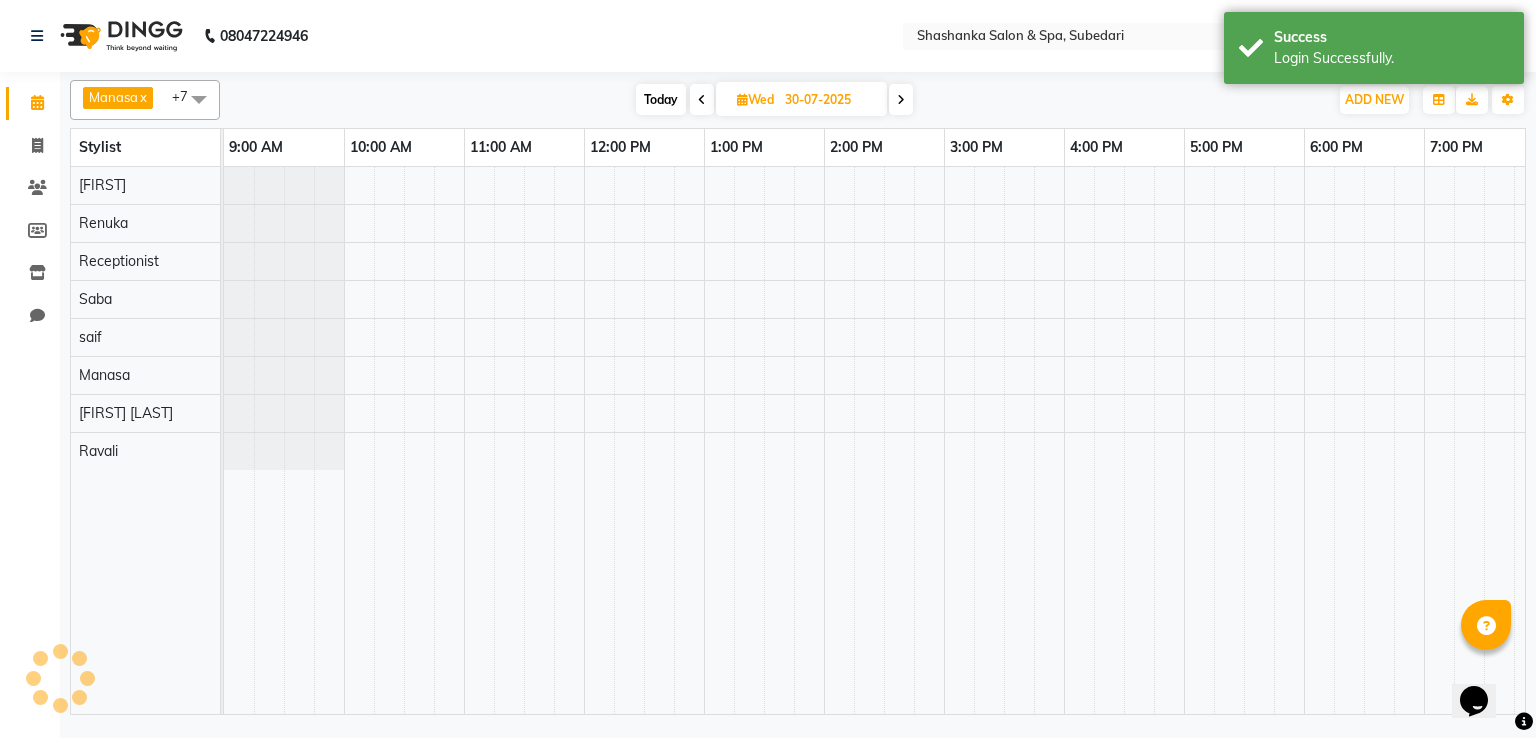 scroll, scrollTop: 0, scrollLeft: 138, axis: horizontal 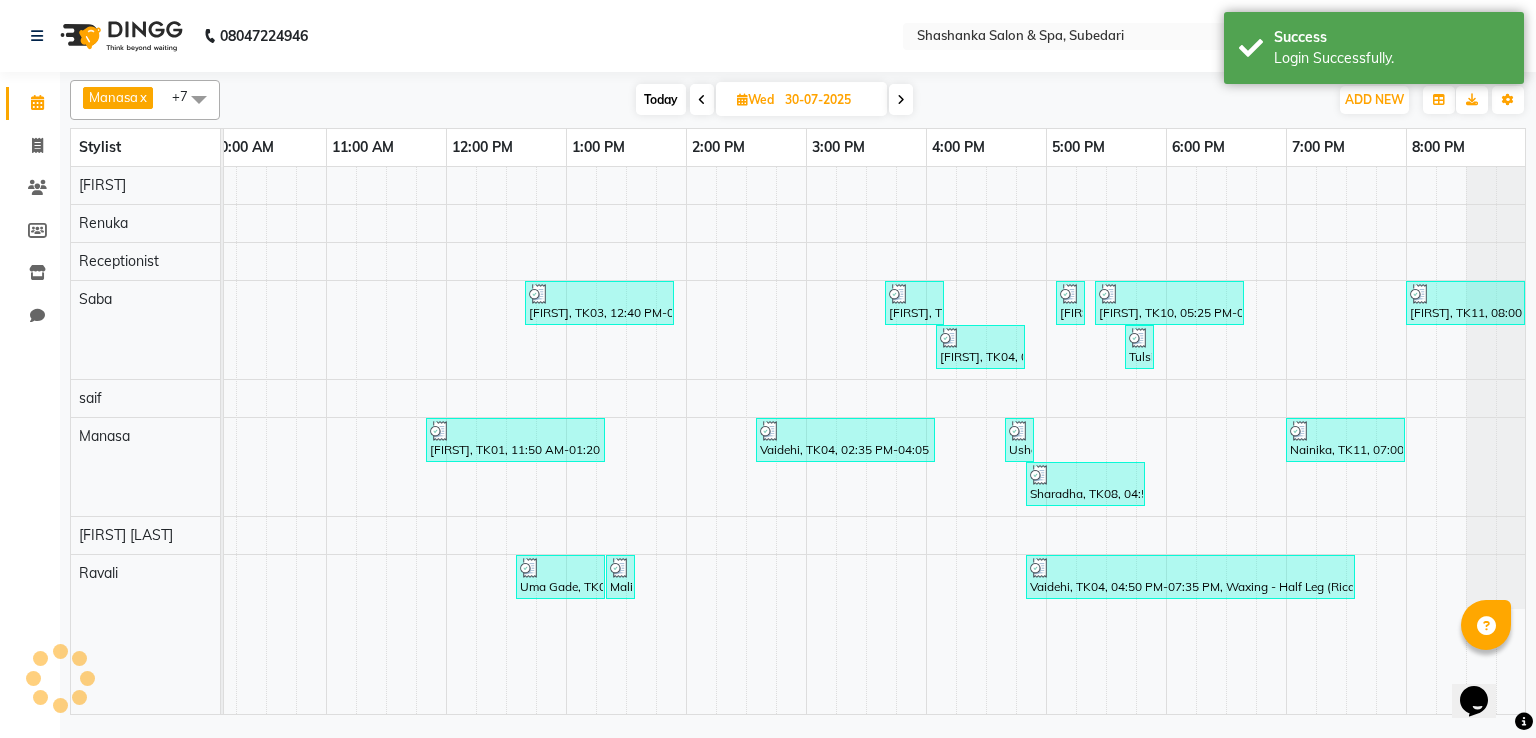click at bounding box center [901, 99] 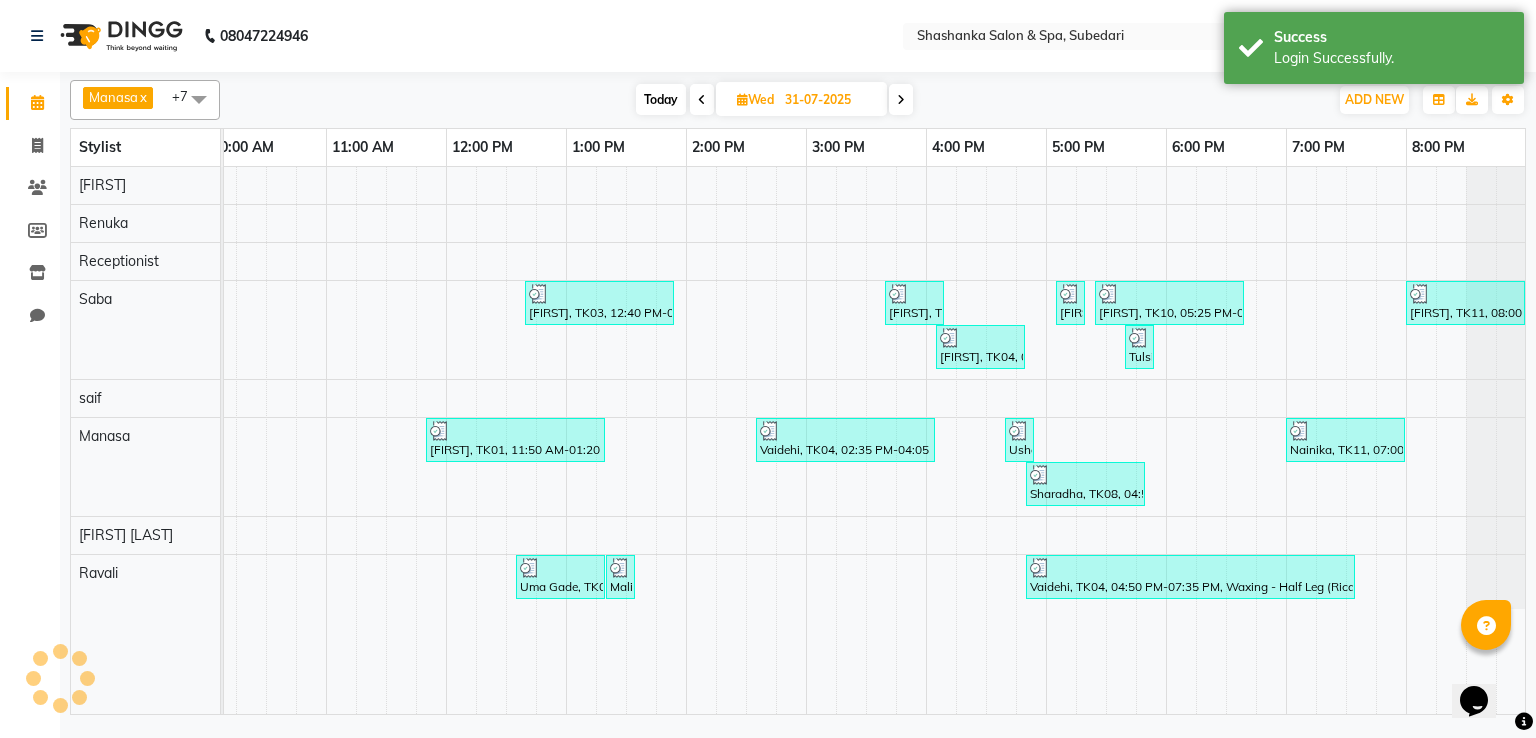 scroll, scrollTop: 0, scrollLeft: 0, axis: both 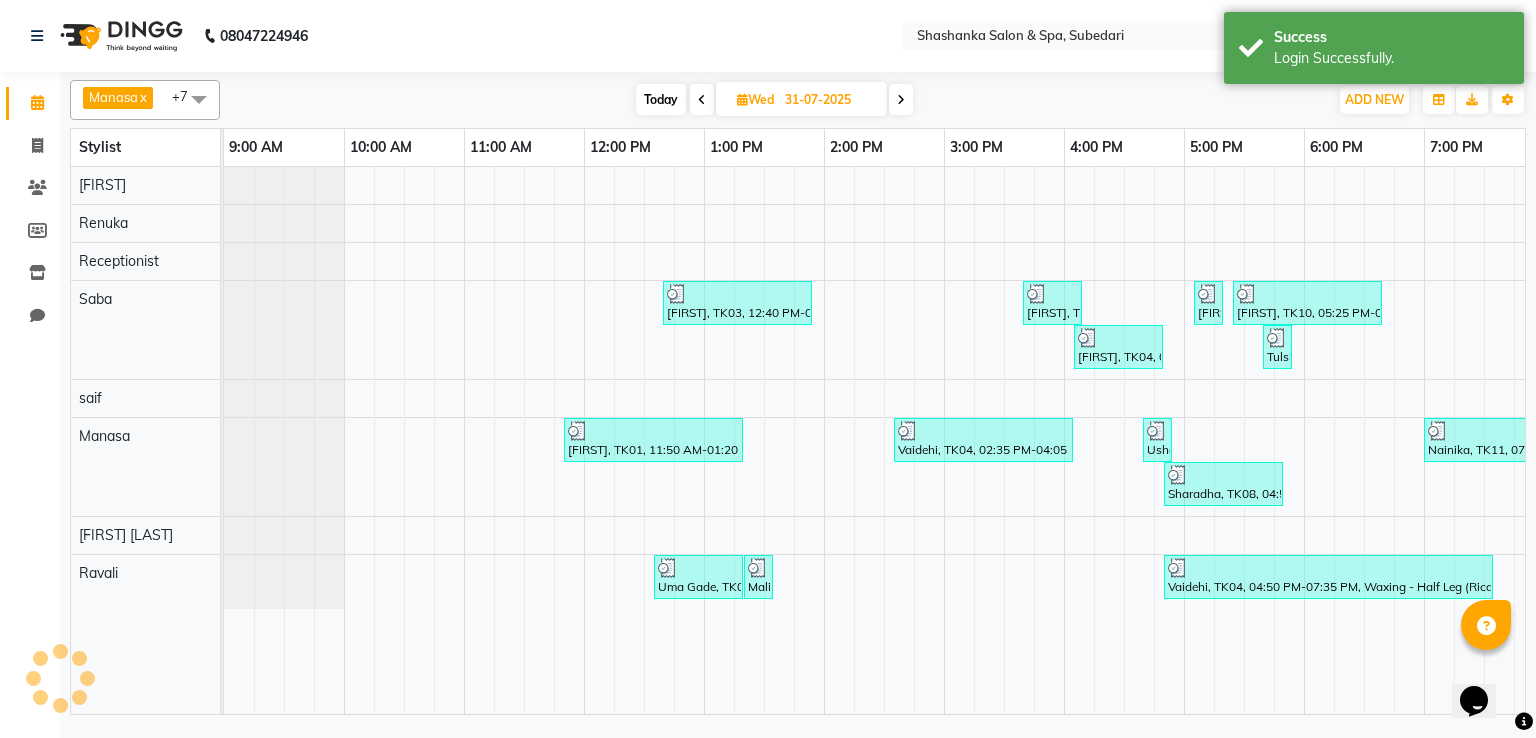 click at bounding box center (901, 99) 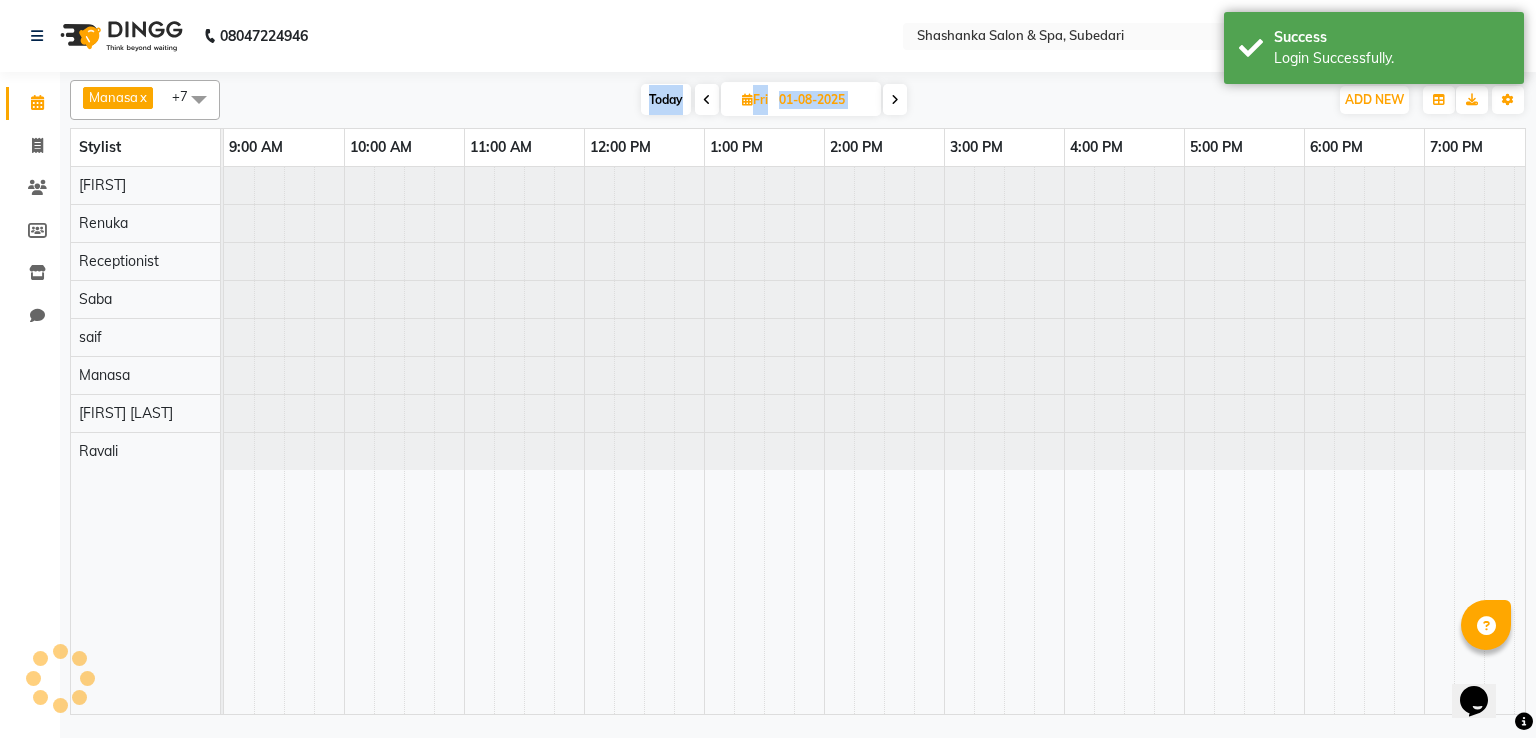 scroll, scrollTop: 0, scrollLeft: 138, axis: horizontal 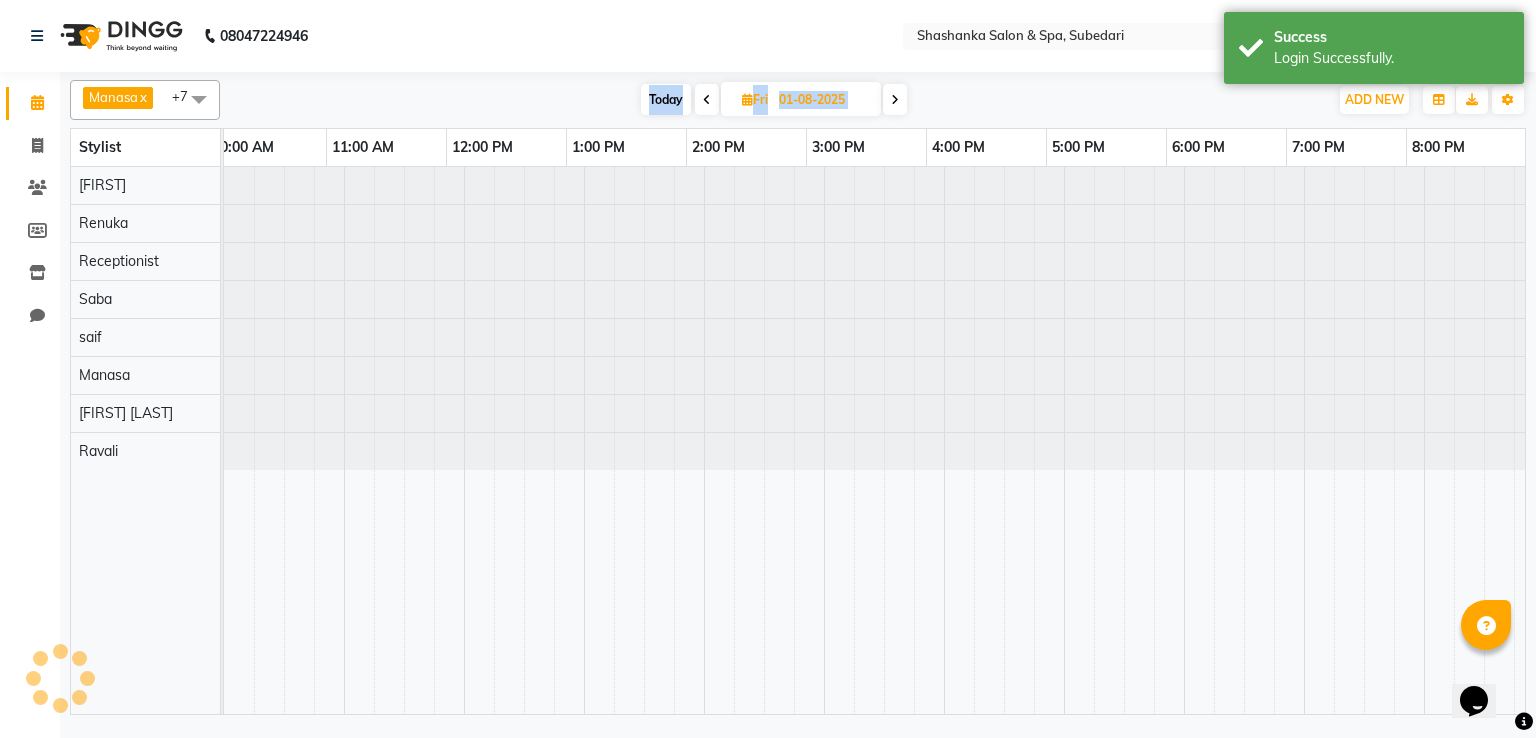 click at bounding box center (895, 100) 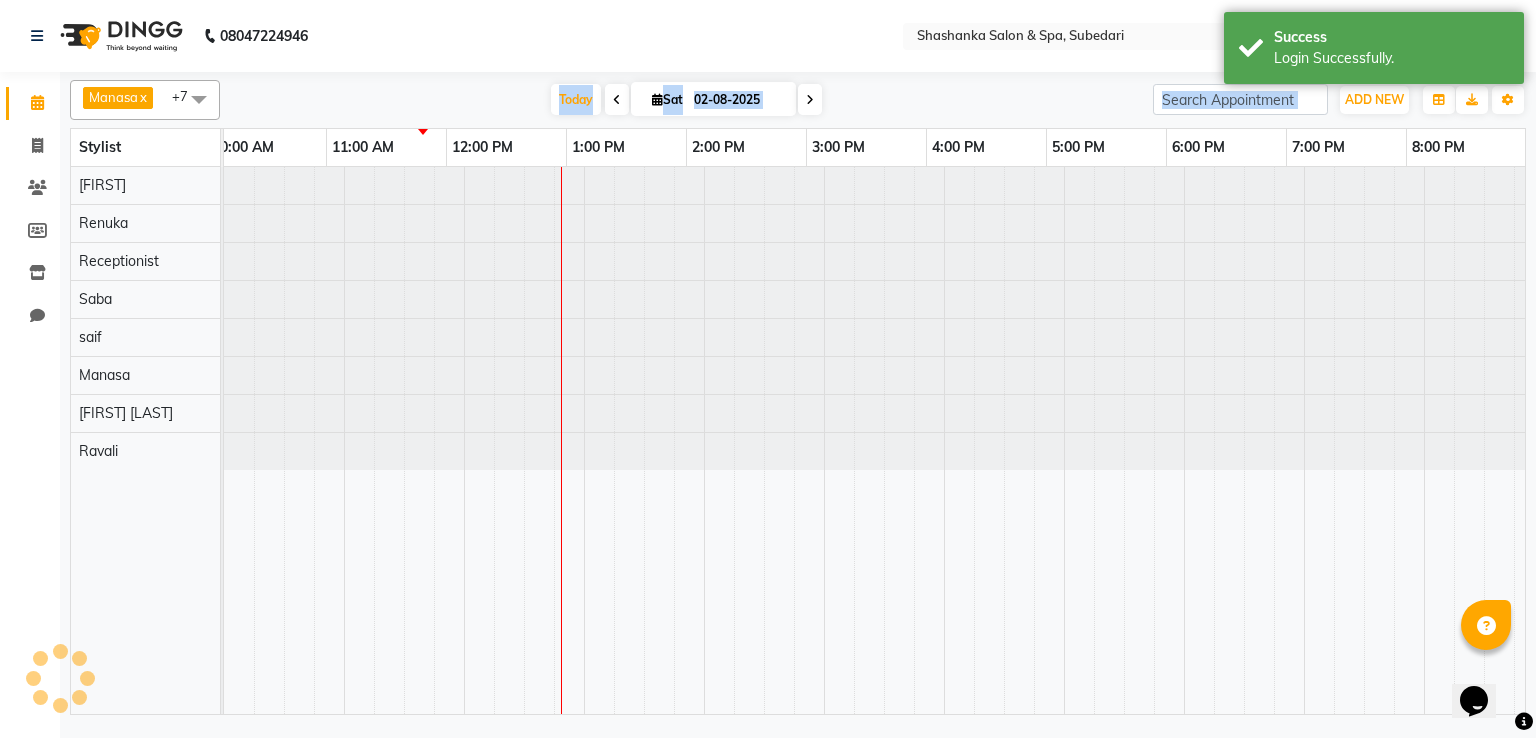 scroll, scrollTop: 0, scrollLeft: 138, axis: horizontal 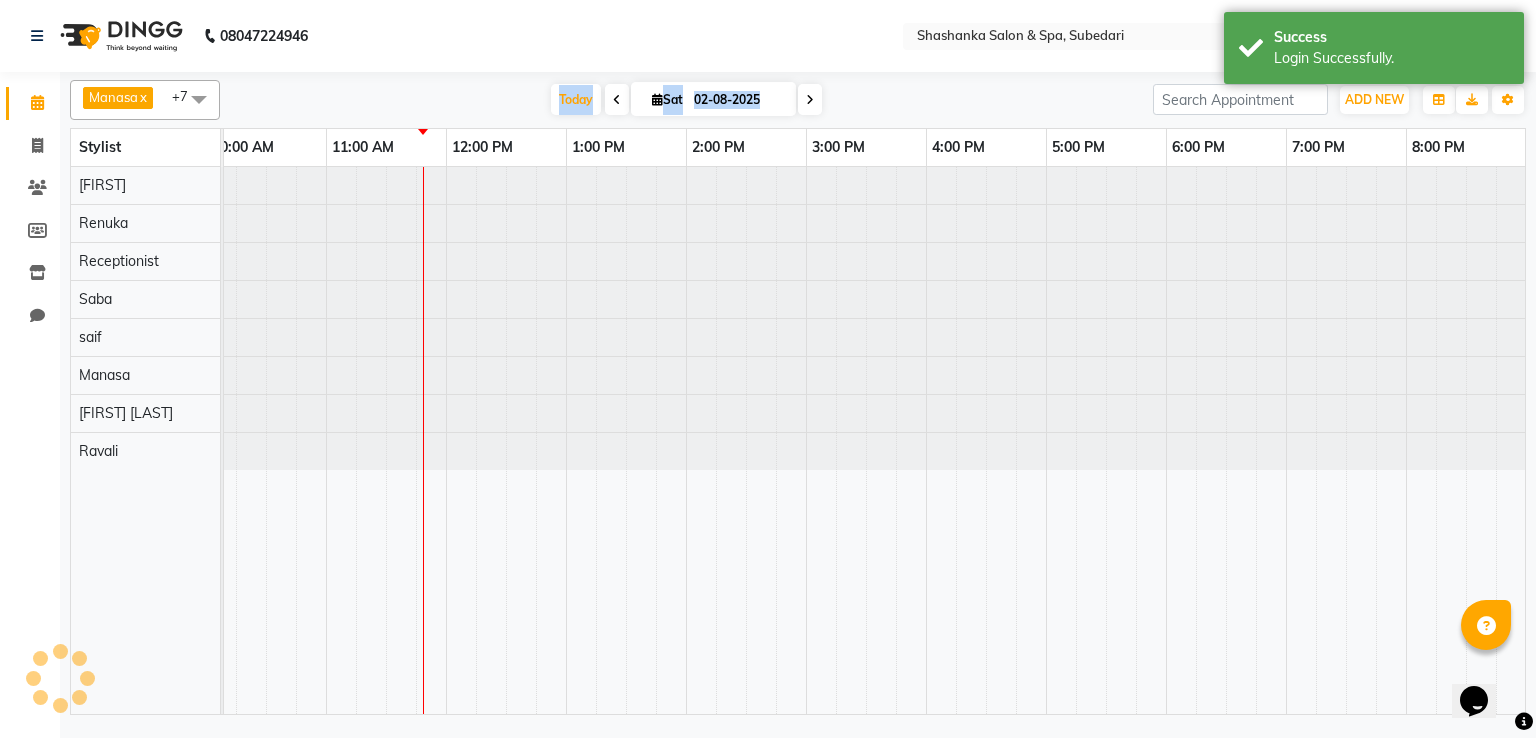 click on "Today  Sat 02-08-2025" at bounding box center [686, 100] 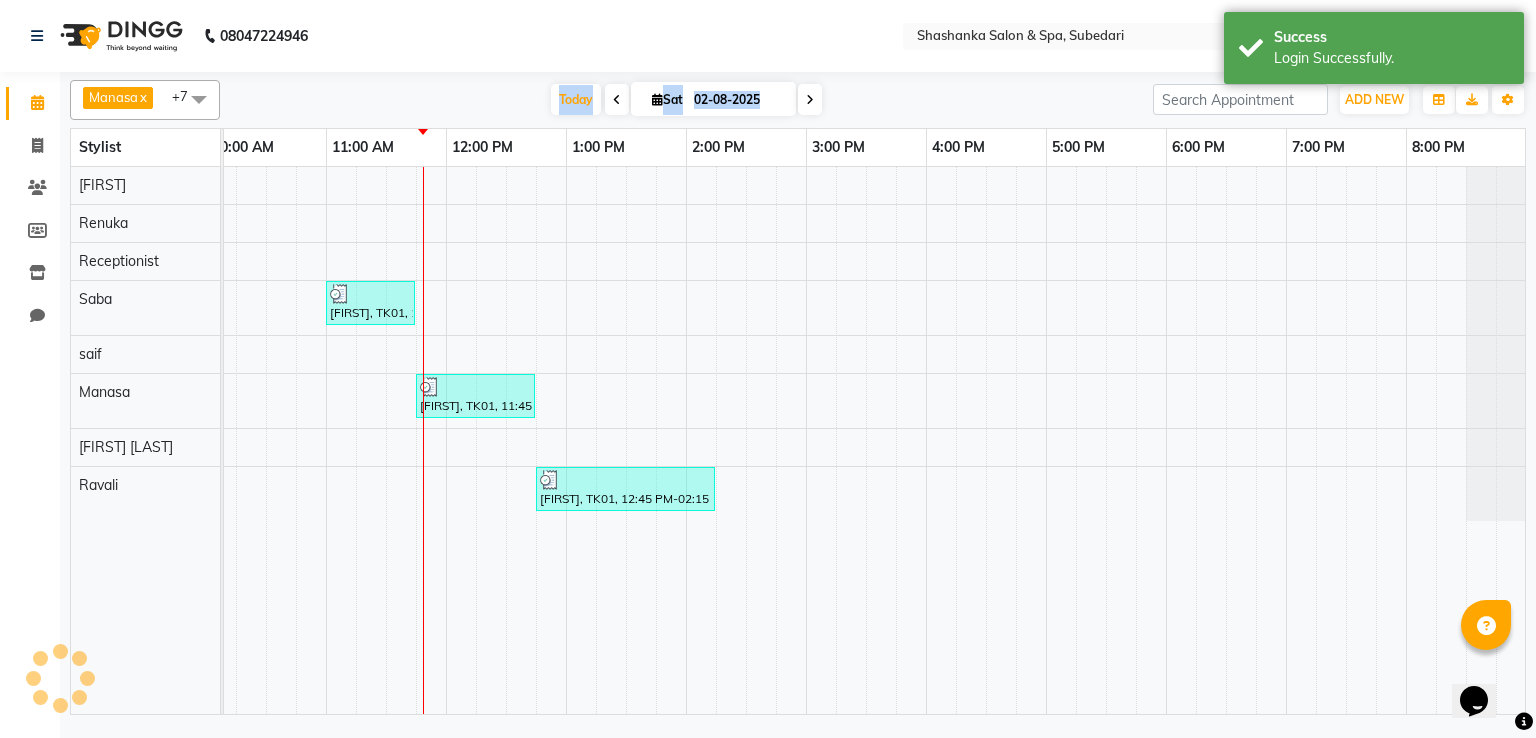 scroll, scrollTop: 0, scrollLeft: 153, axis: horizontal 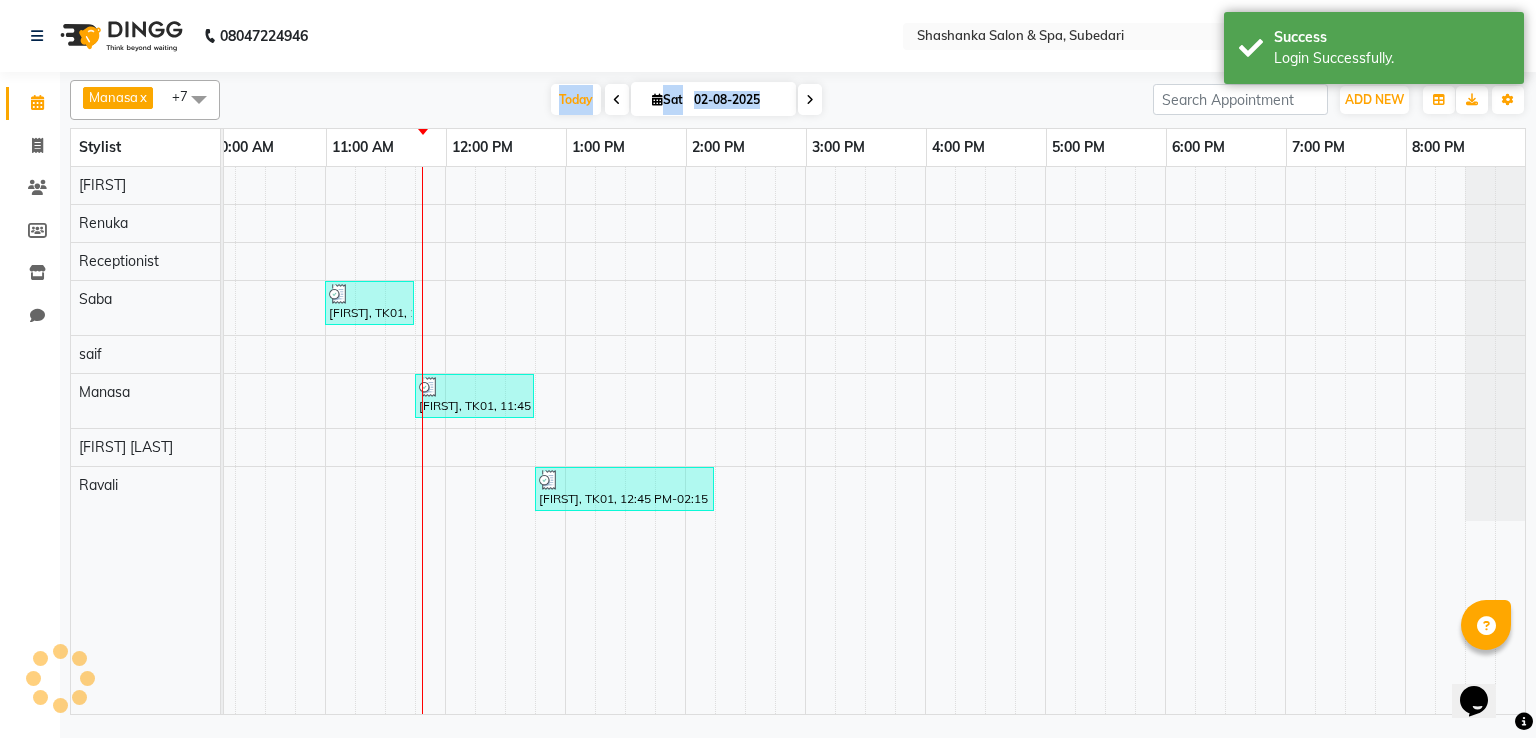 click on "Today  Sat 02-08-2025" at bounding box center [686, 100] 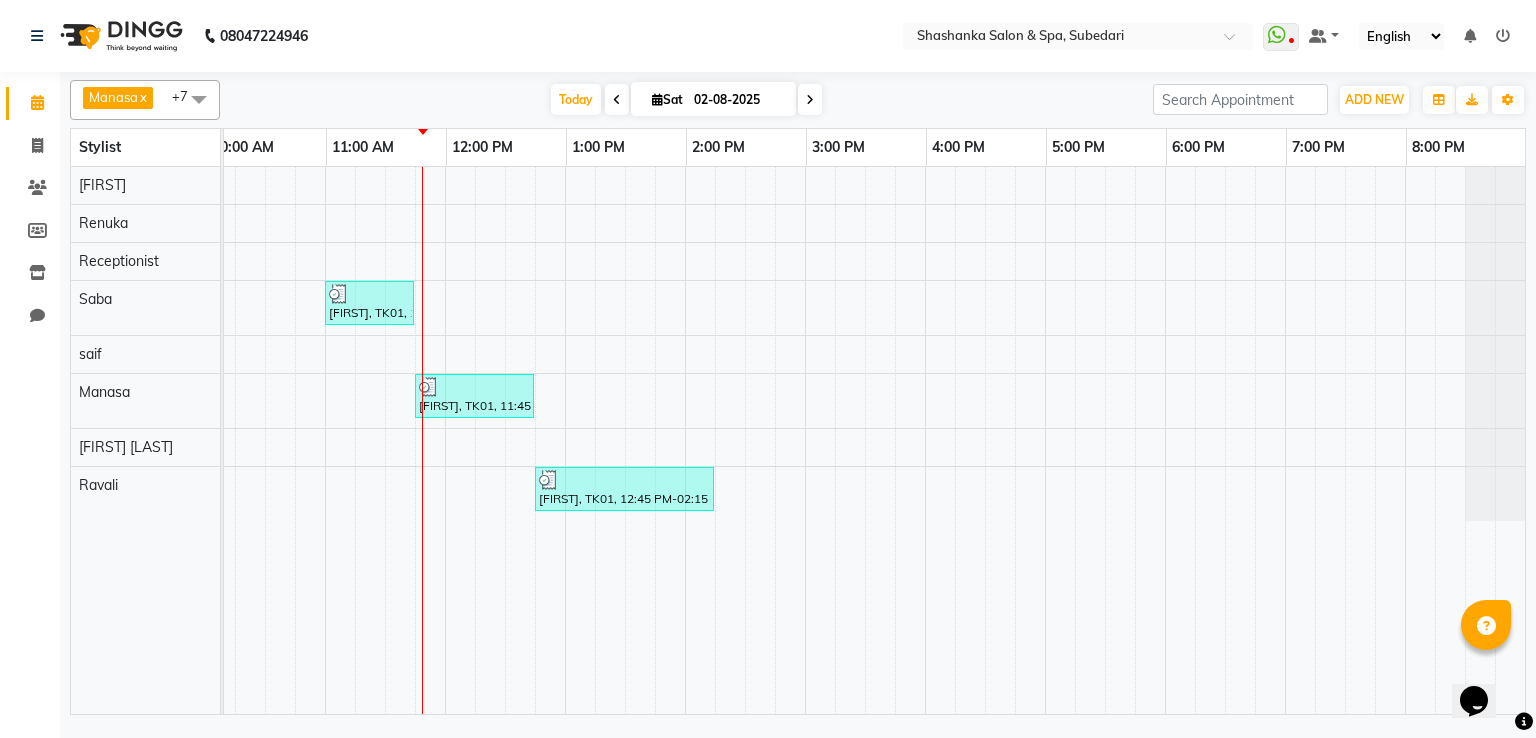 click on "Calendar  Invoice  Clients  Members  Inventory  Chat Completed InProgress Upcoming Dropped Tentative Check-In Confirm Bookings Segments Page Builder" 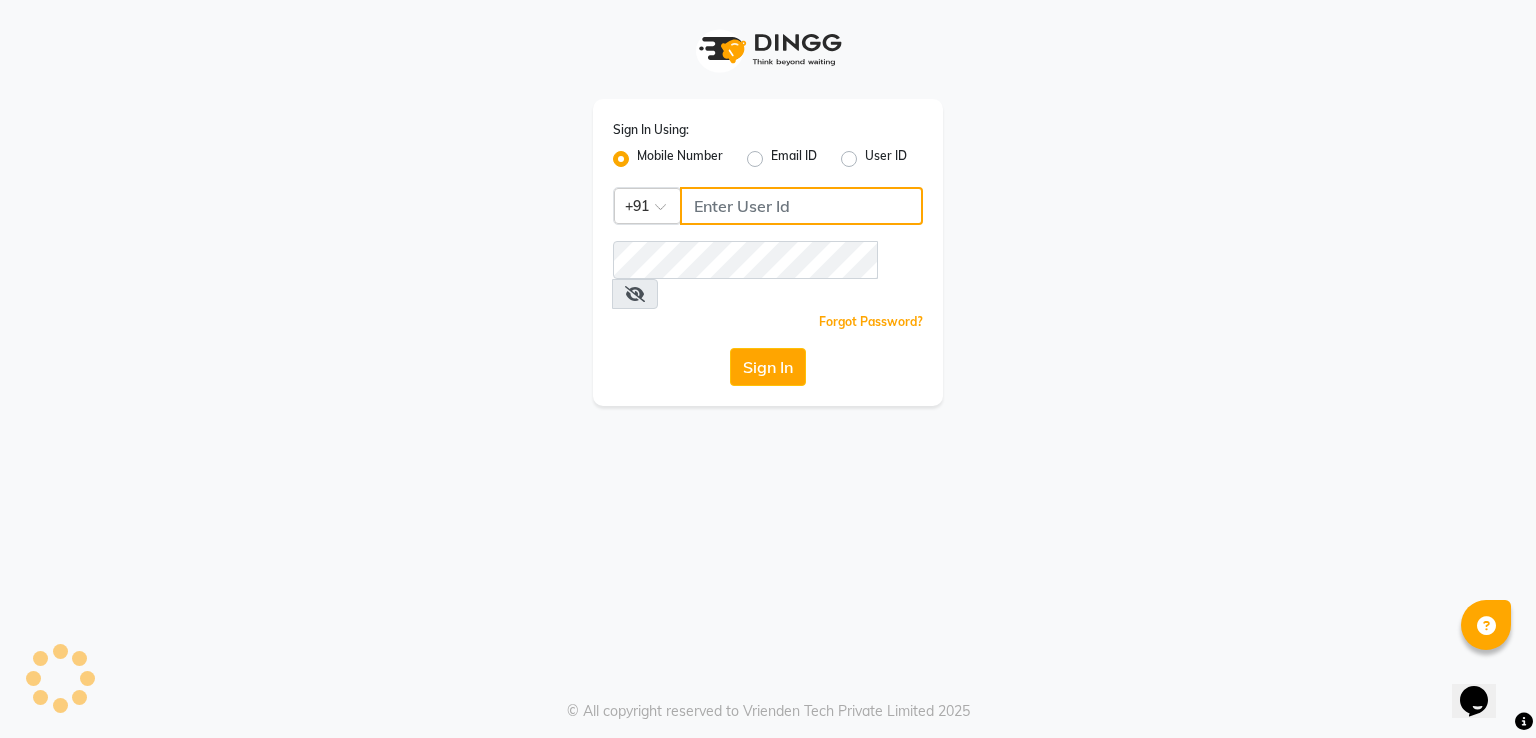 type on "9849297161" 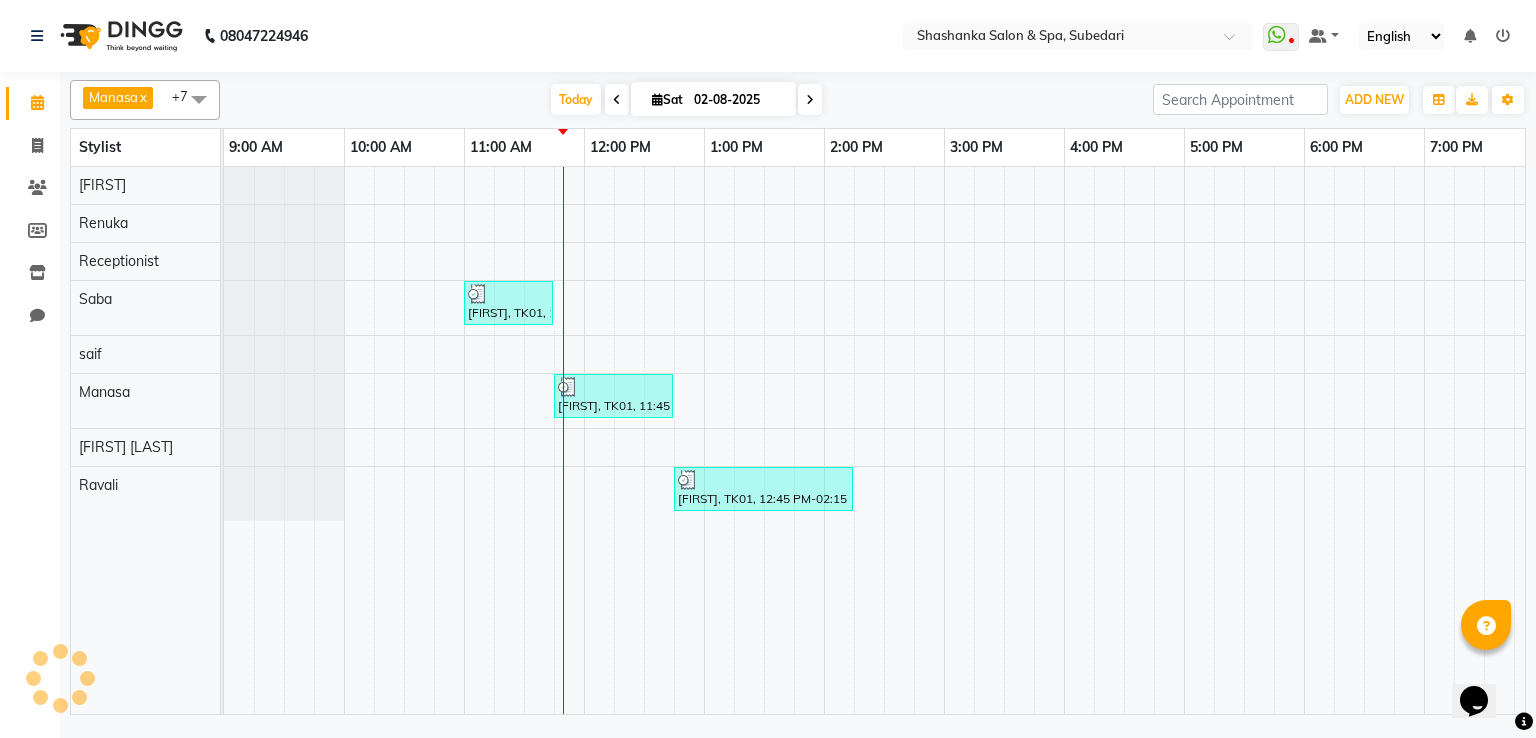 scroll, scrollTop: 0, scrollLeft: 0, axis: both 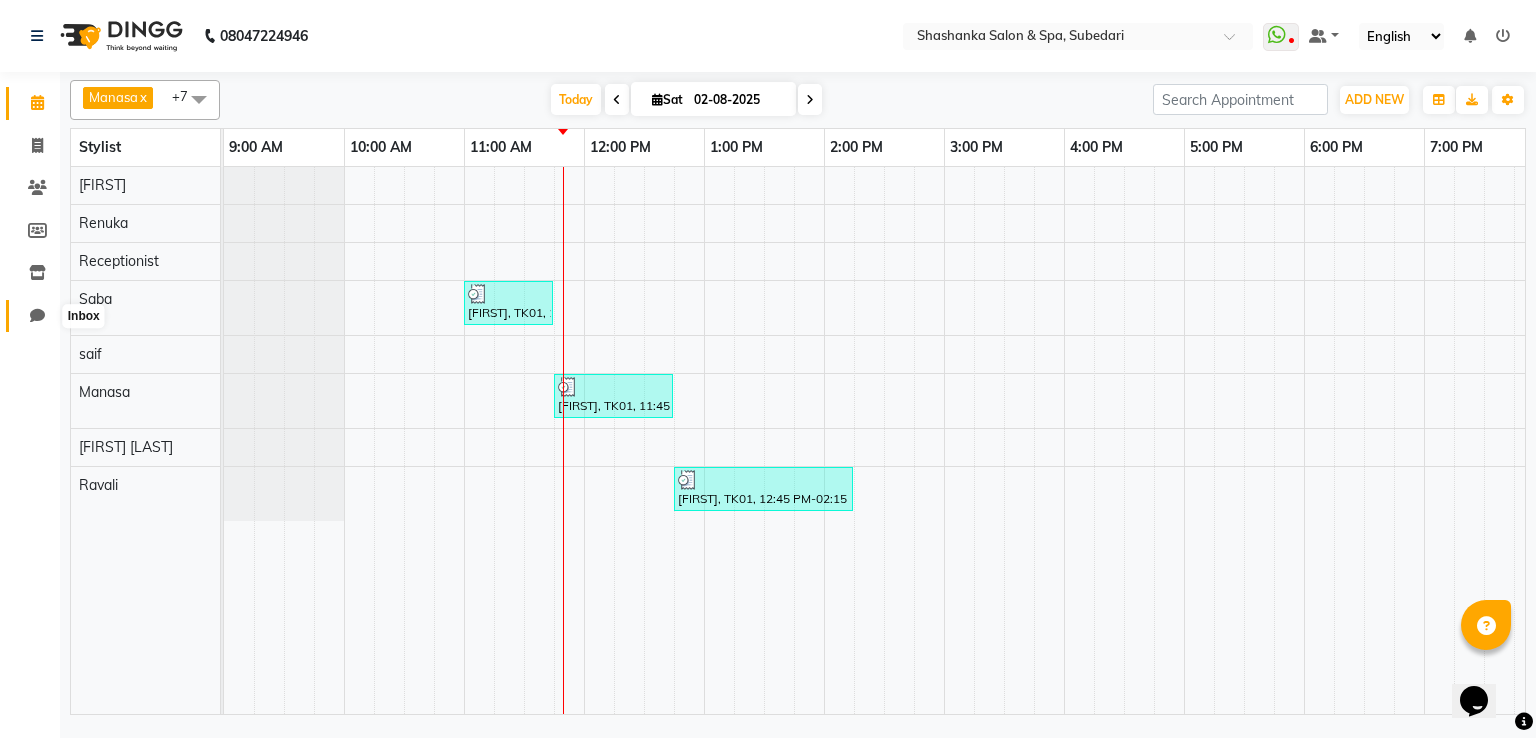 click 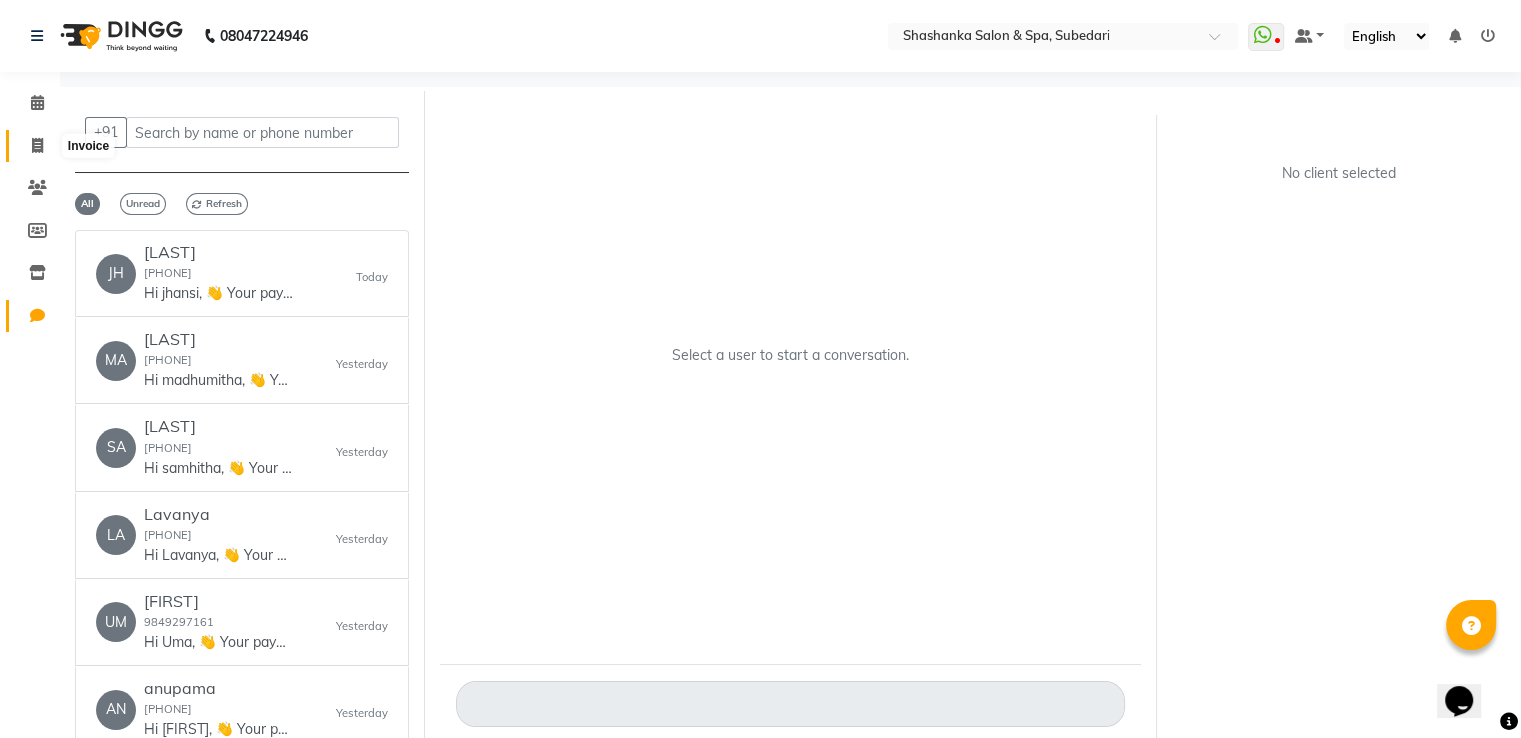 click 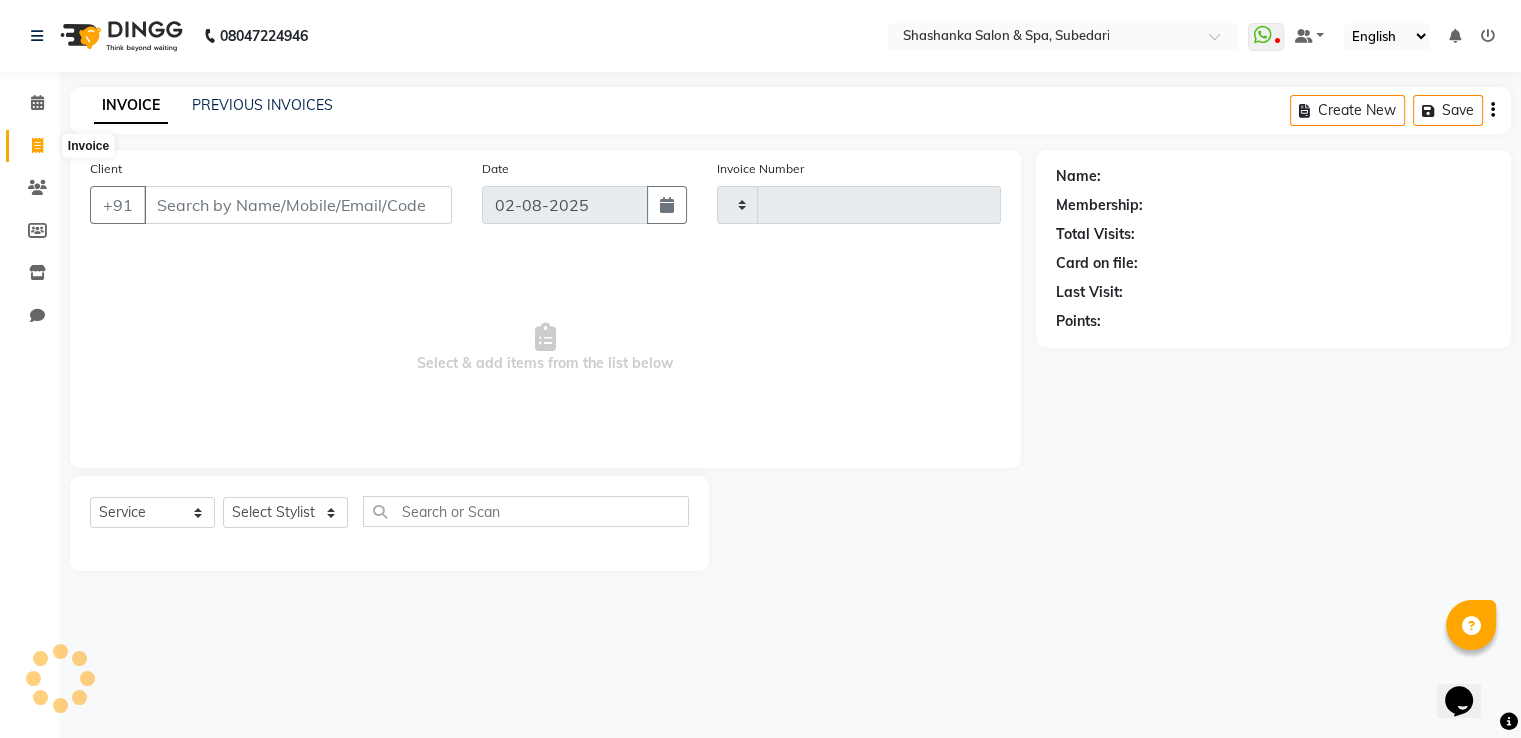 type on "1282" 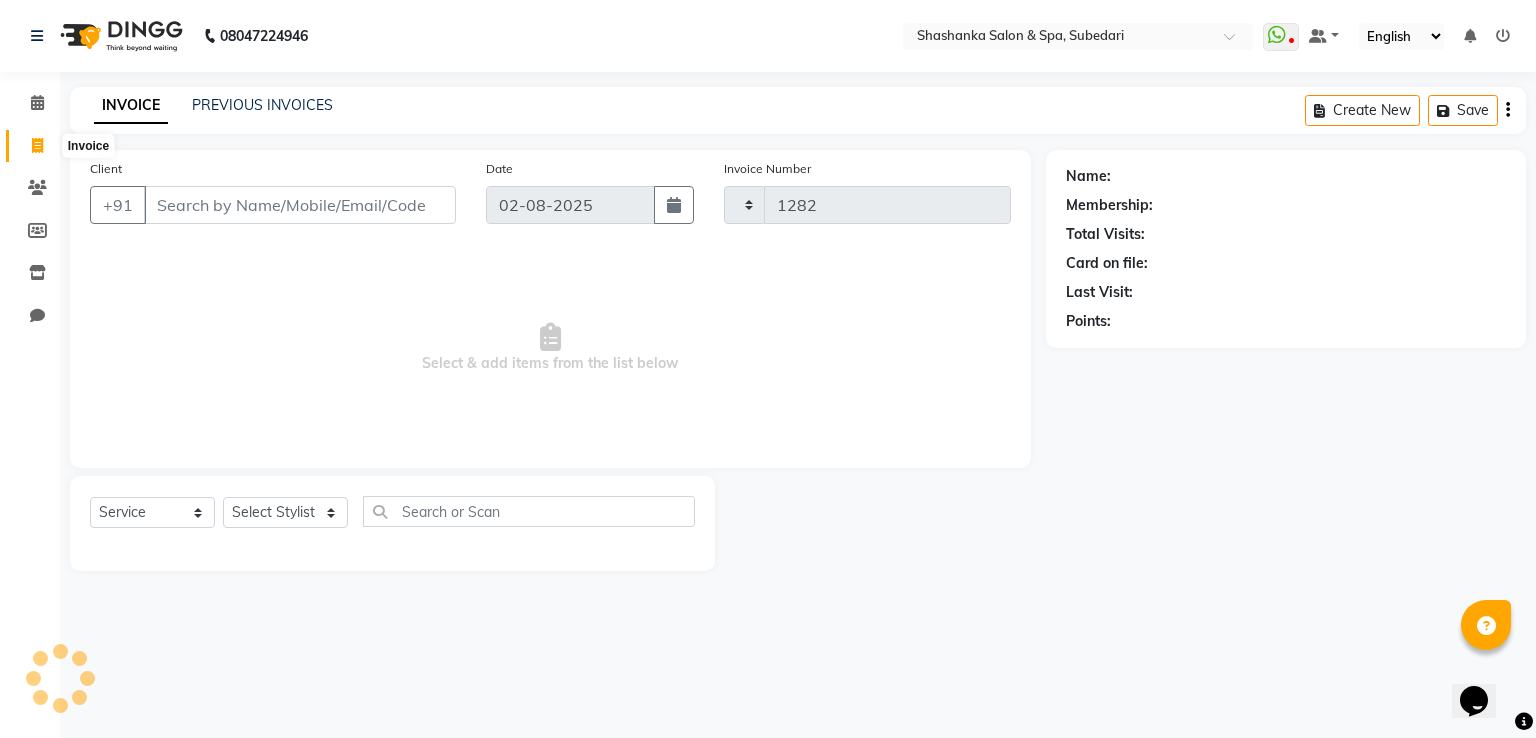 select on "67" 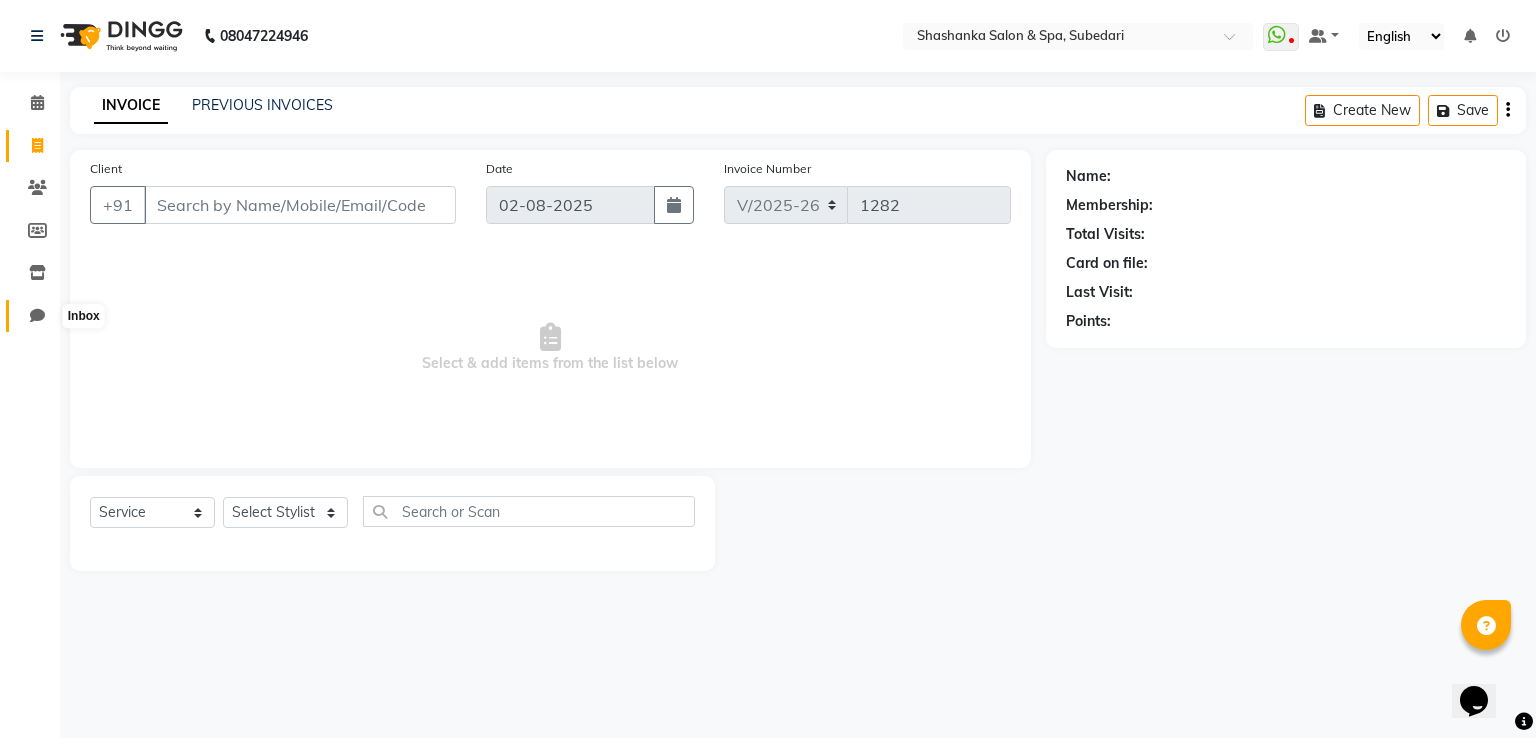 click 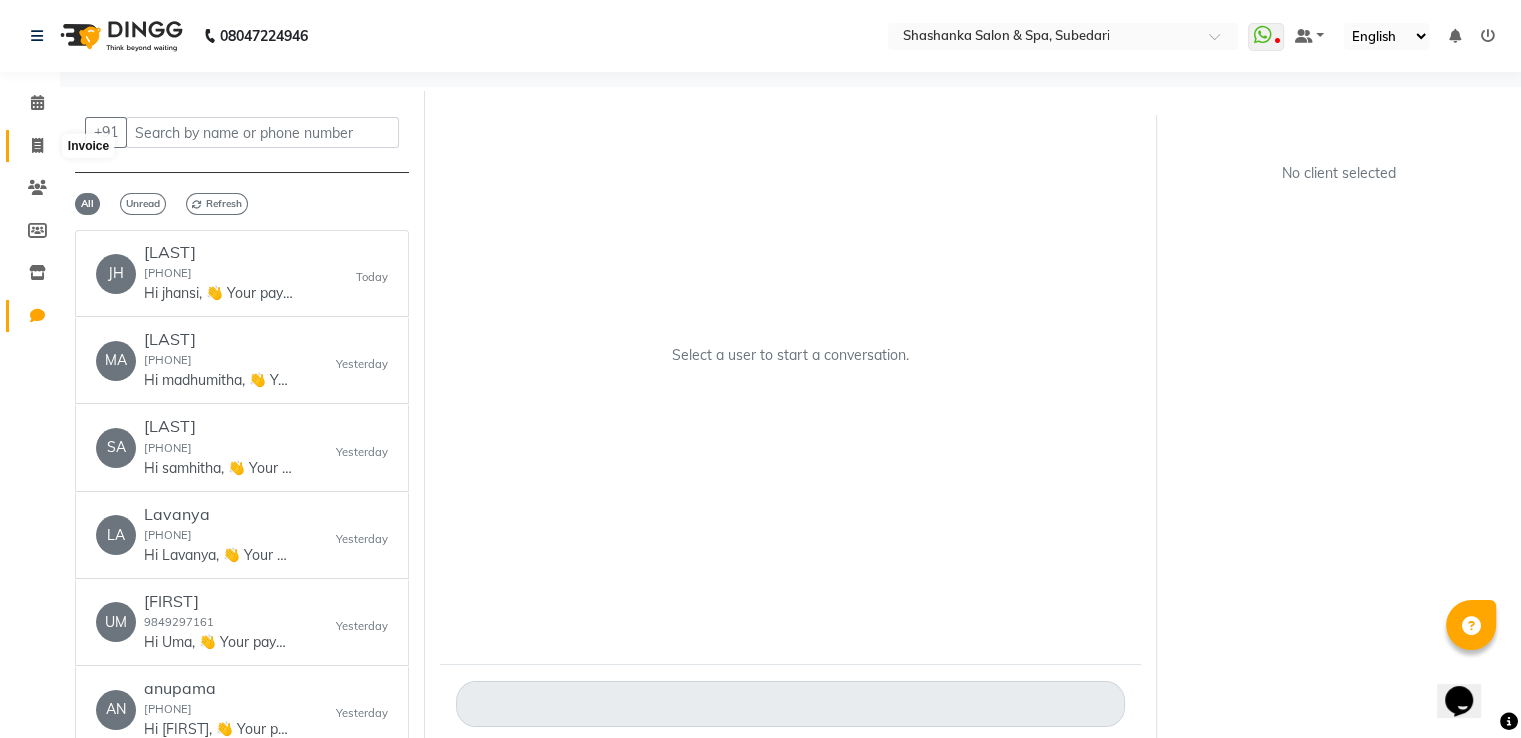click 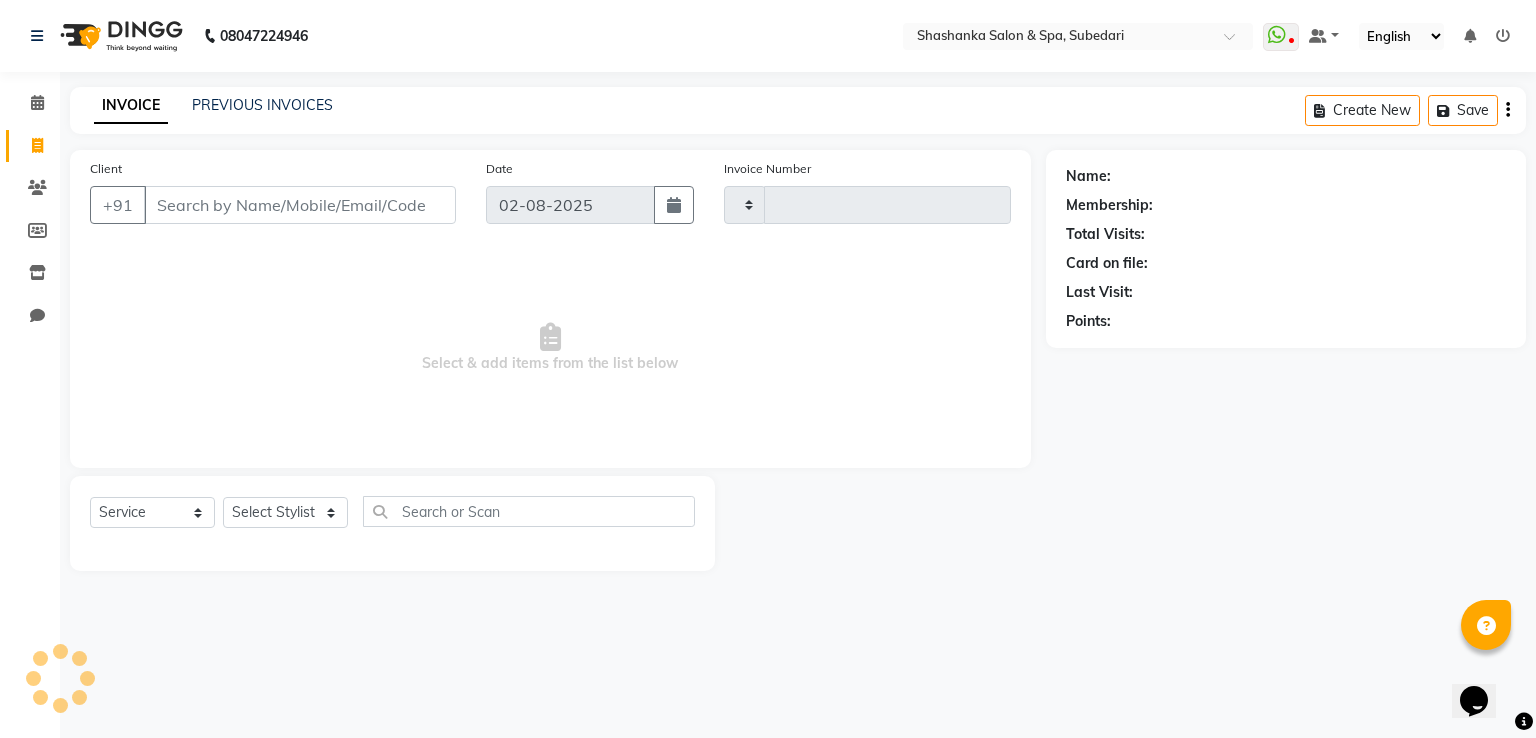 type on "1282" 